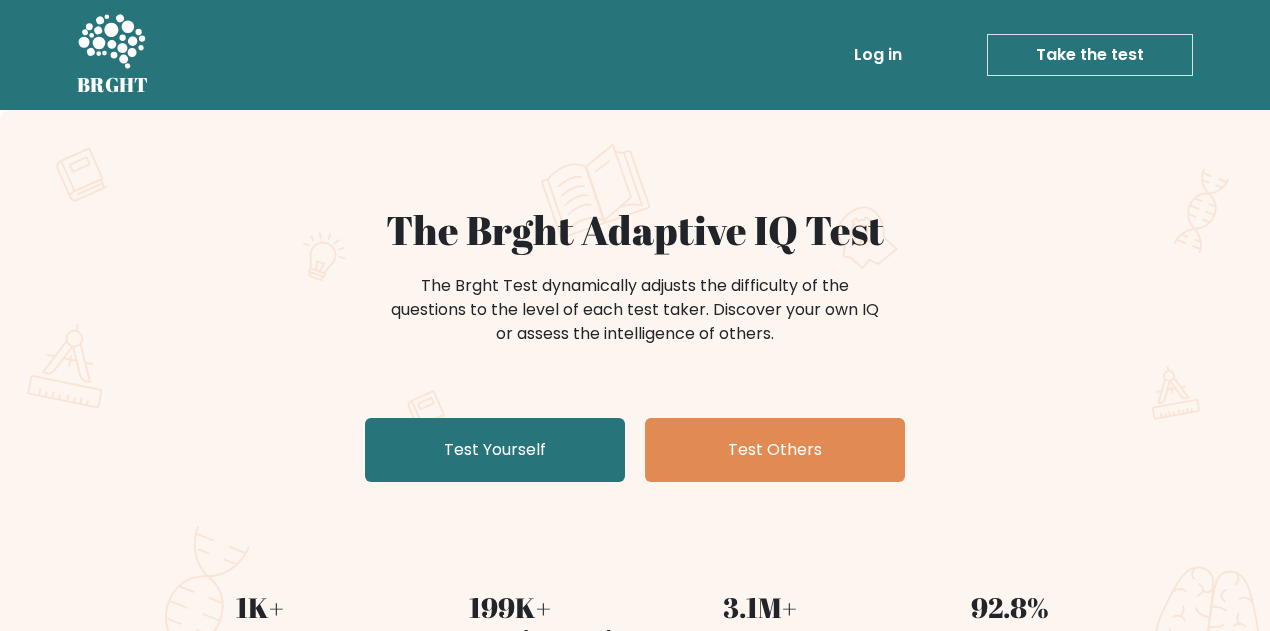 scroll, scrollTop: 206, scrollLeft: 0, axis: vertical 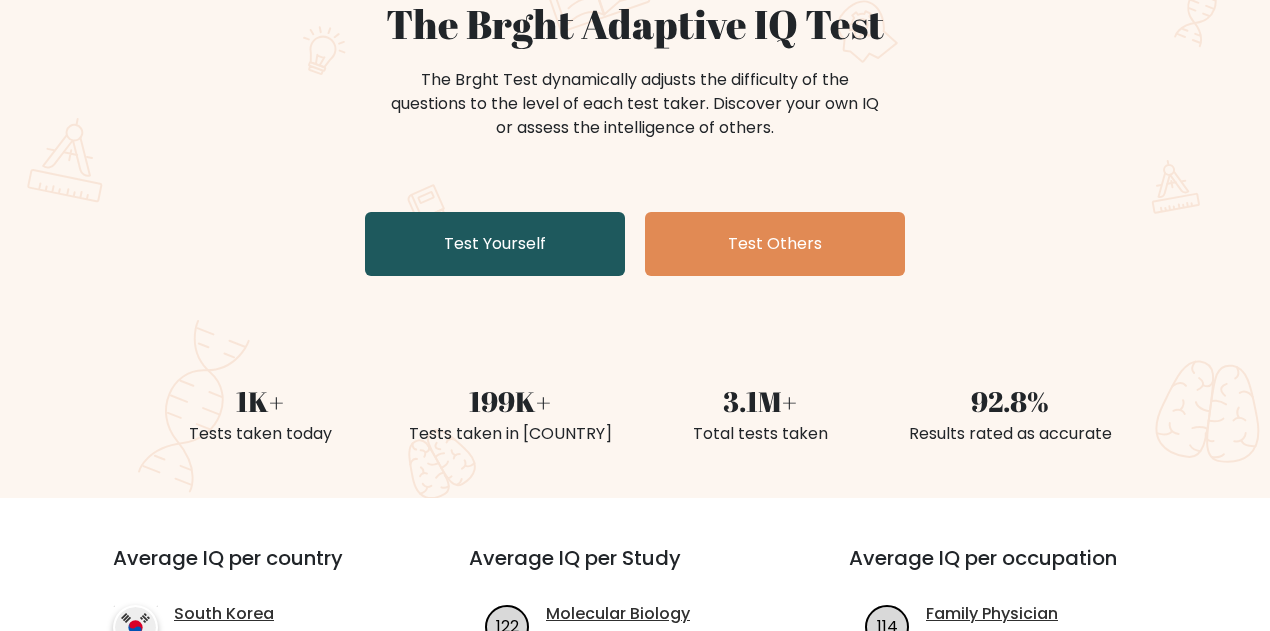 click on "Test Yourself" at bounding box center (495, 244) 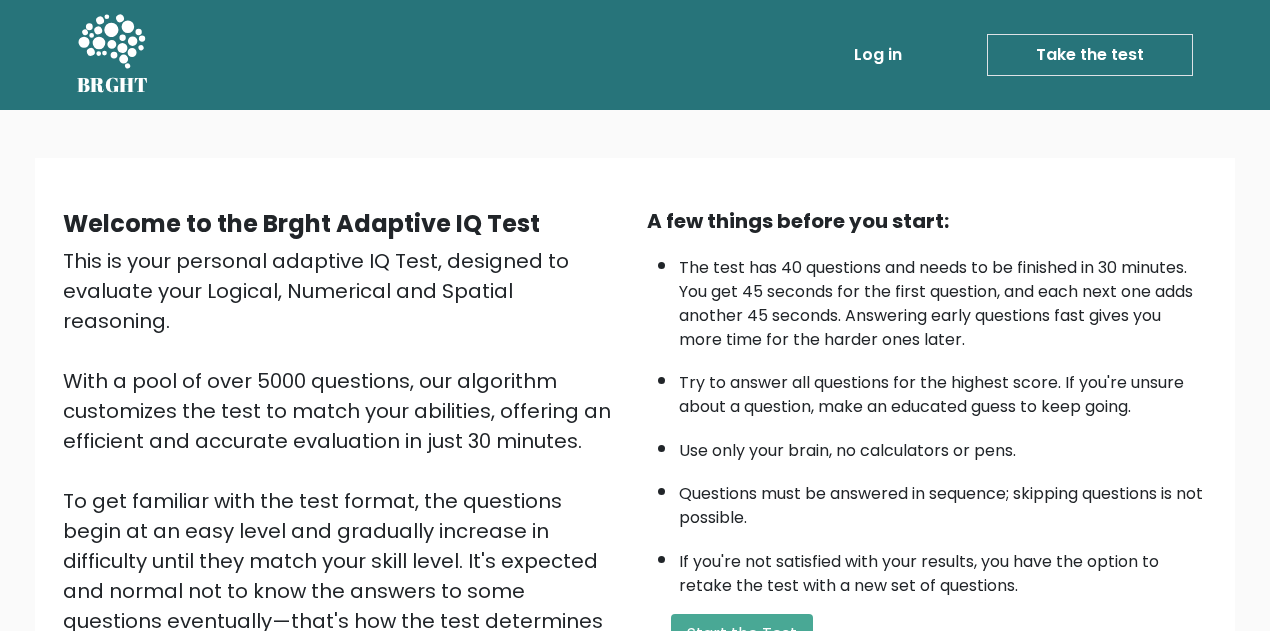 scroll, scrollTop: 151, scrollLeft: 0, axis: vertical 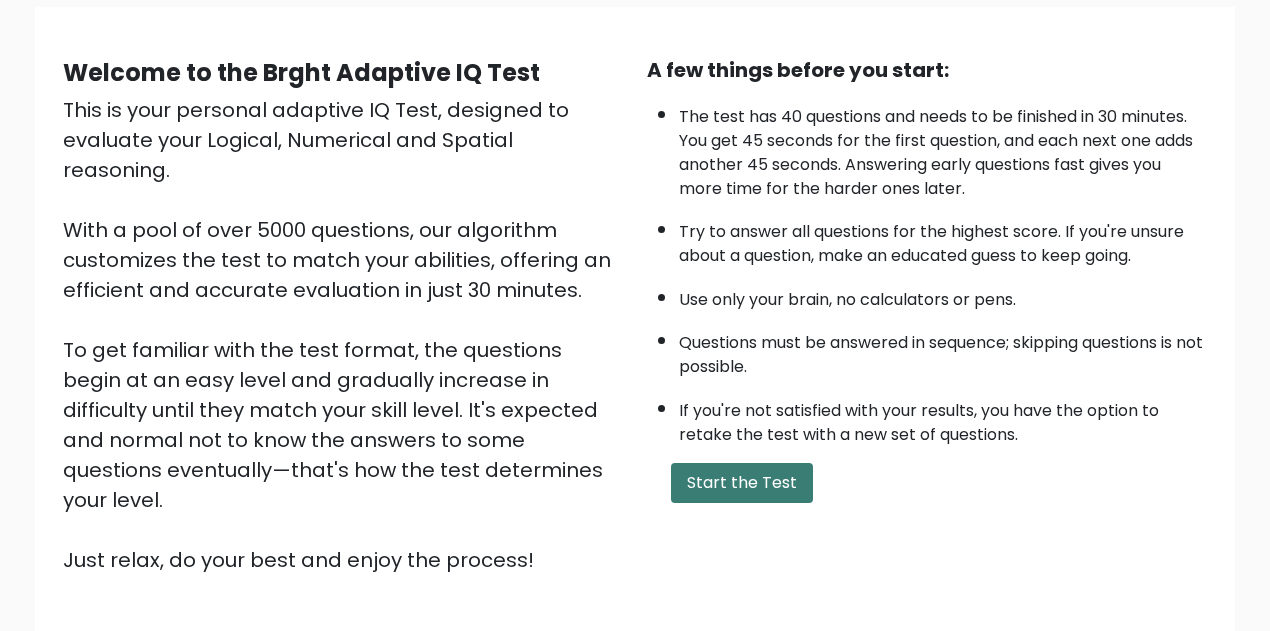 click on "Start the Test" at bounding box center (742, 483) 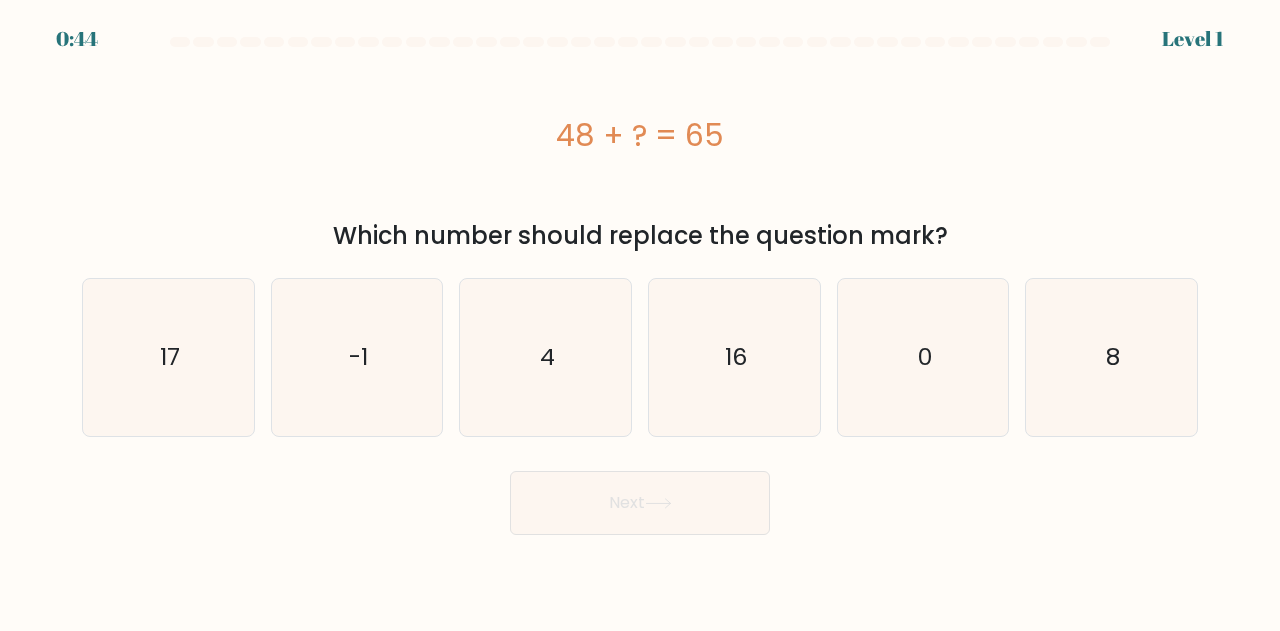 scroll, scrollTop: 0, scrollLeft: 0, axis: both 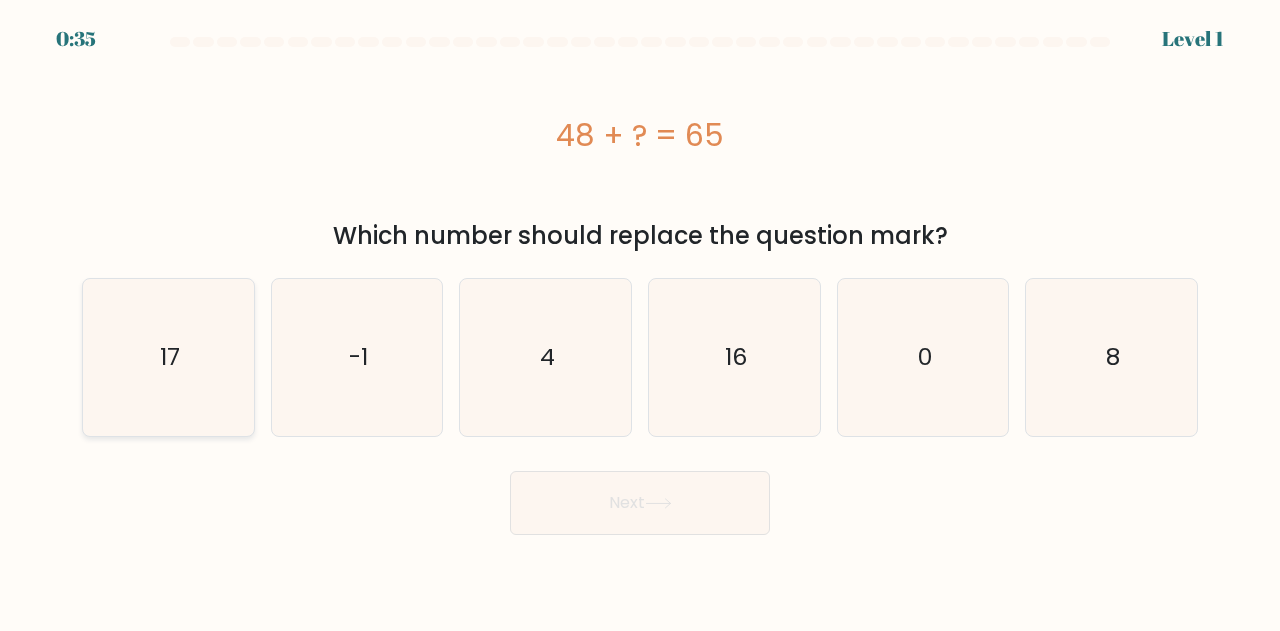 click on "17" 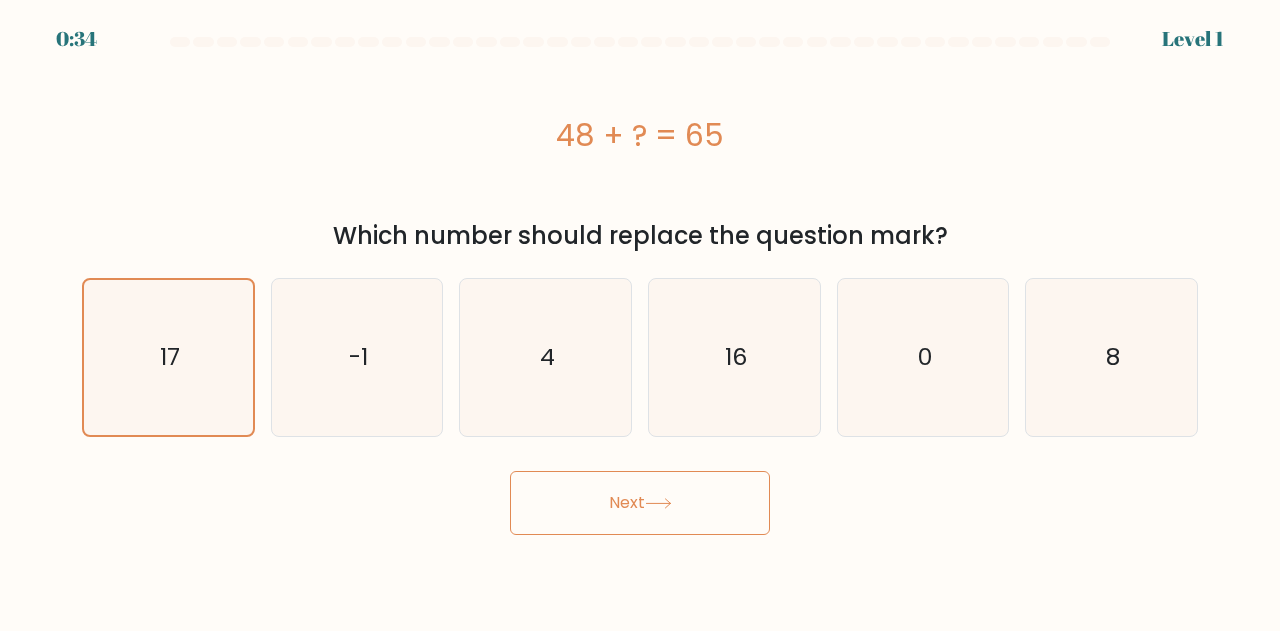 click on "Next" at bounding box center [640, 503] 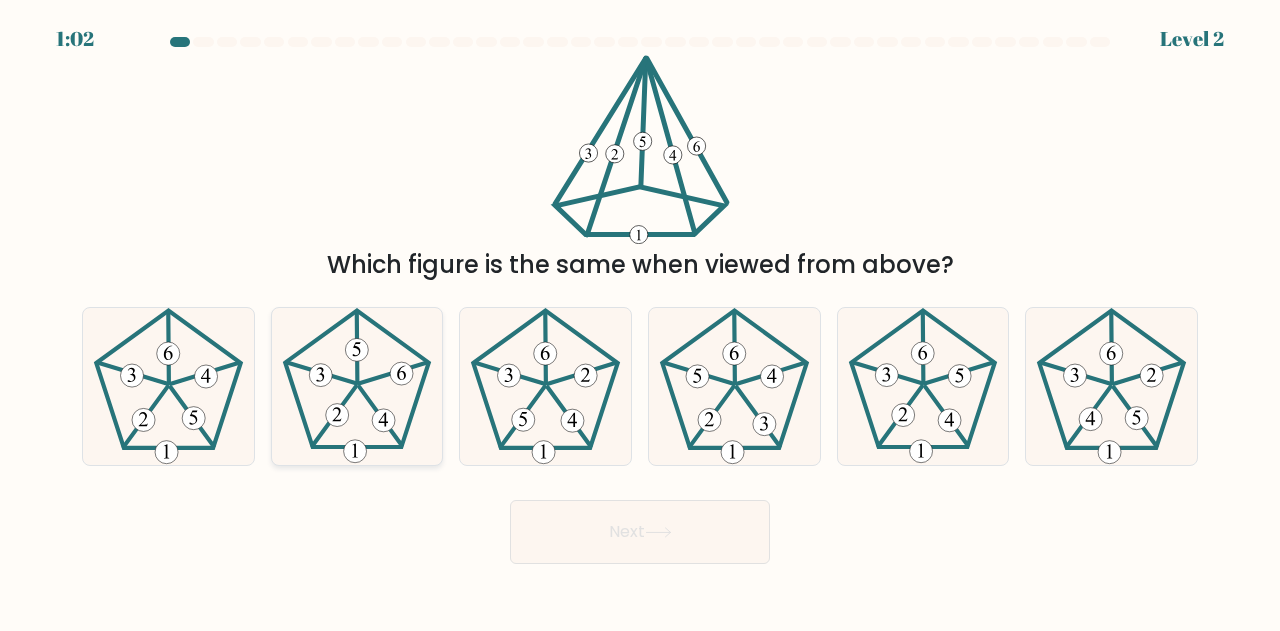 click 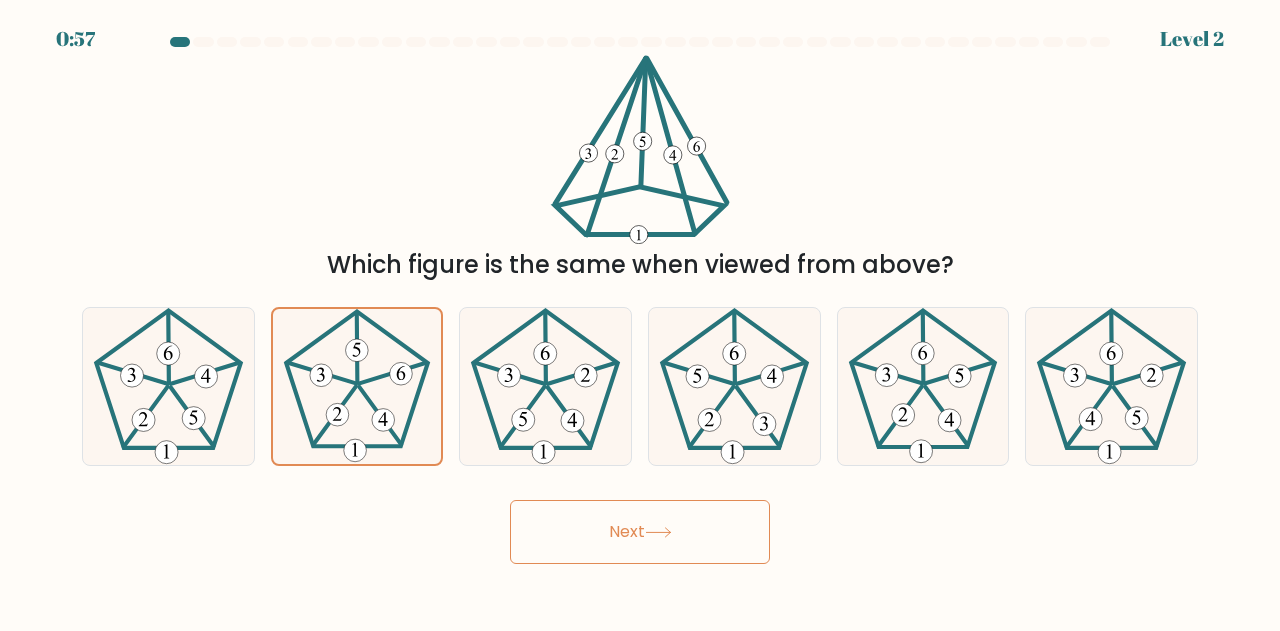 click on "Next" at bounding box center (640, 532) 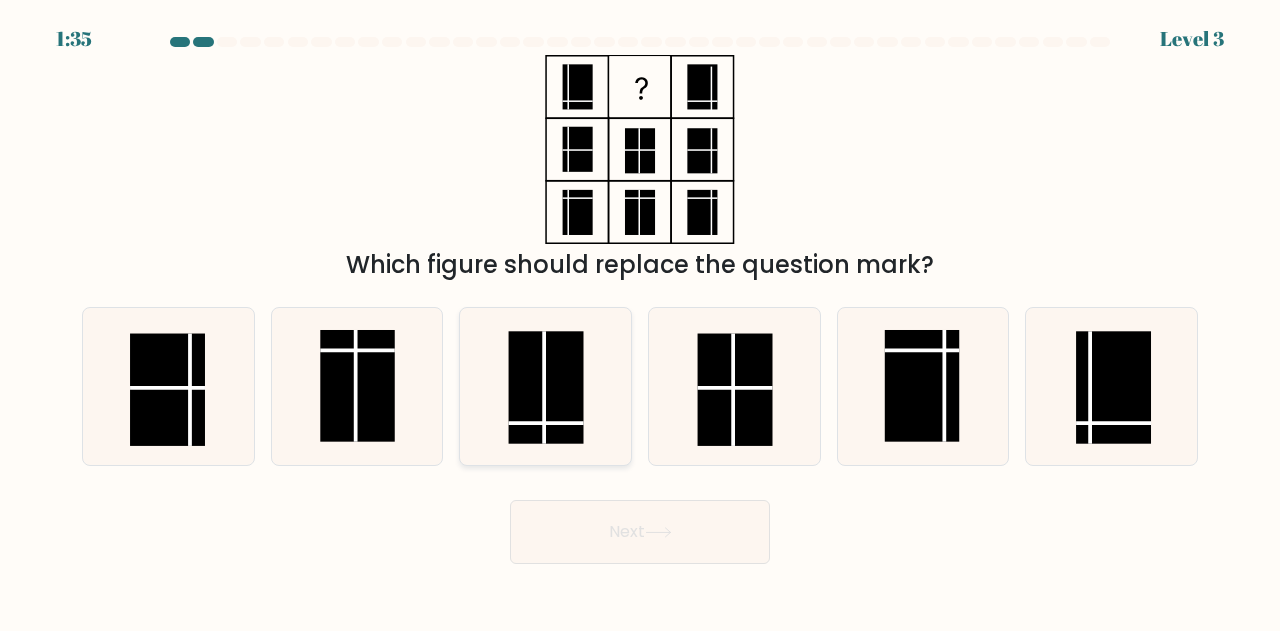 click 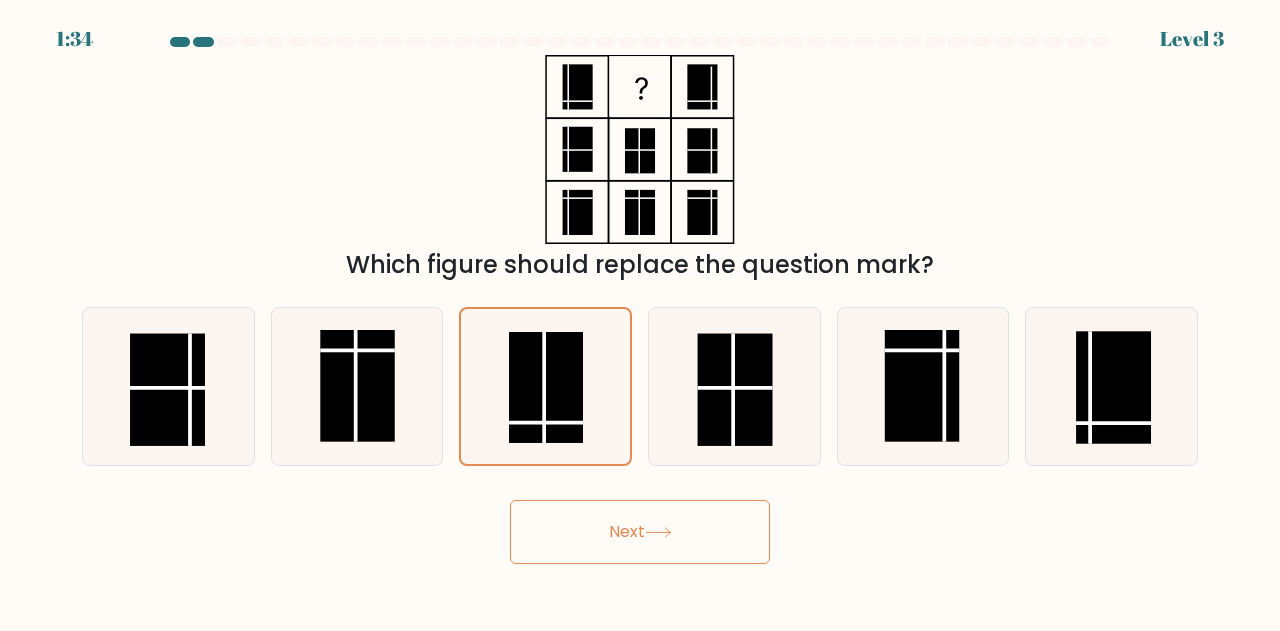 click on "Next" at bounding box center (640, 532) 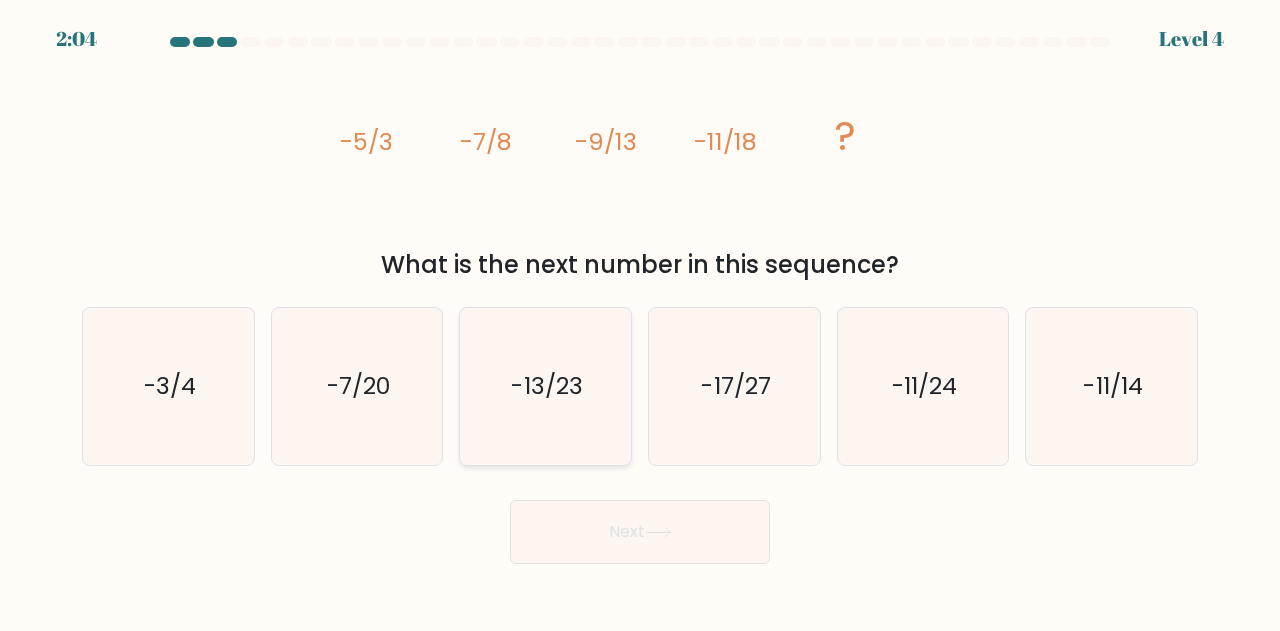 click on "-13/23" 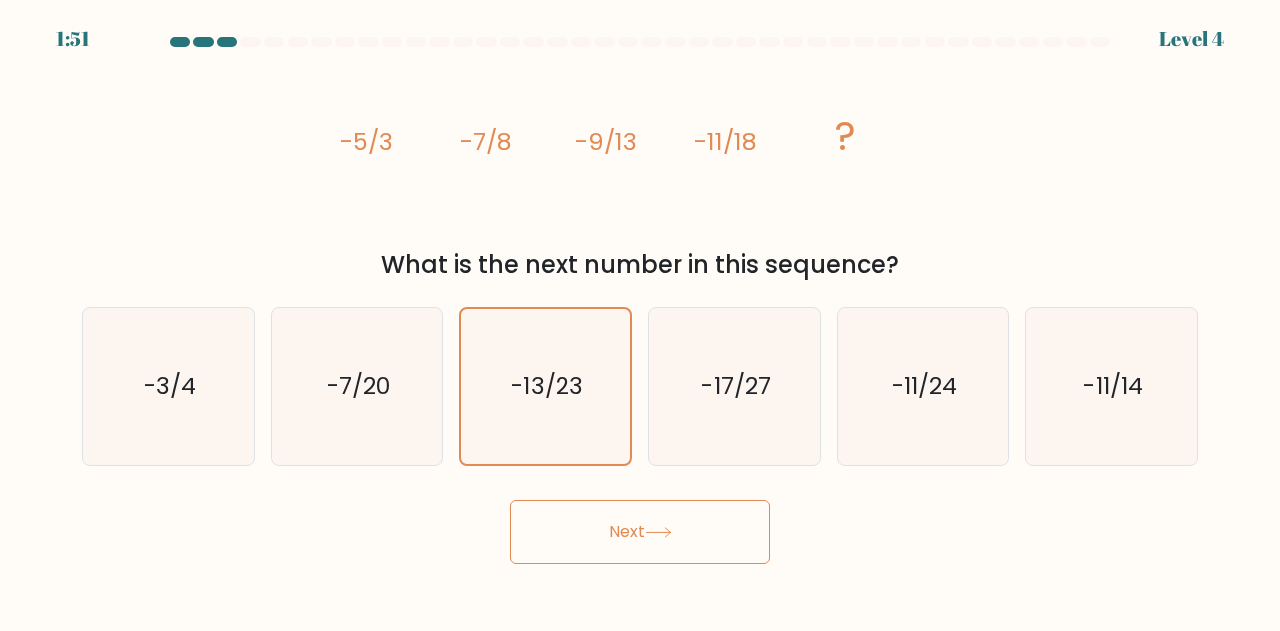 click on "Next" at bounding box center [640, 532] 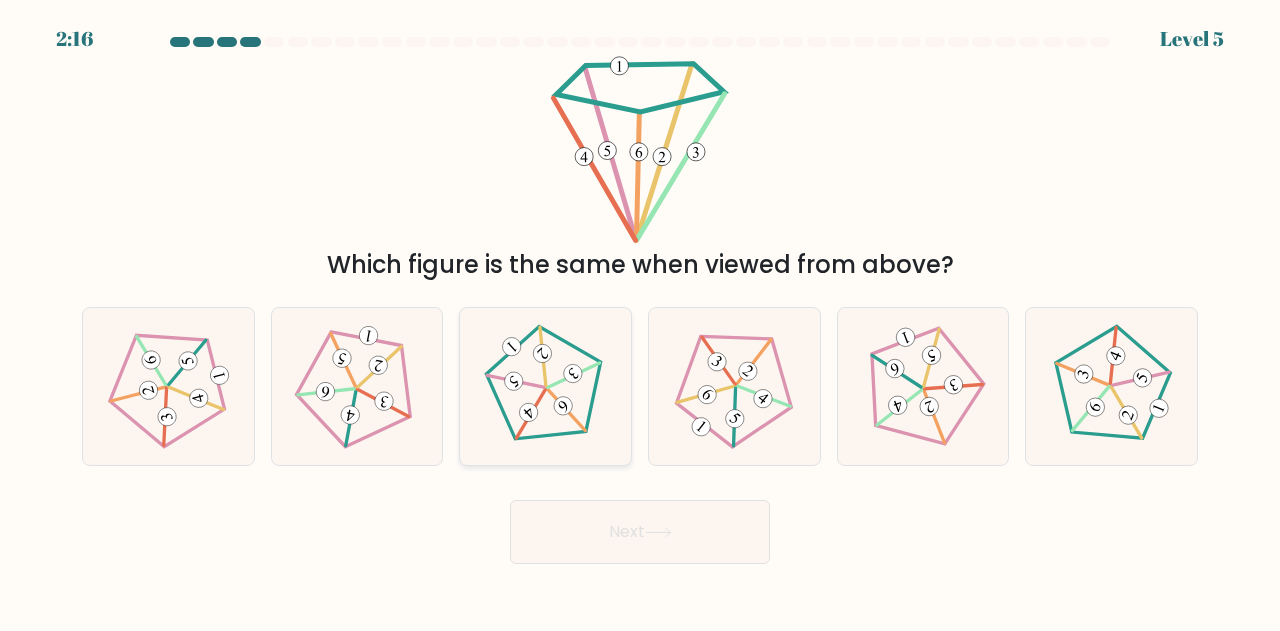 click 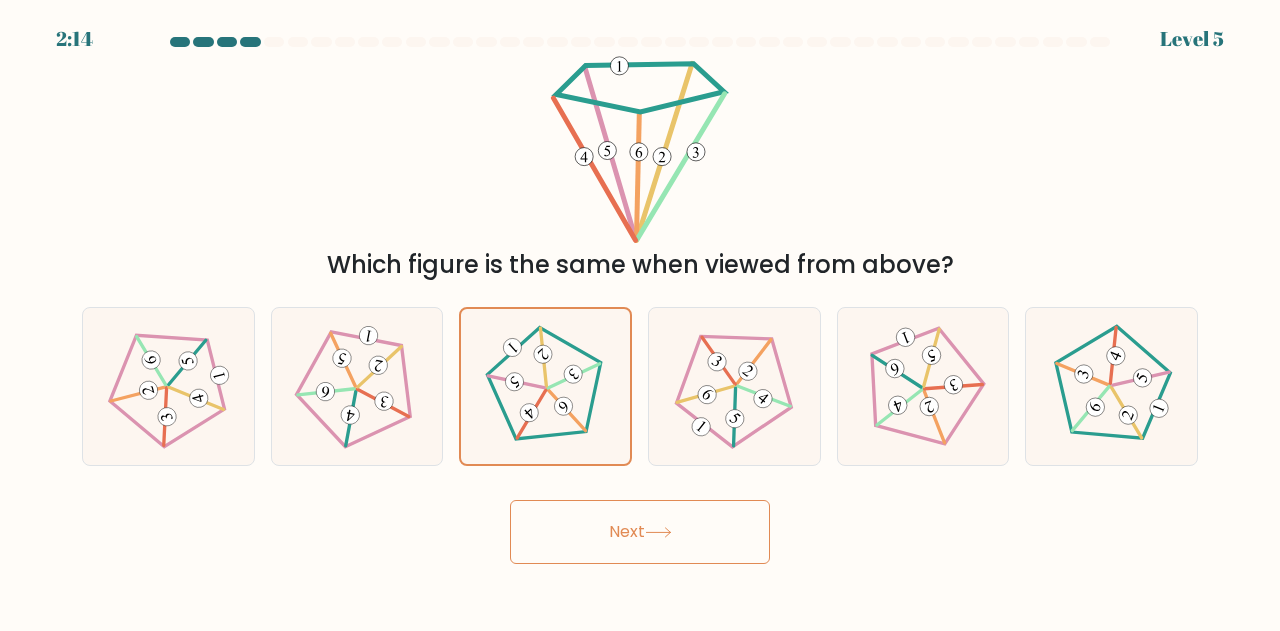 click on "Next" at bounding box center (640, 532) 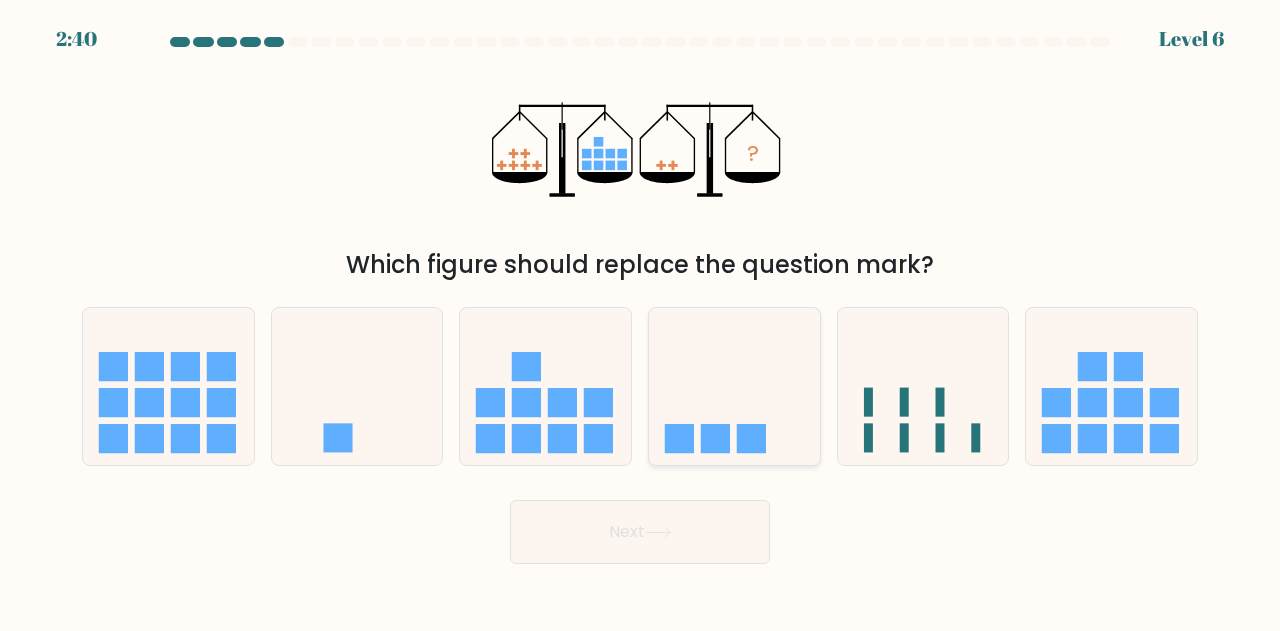 click 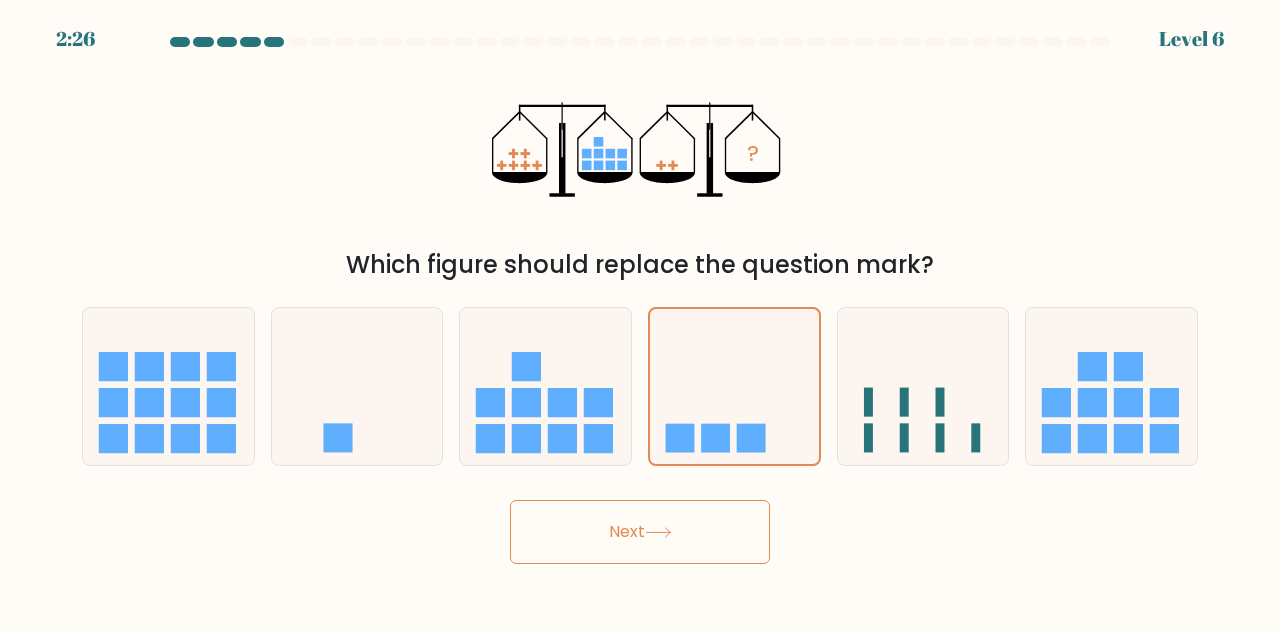 click 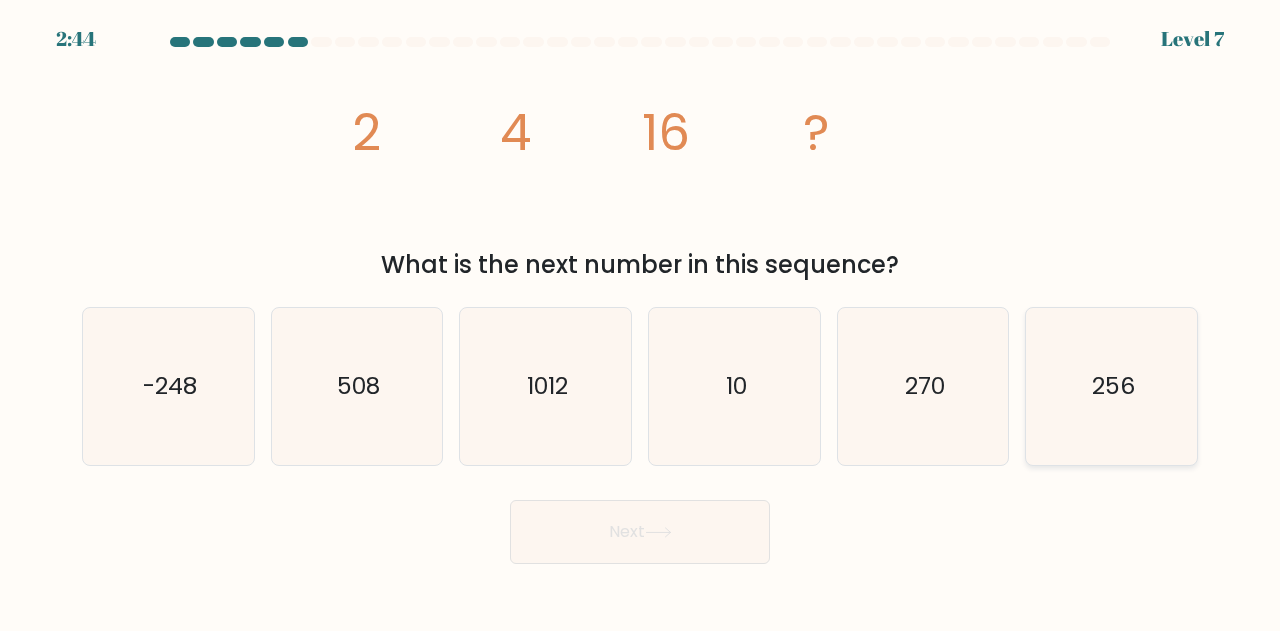 click on "256" 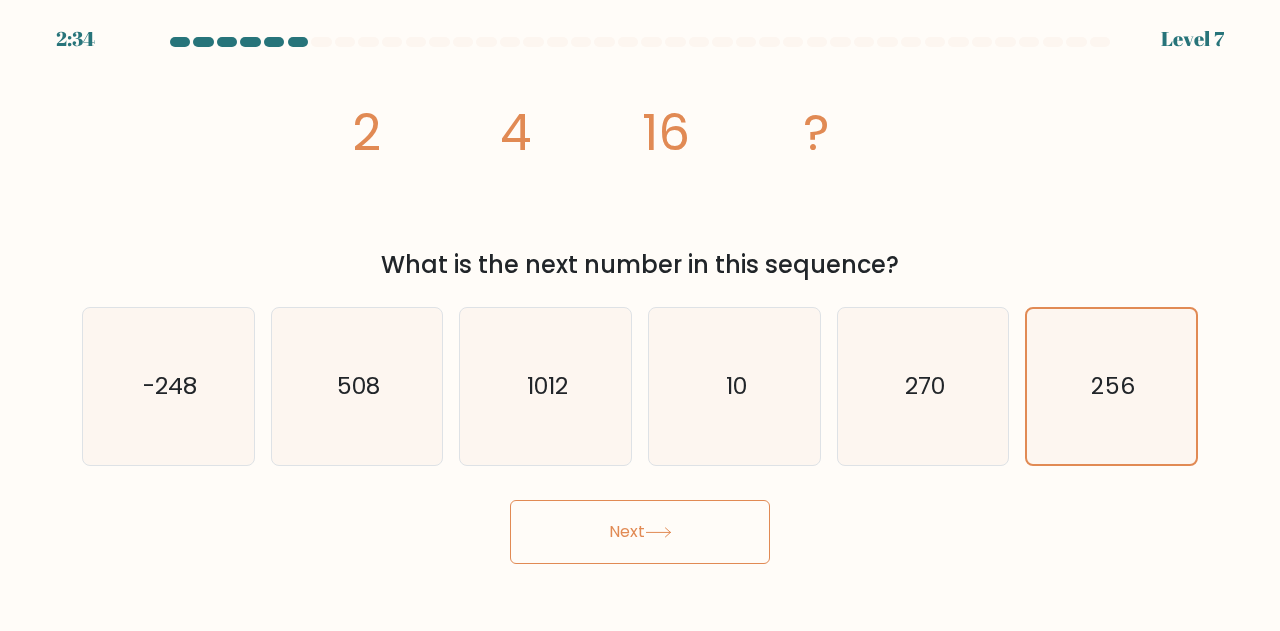 click on "Next" at bounding box center [640, 532] 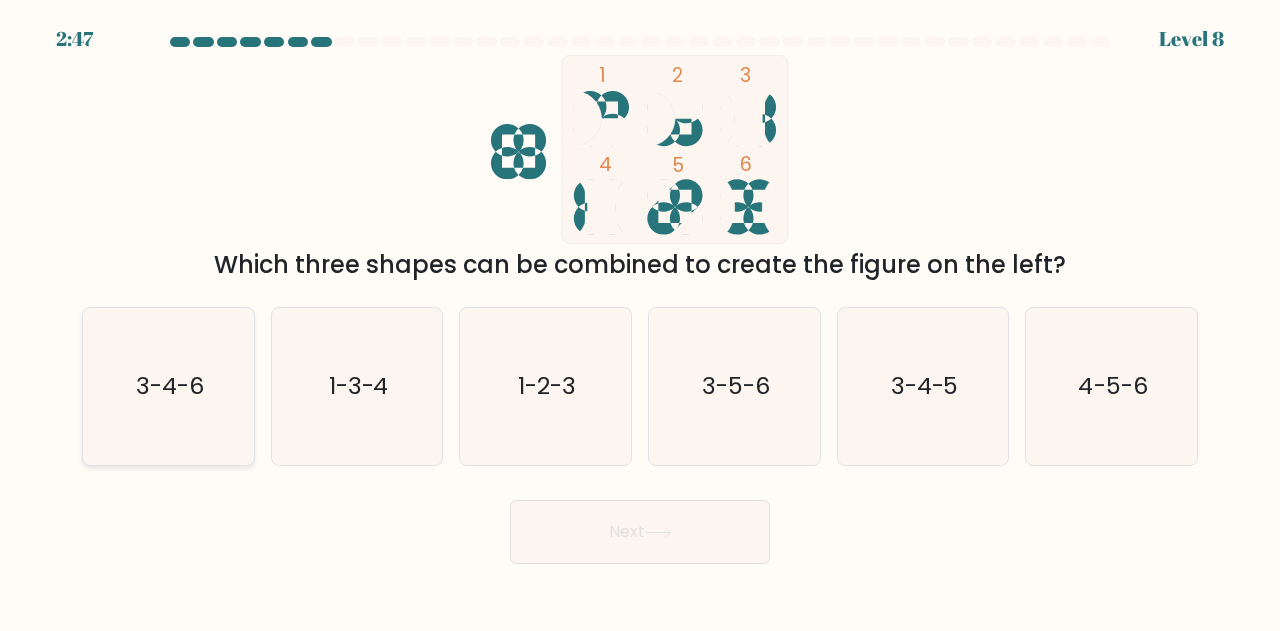 click on "3-4-6" 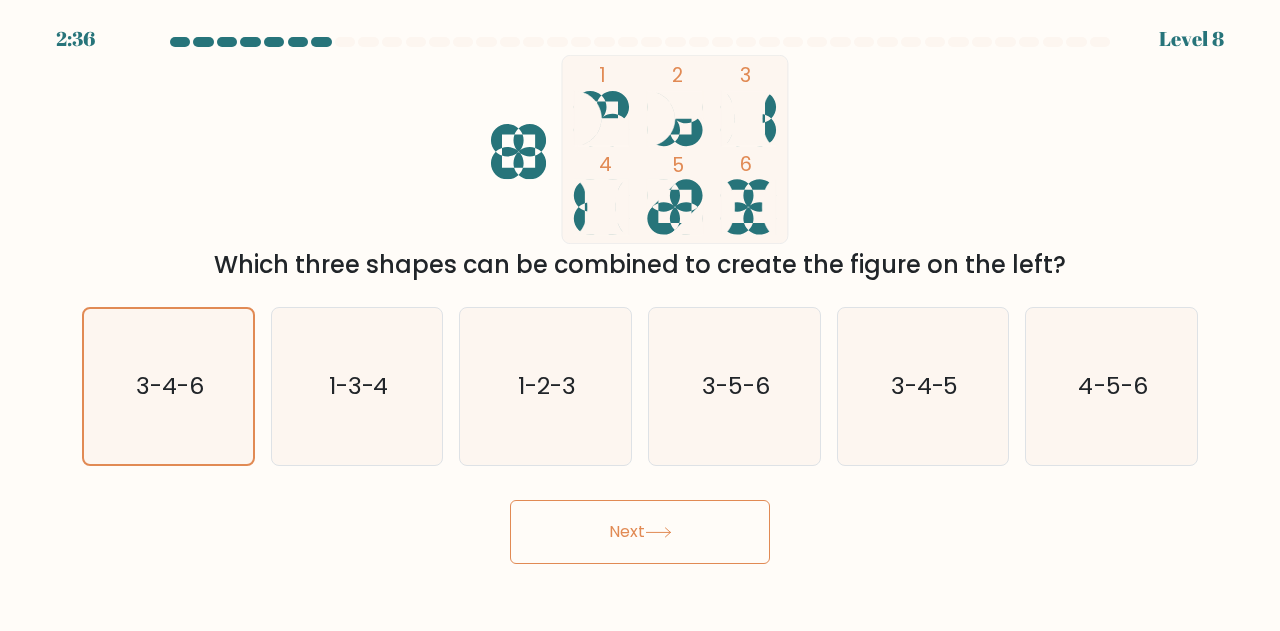 click on "Next" at bounding box center (640, 532) 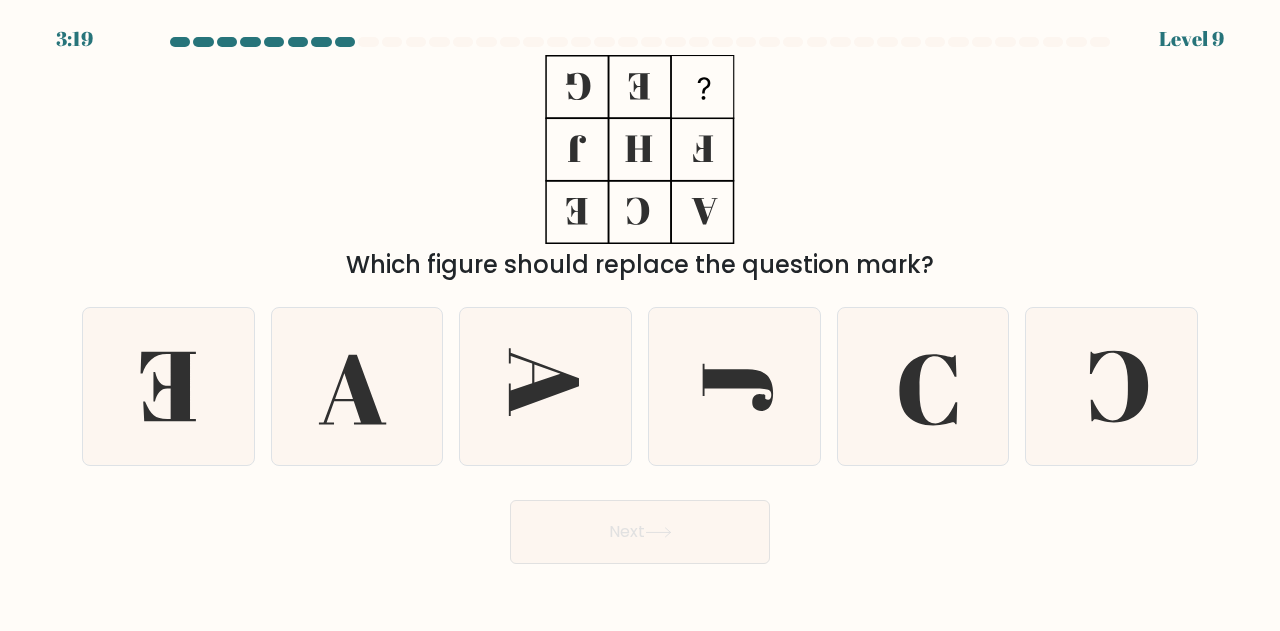 click on "Next" at bounding box center (640, 532) 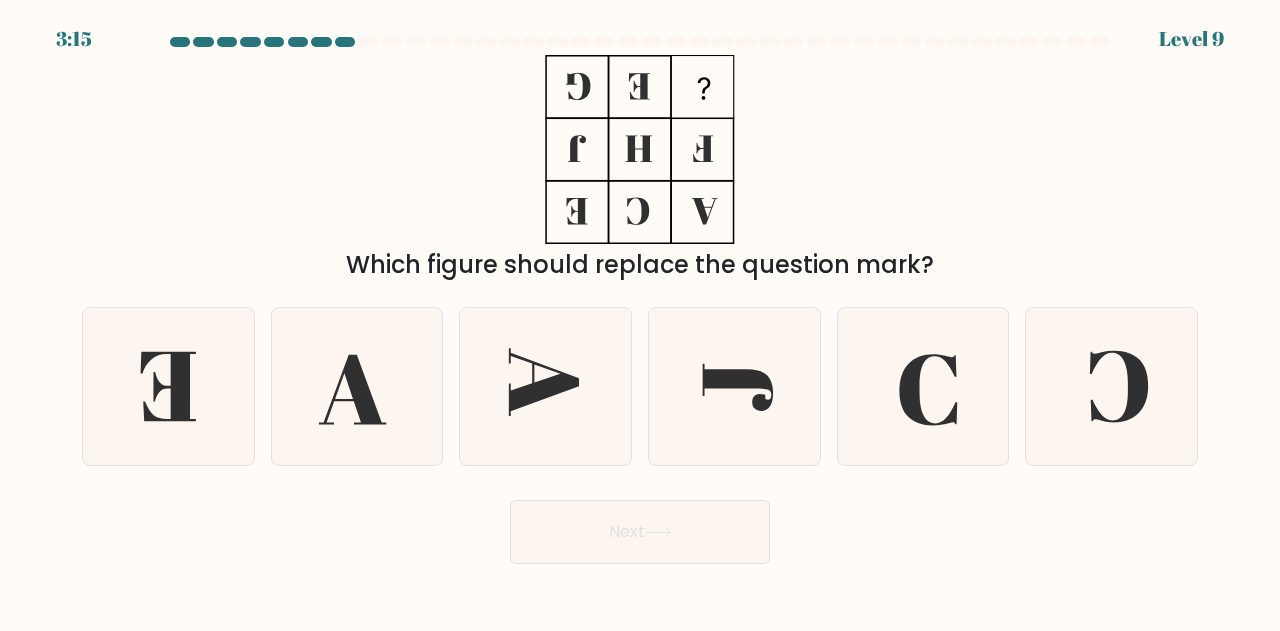 click on "Which figure should replace the question mark?" at bounding box center (640, 169) 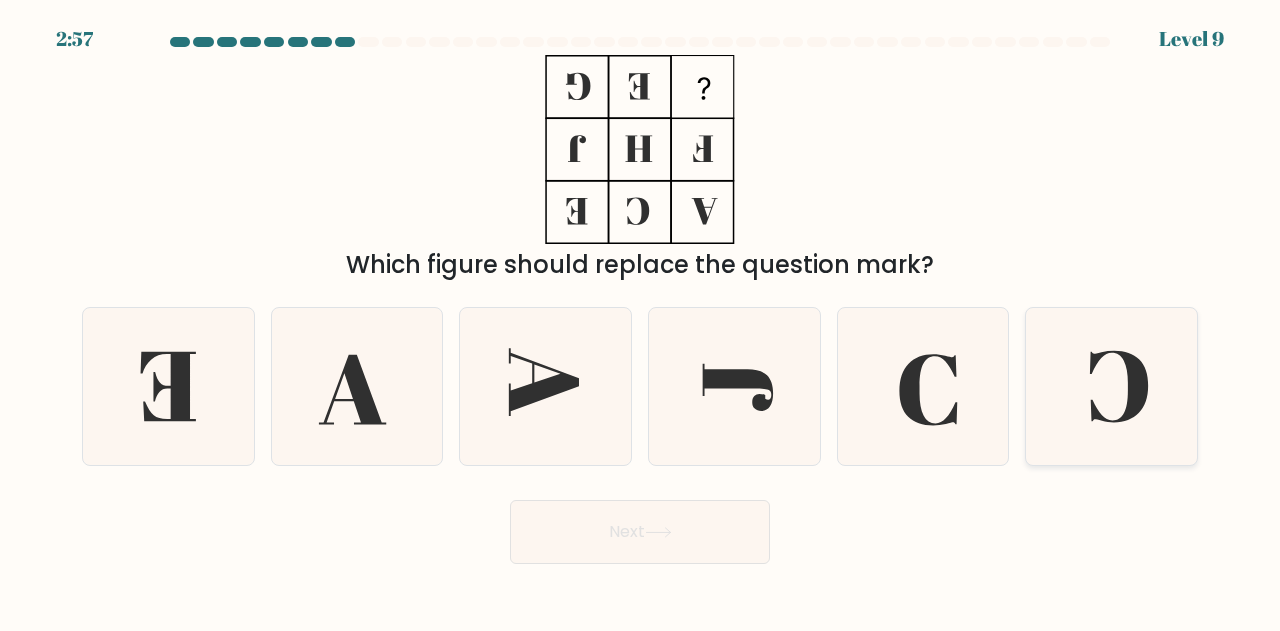 click 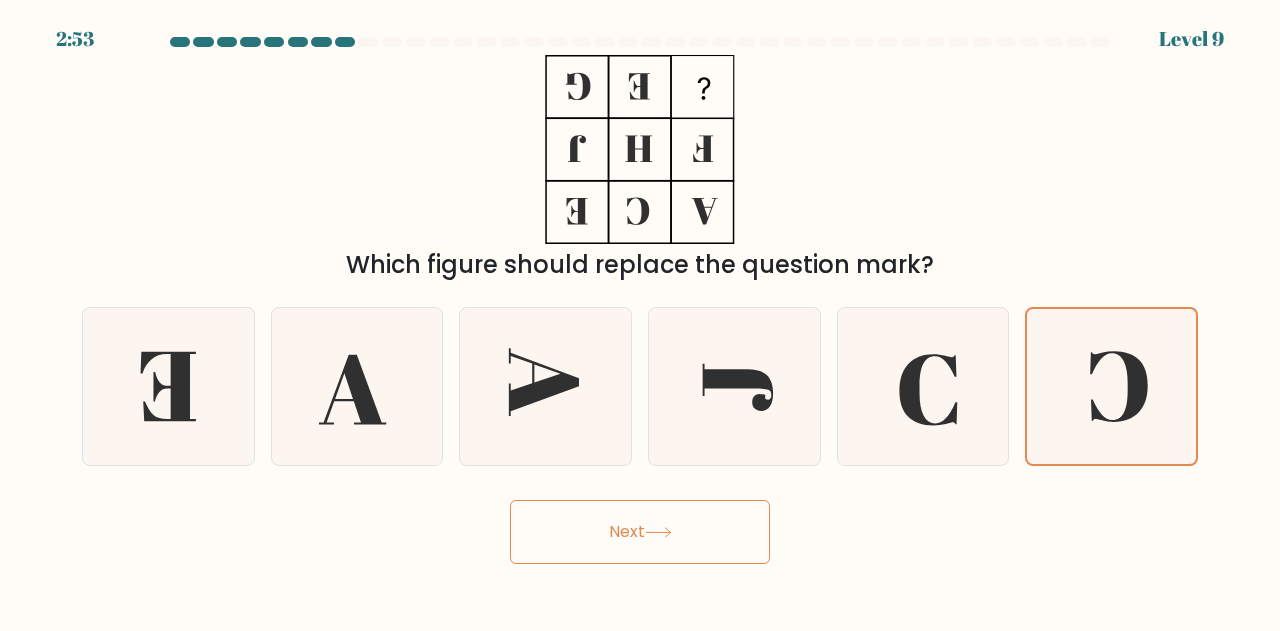 click on "Next" at bounding box center [640, 532] 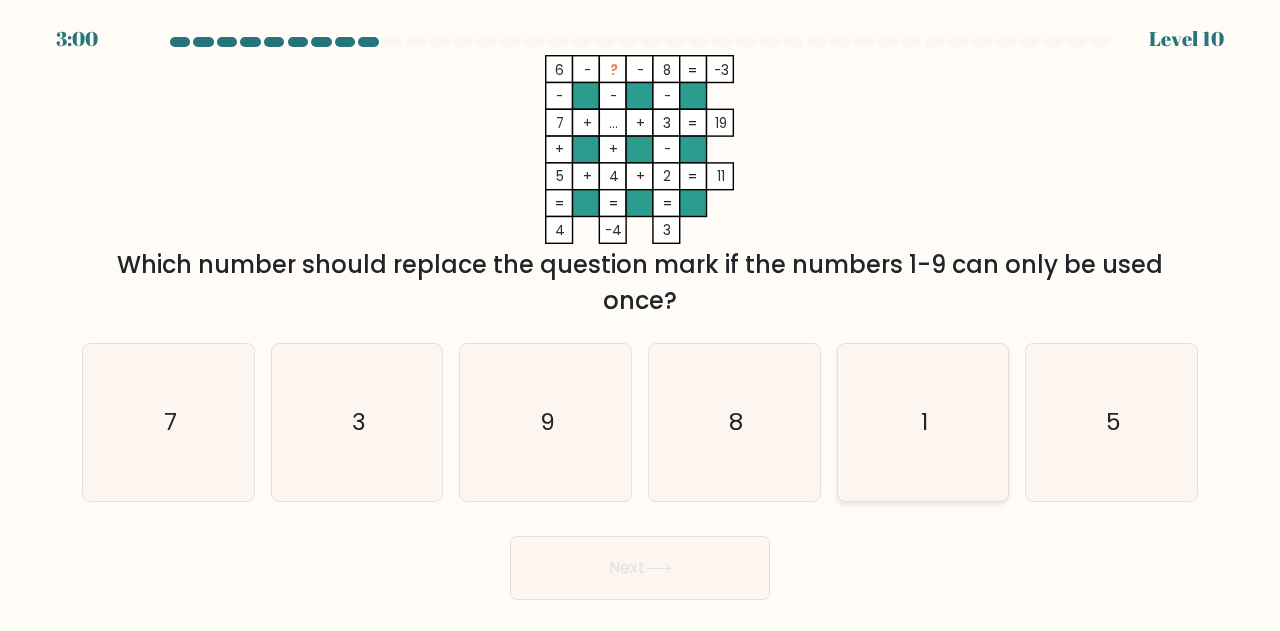 click on "1" 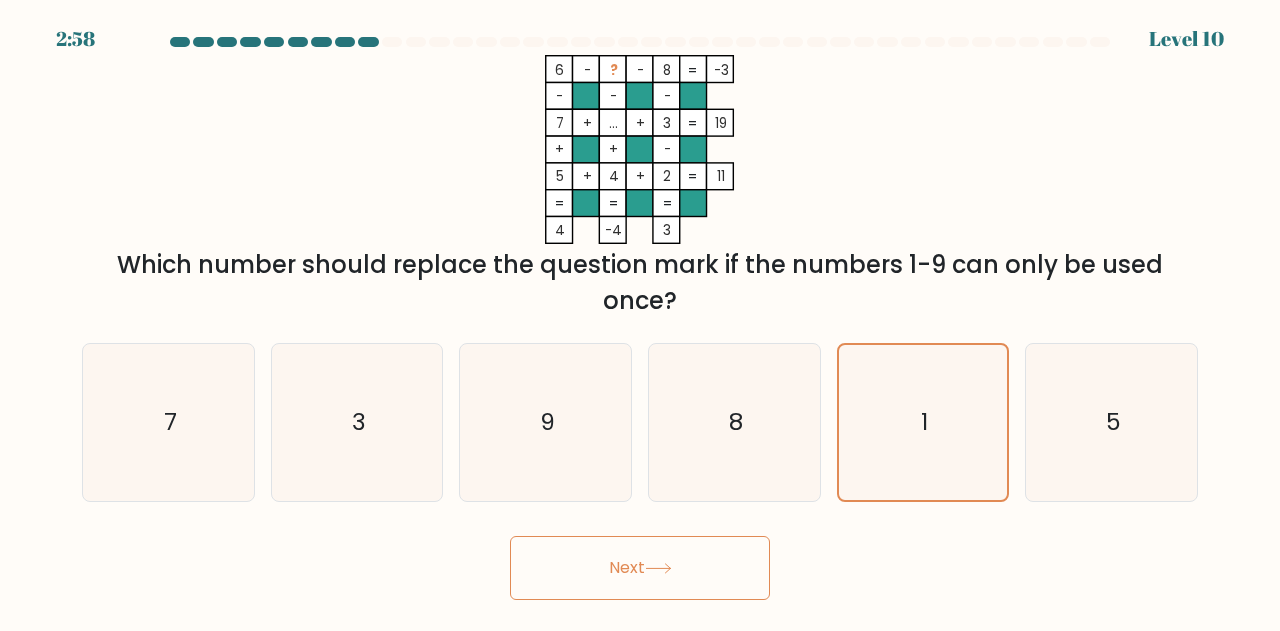 click on "Next" at bounding box center [640, 568] 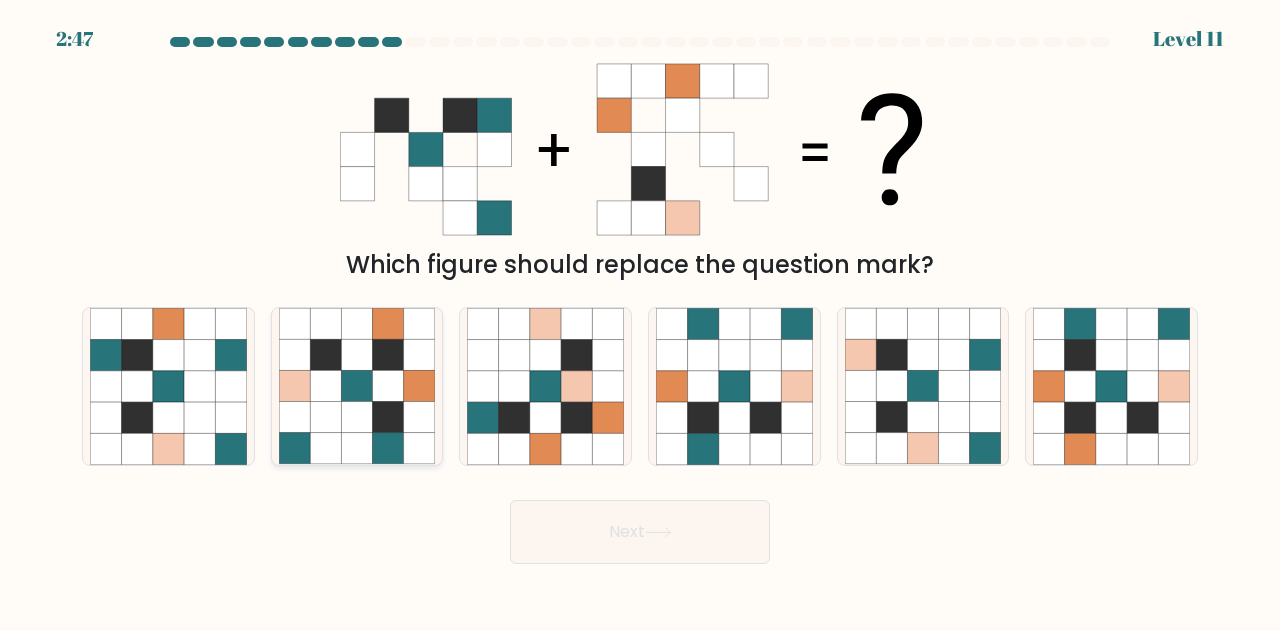 click 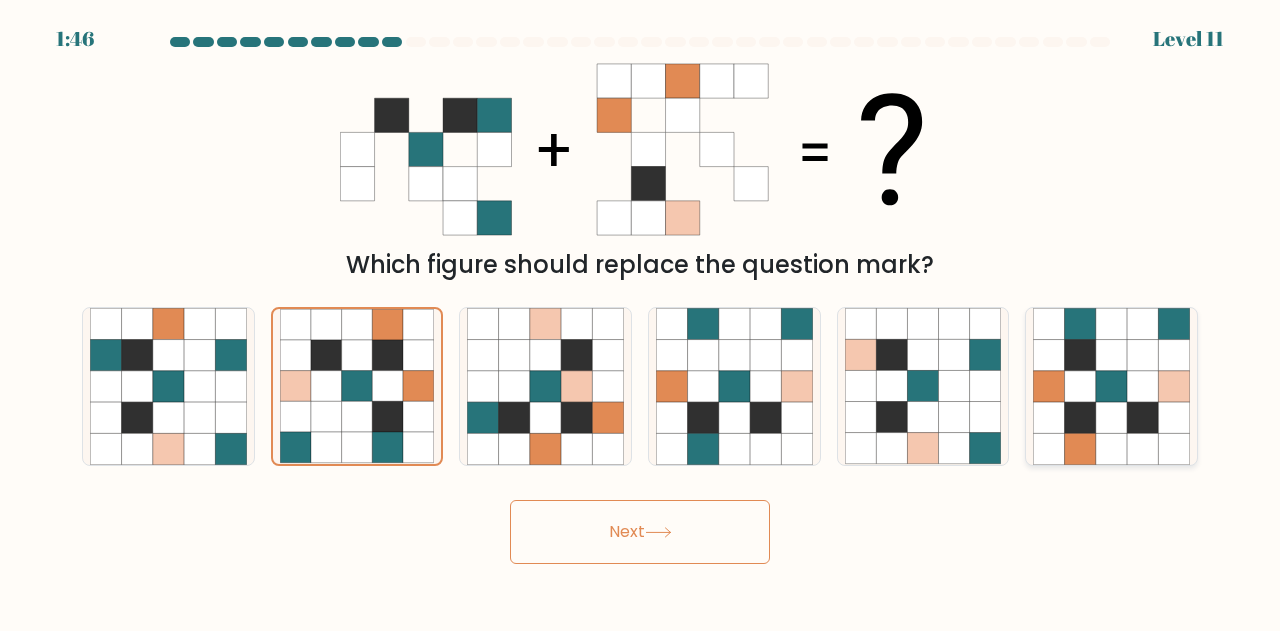 click 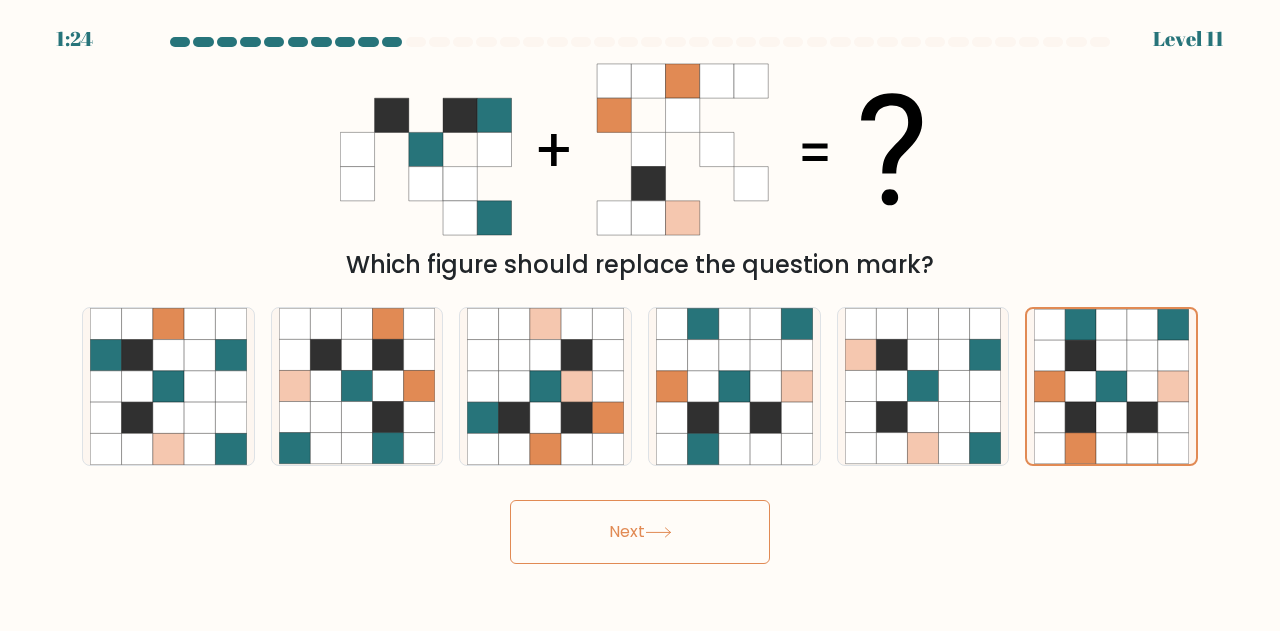 click on "Next" at bounding box center [640, 532] 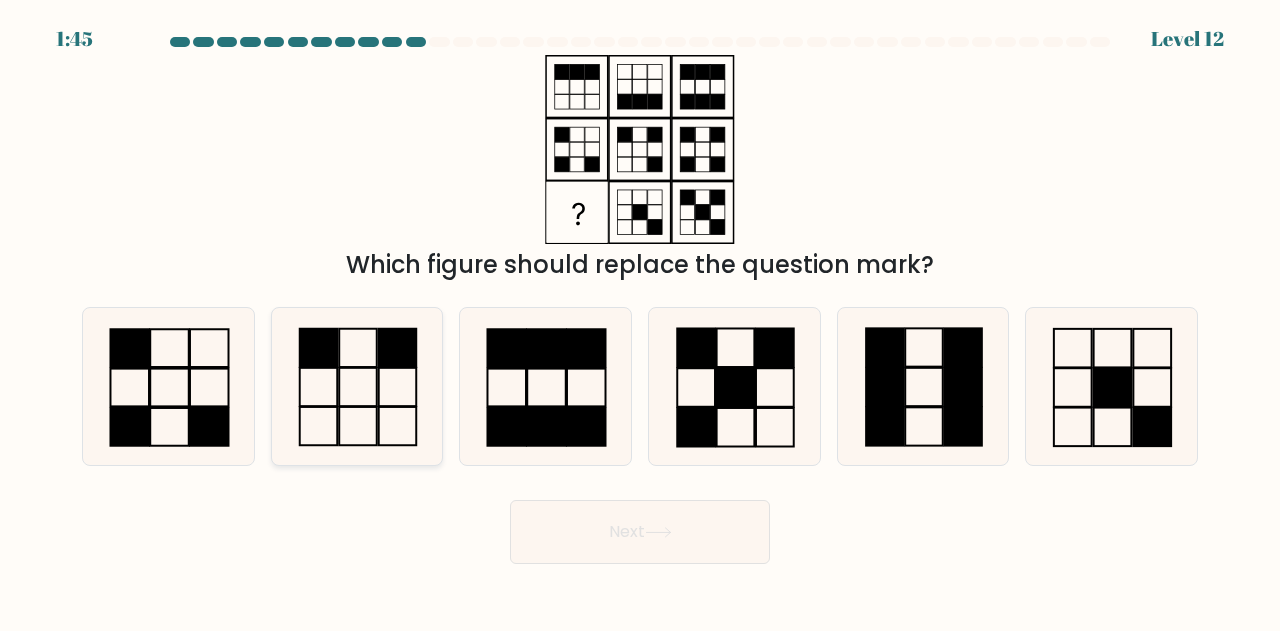 click 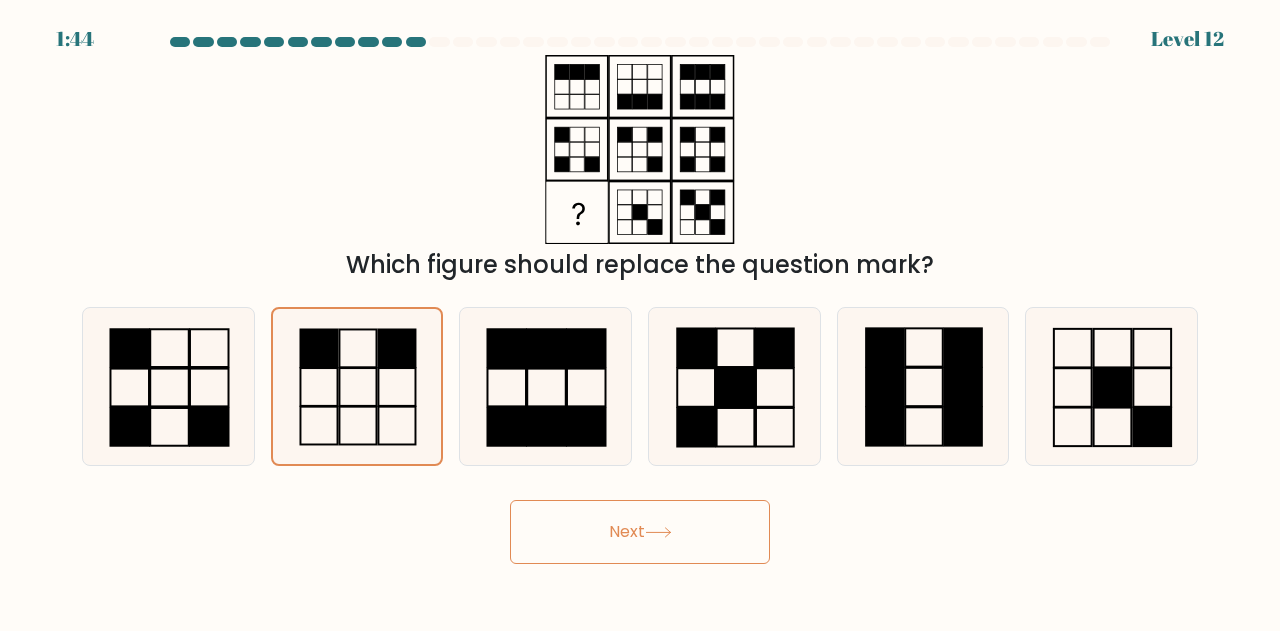 click on "Next" at bounding box center [640, 532] 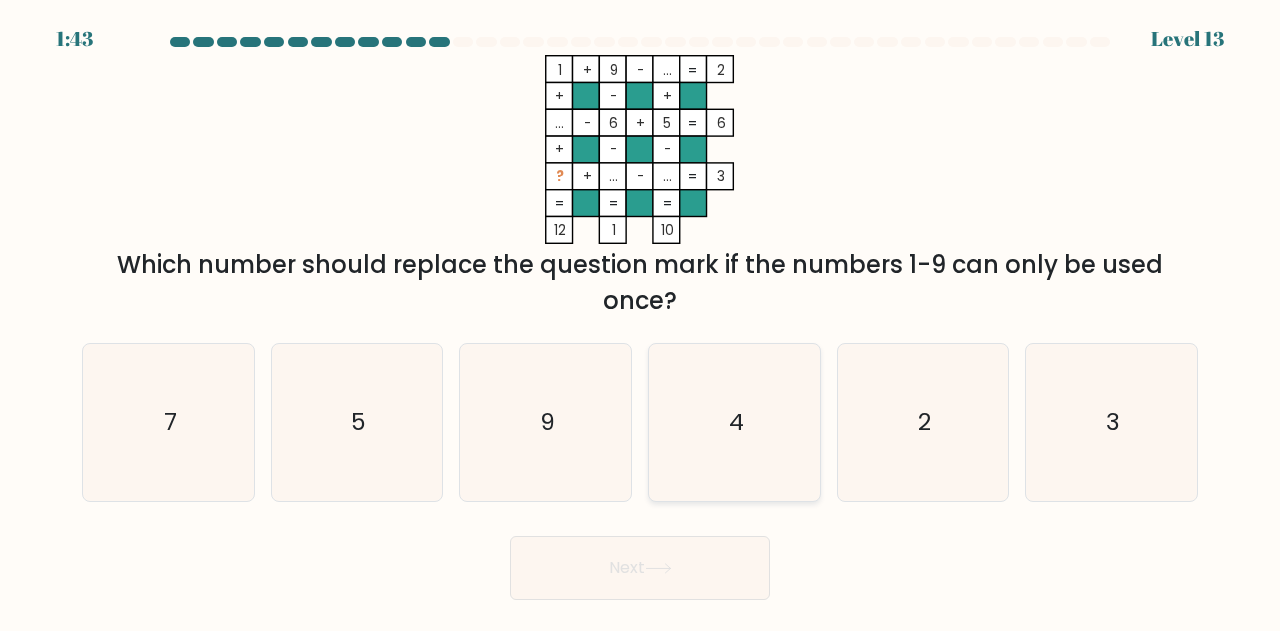 click on "4" 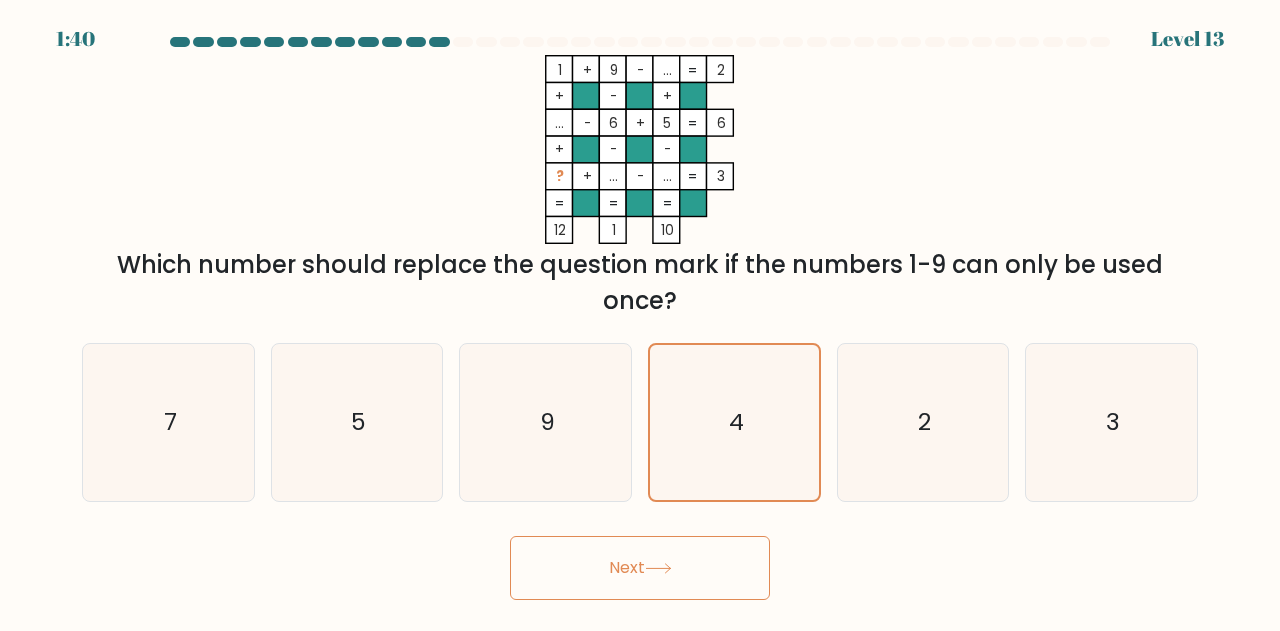 click on "Next" at bounding box center [640, 568] 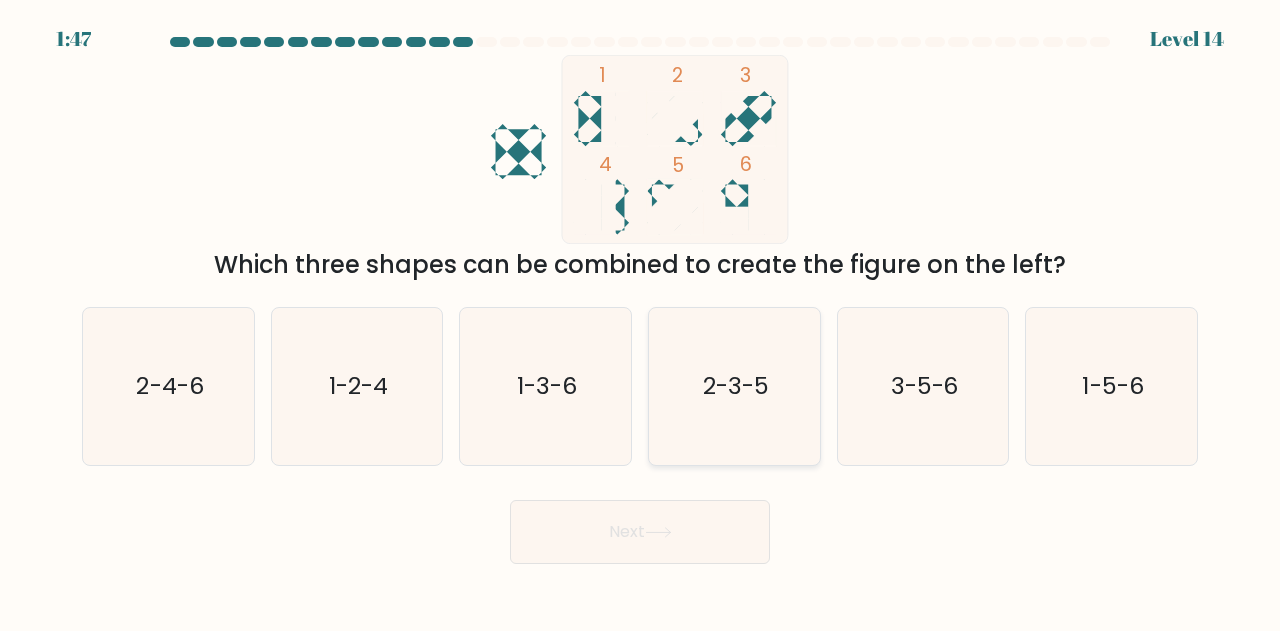 click on "2-3-5" 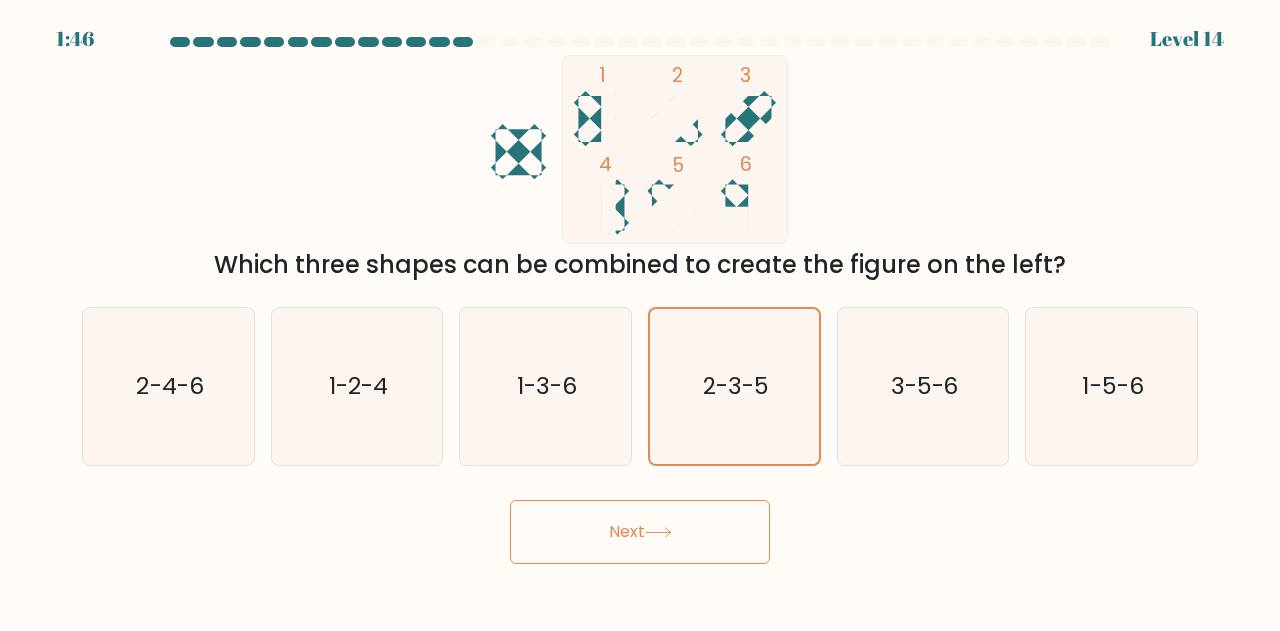 click on "Next" at bounding box center (640, 532) 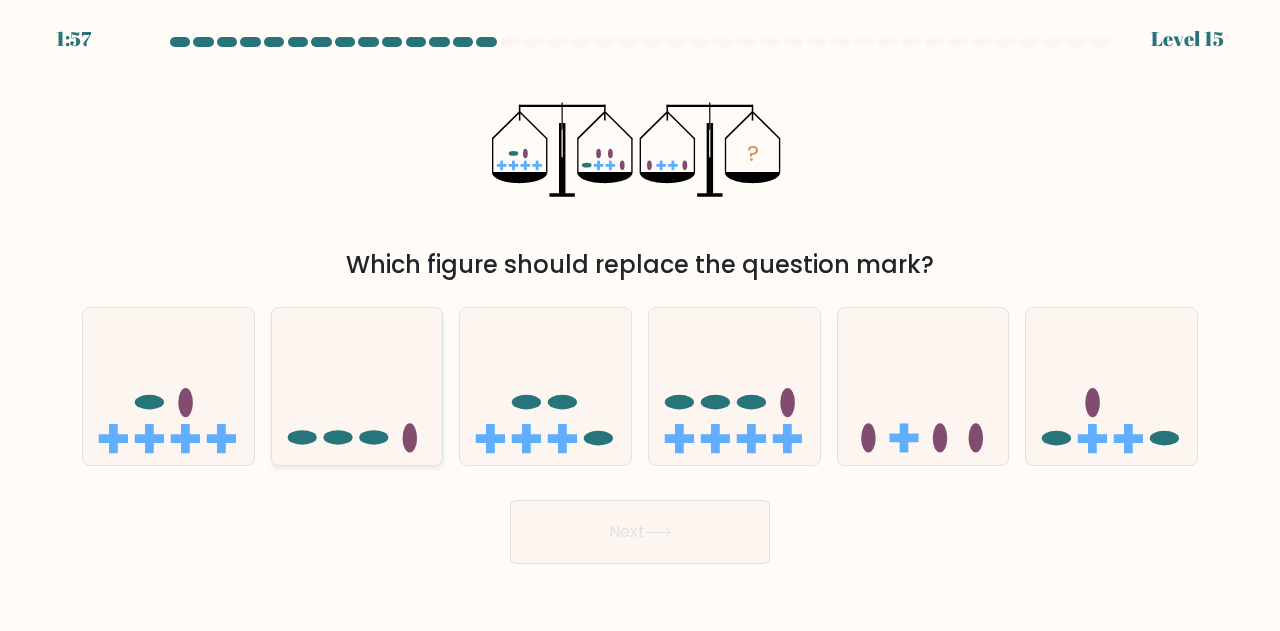 click 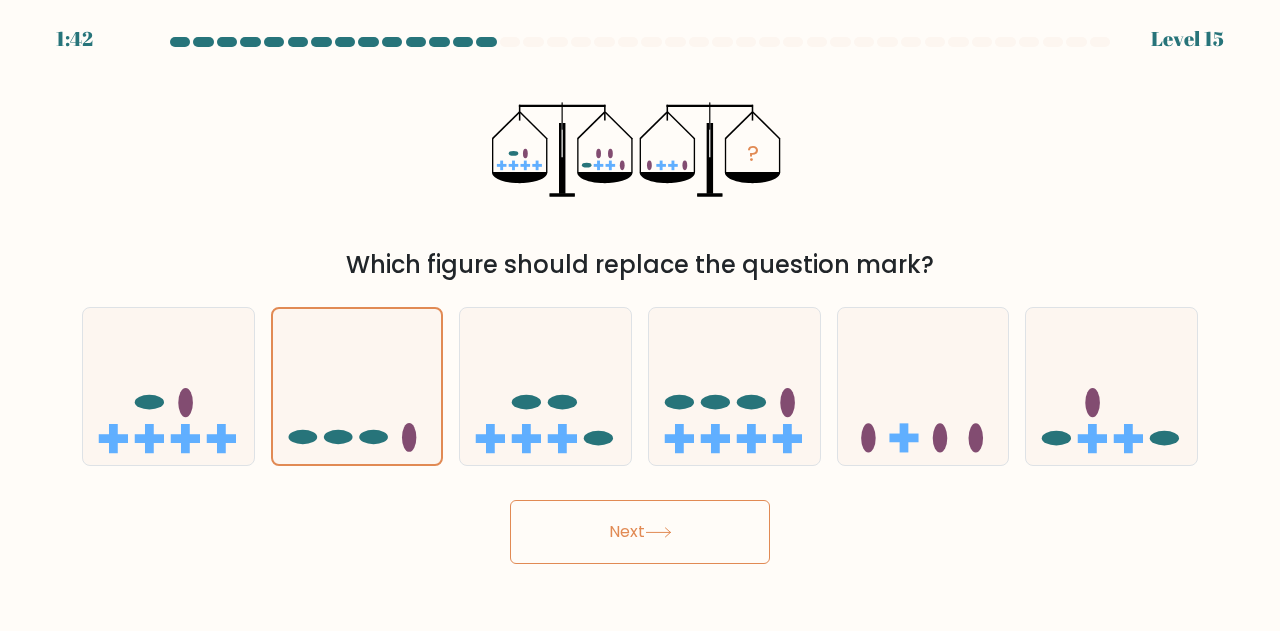 click on "Next" at bounding box center (640, 532) 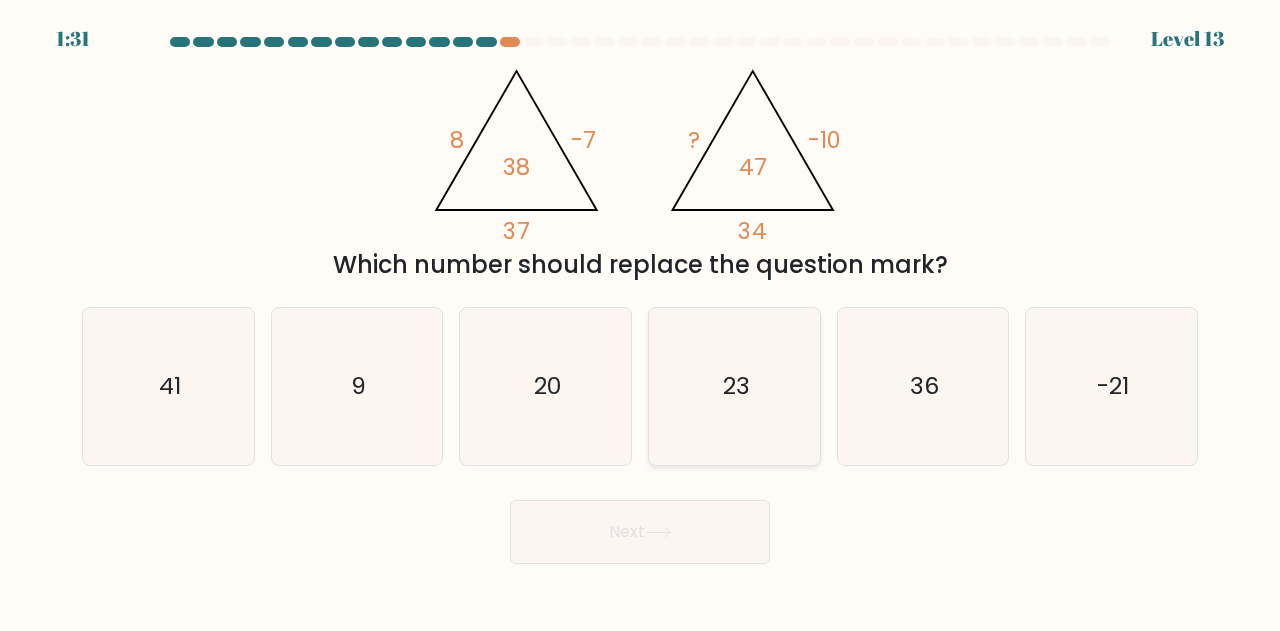 click on "23" 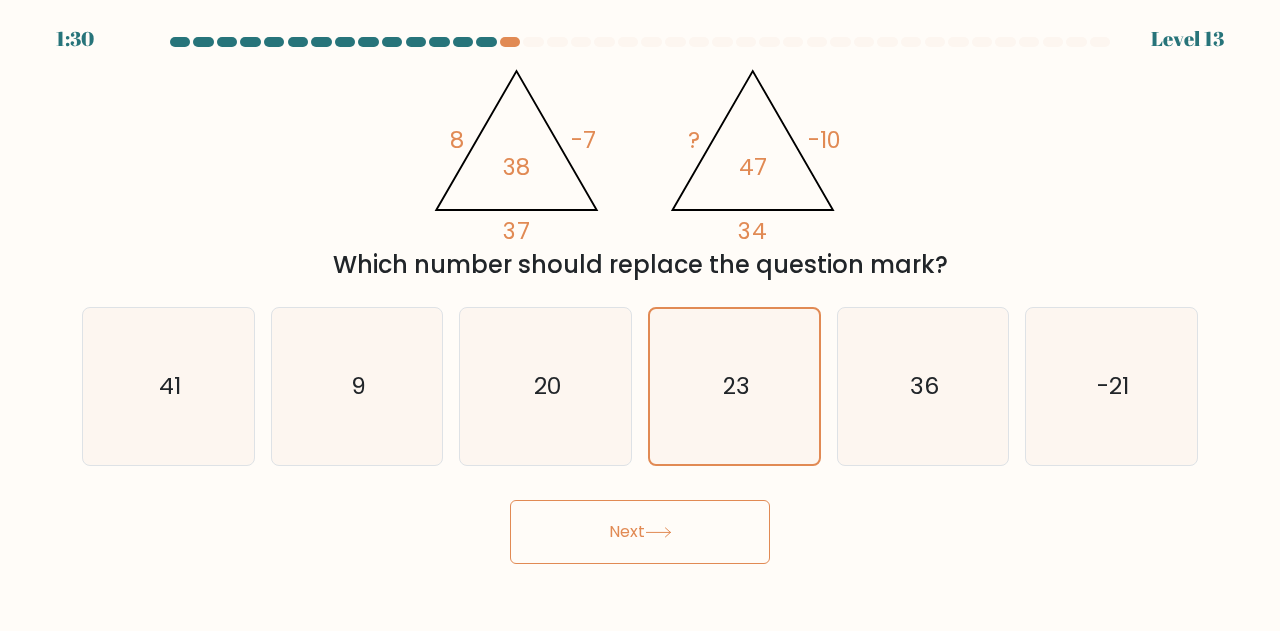 click on "Next" at bounding box center (640, 532) 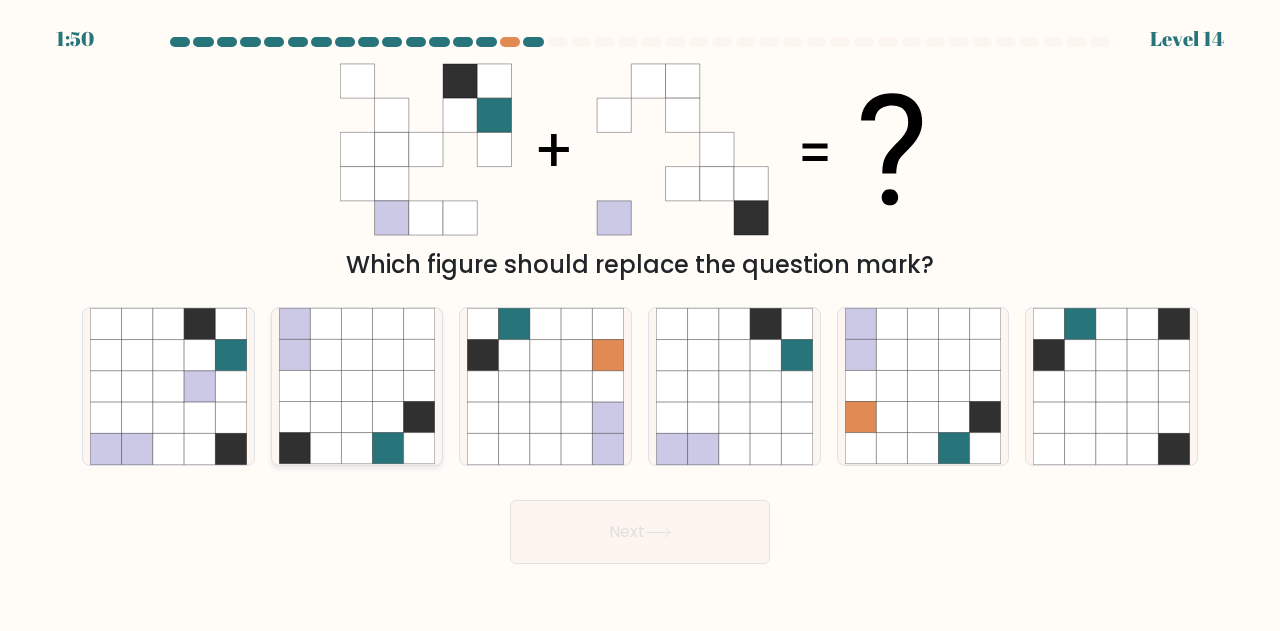 click 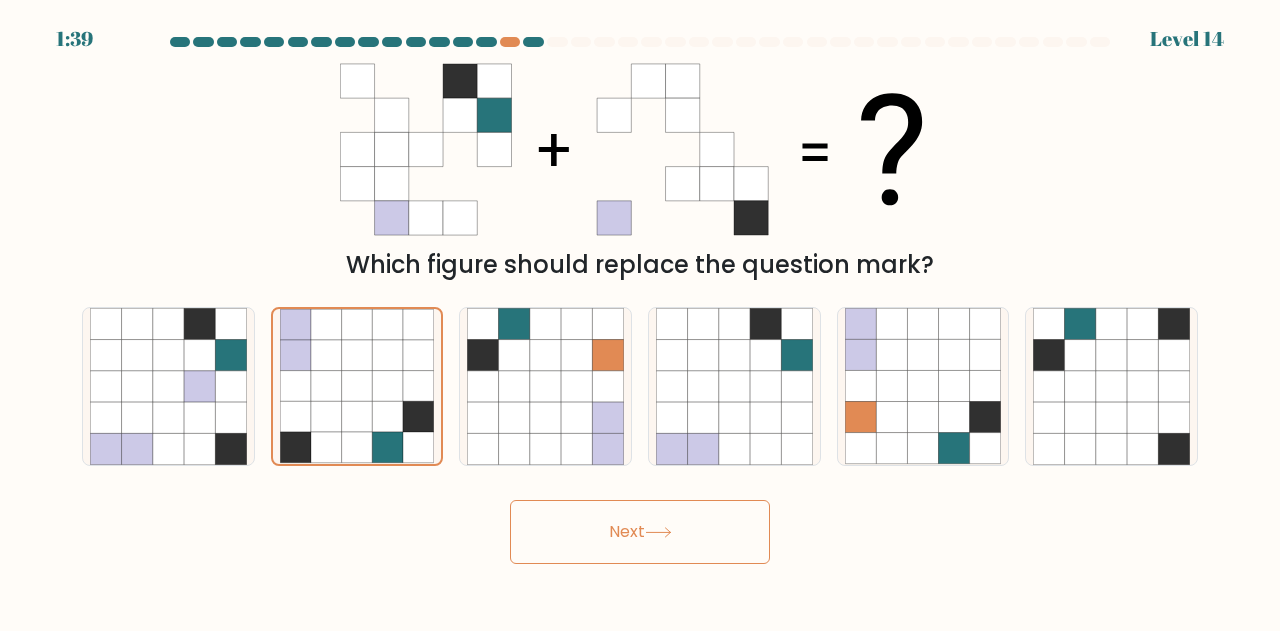 click on "Next" at bounding box center [640, 532] 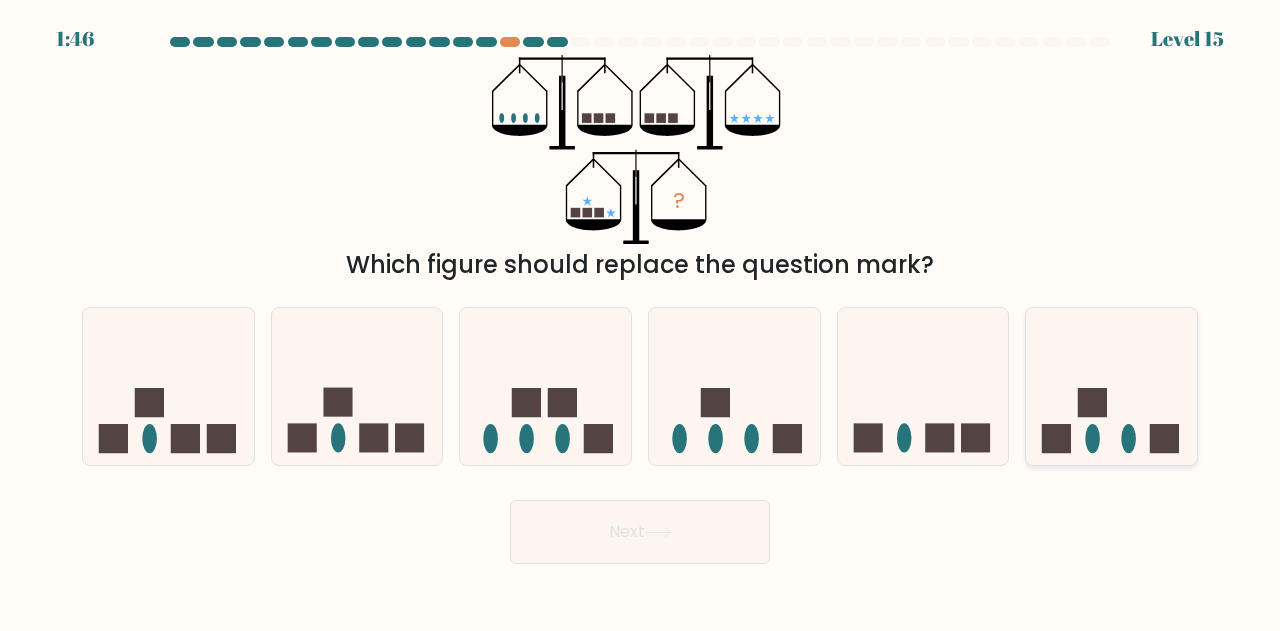 click 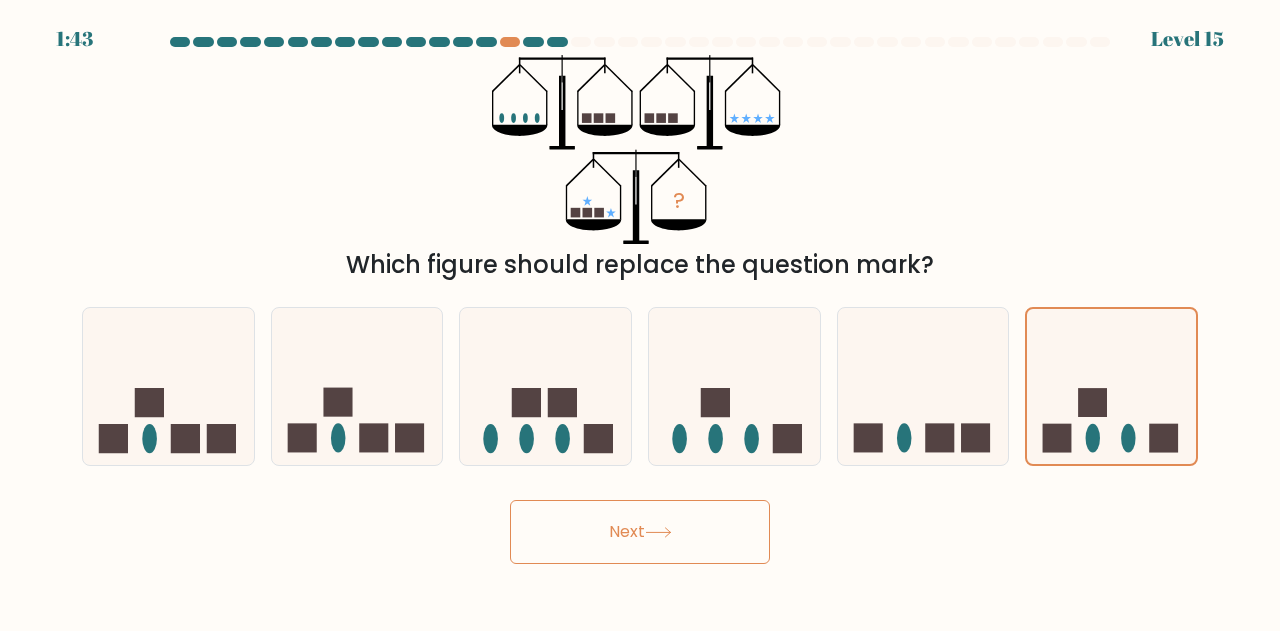 click on "Next" at bounding box center (640, 532) 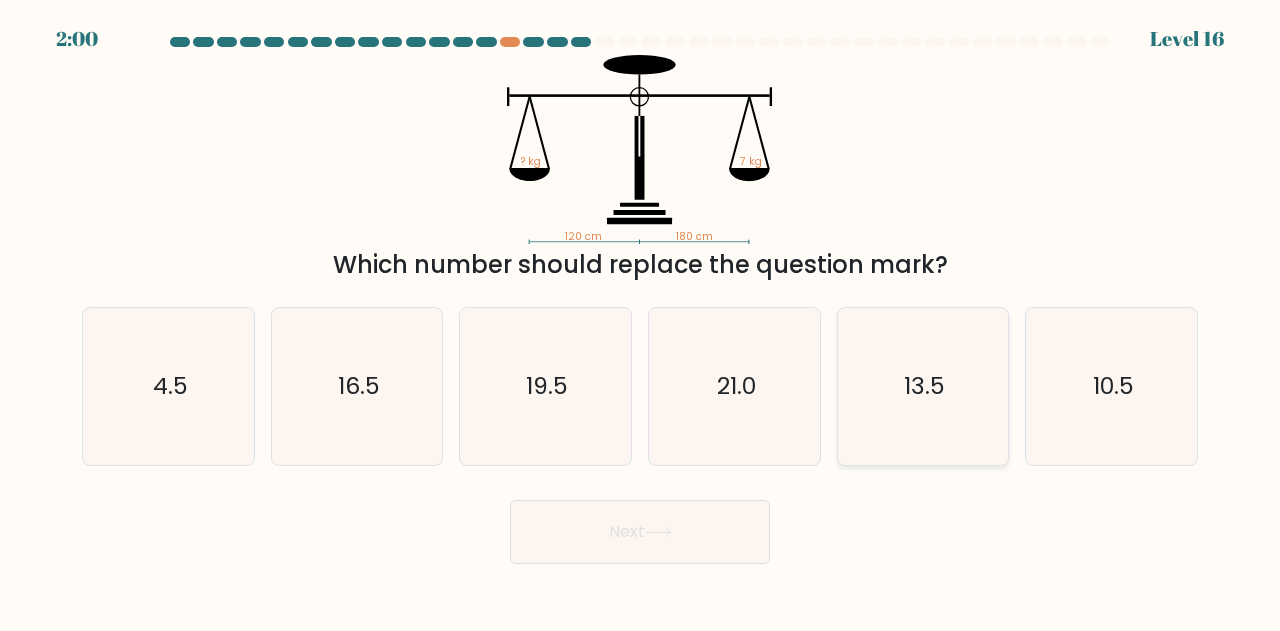 click on "13.5" 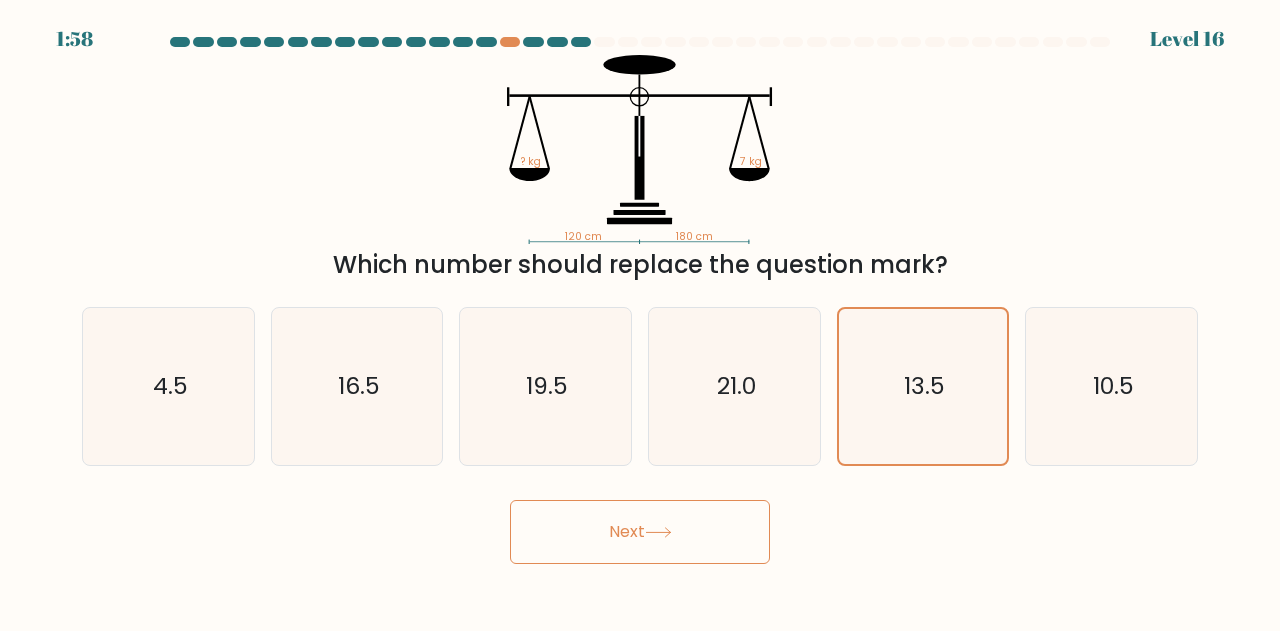 click on "Next" at bounding box center (640, 532) 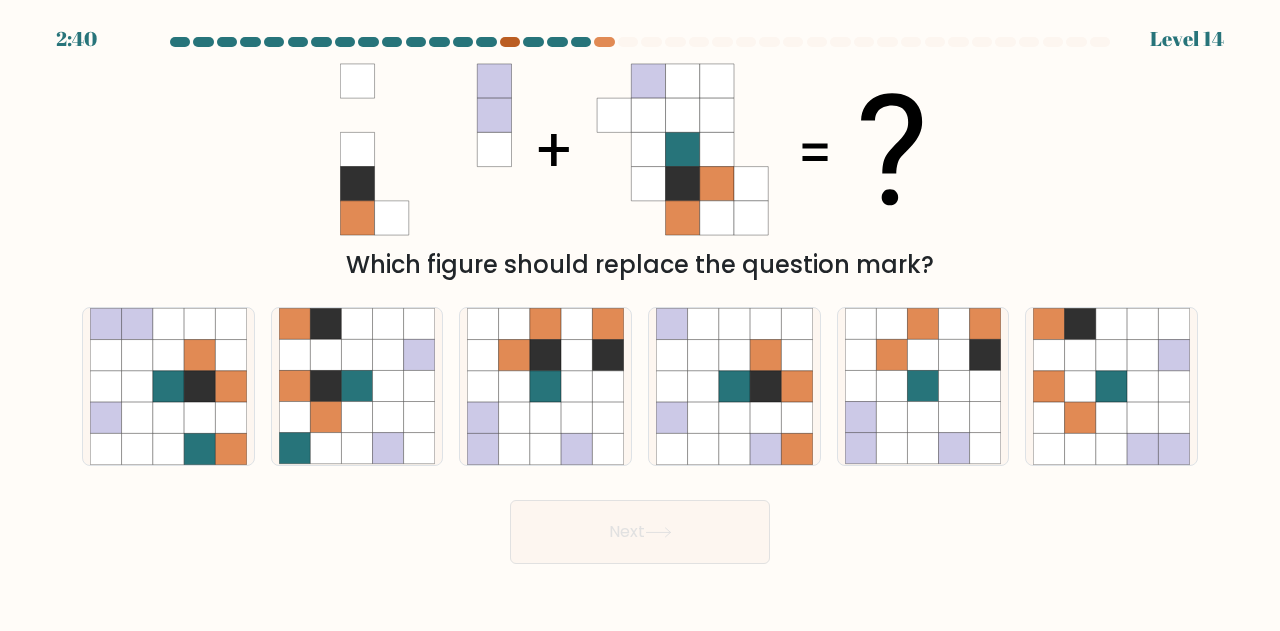 click at bounding box center (510, 42) 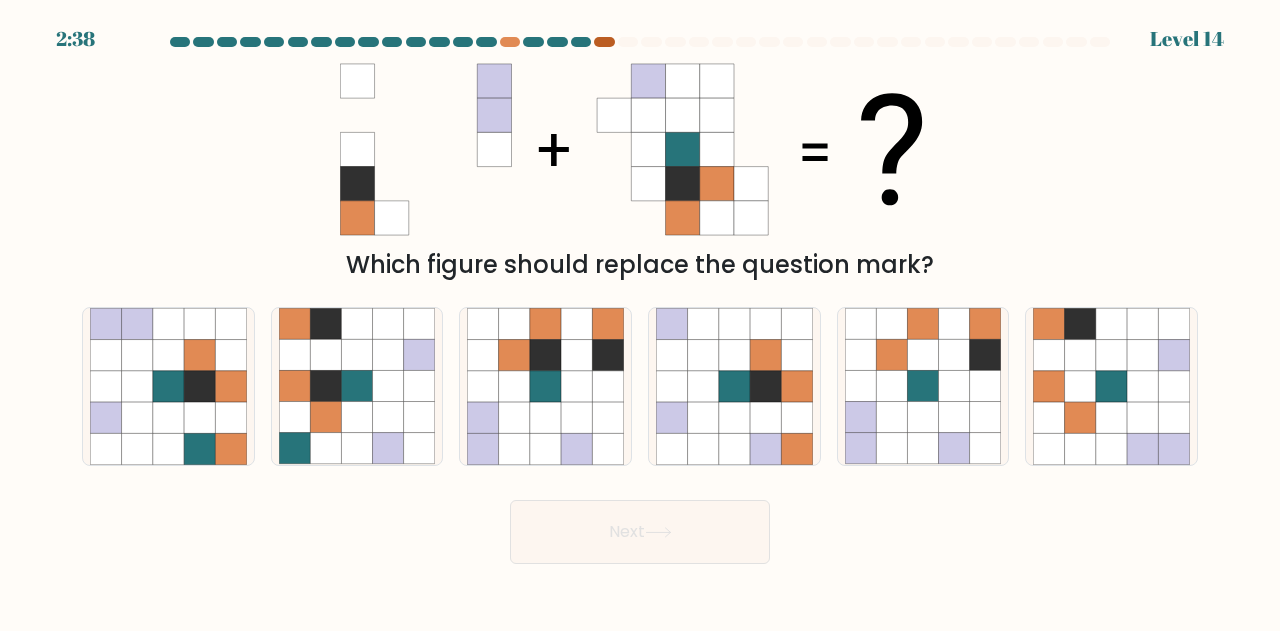 click at bounding box center (604, 42) 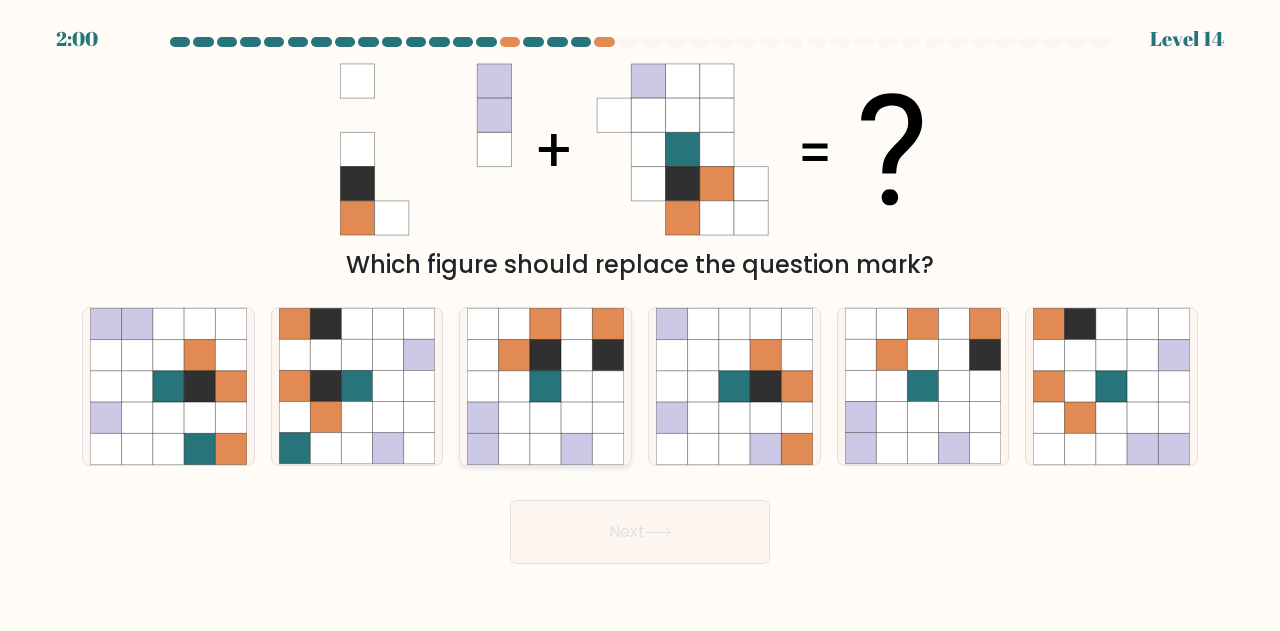 click 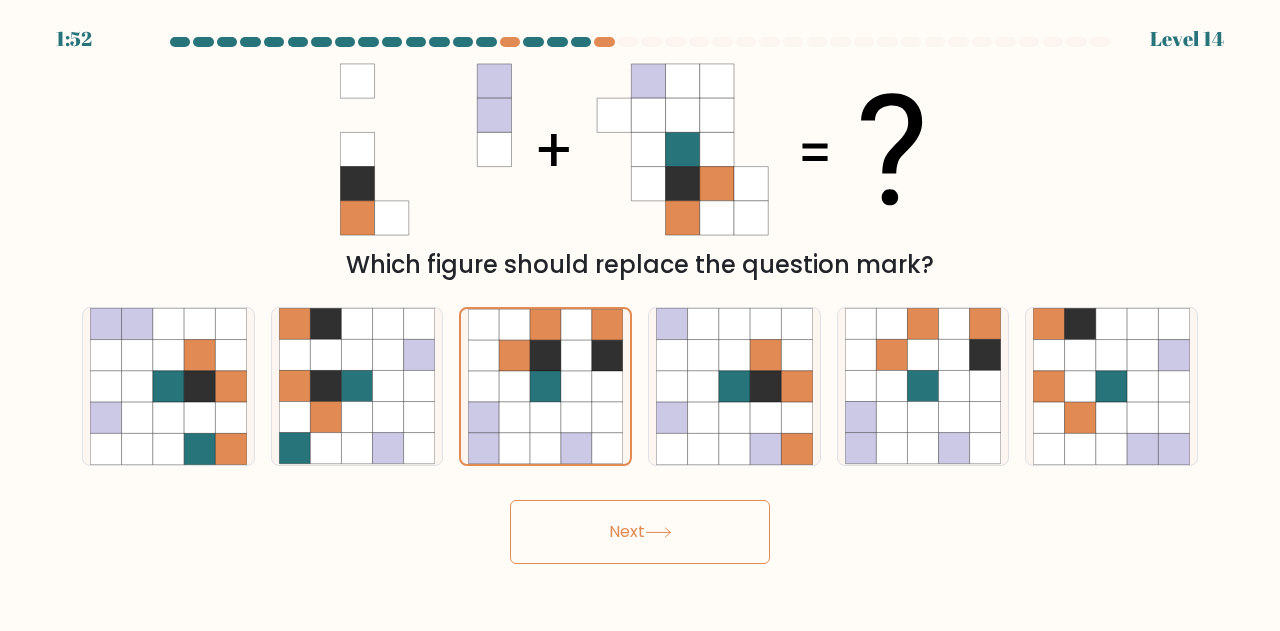 click on "Next" at bounding box center [640, 532] 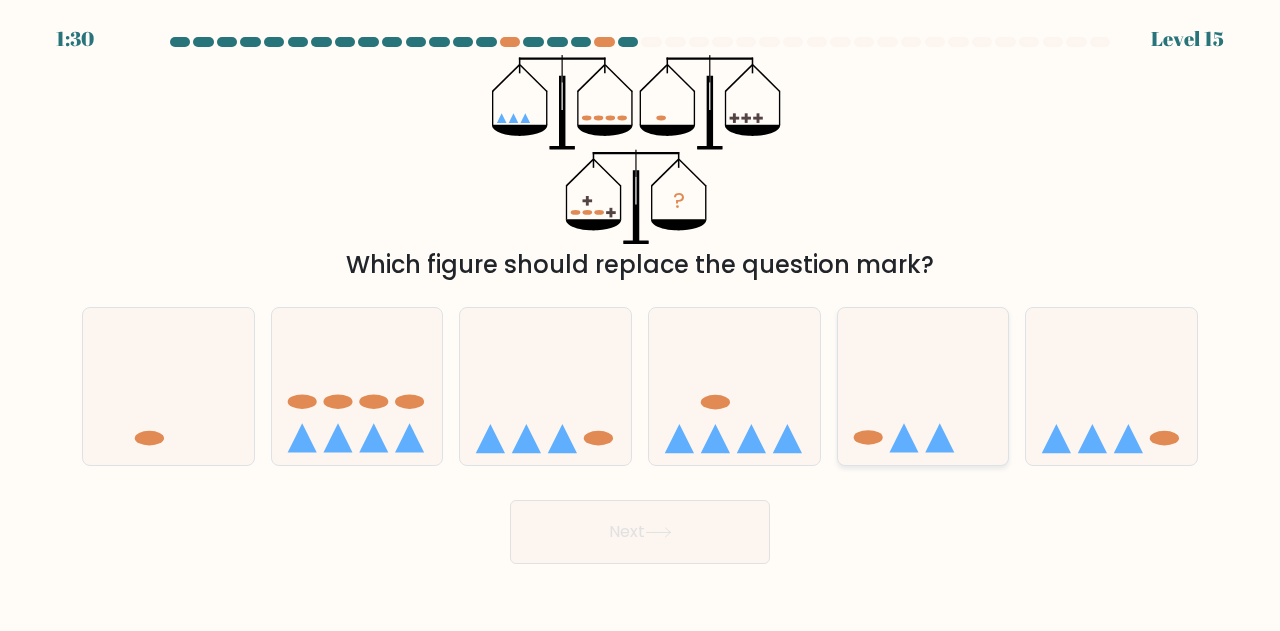 click 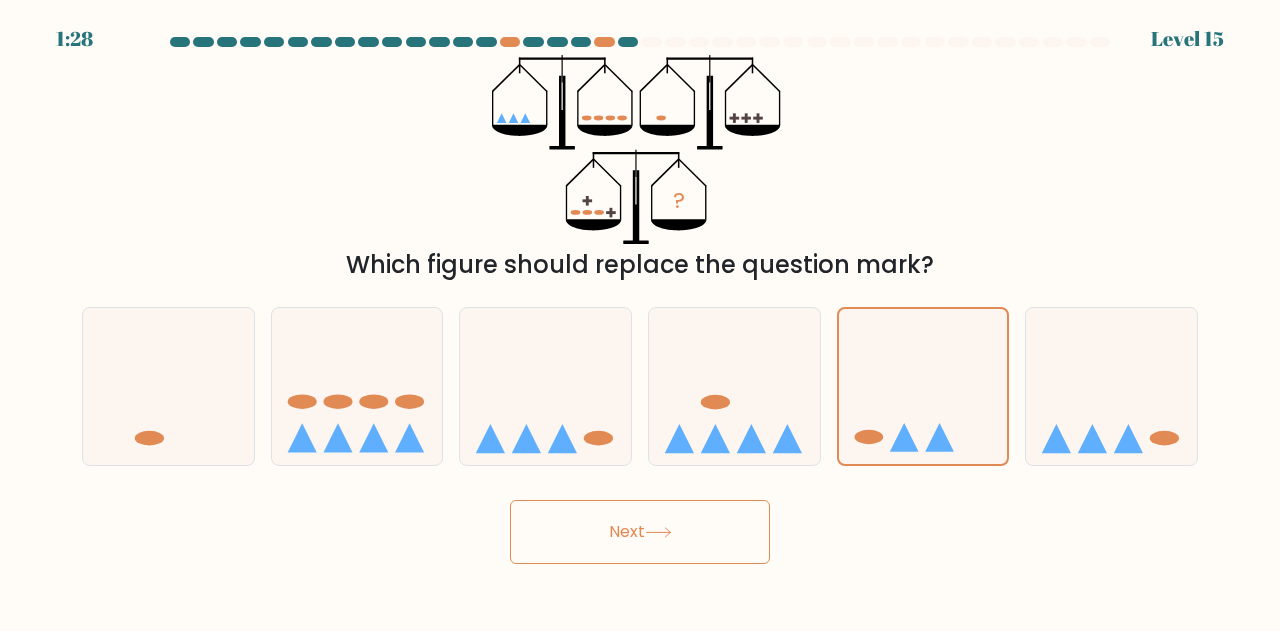 click on "Next" at bounding box center [640, 532] 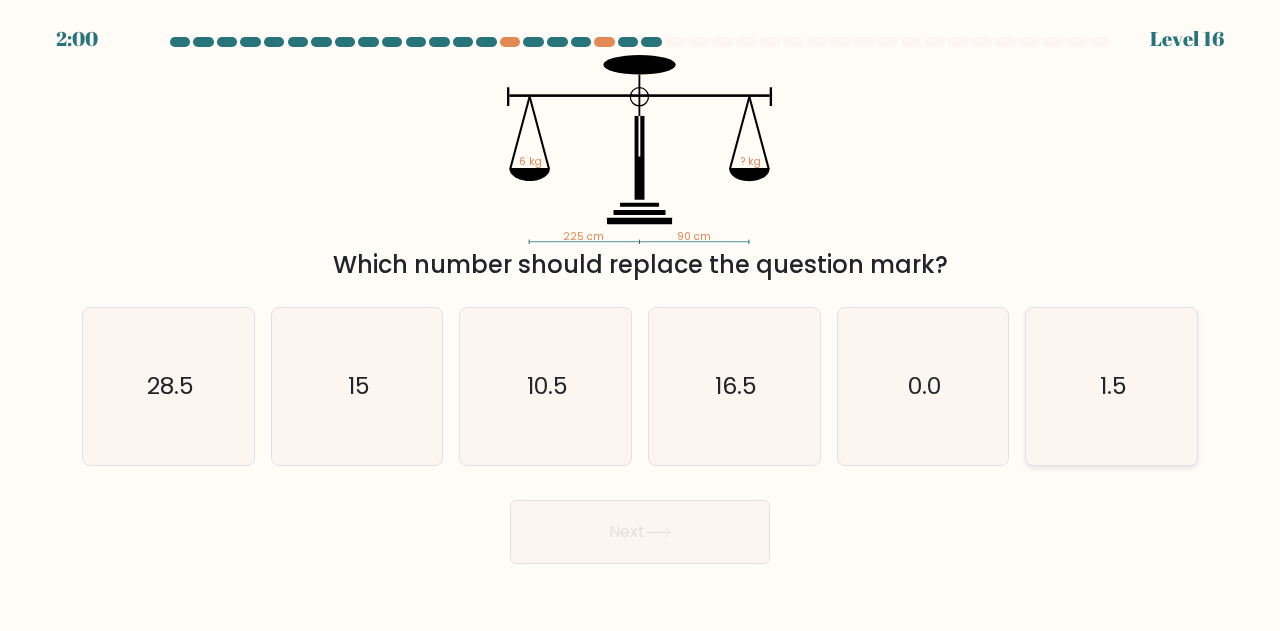 click on "1.5" 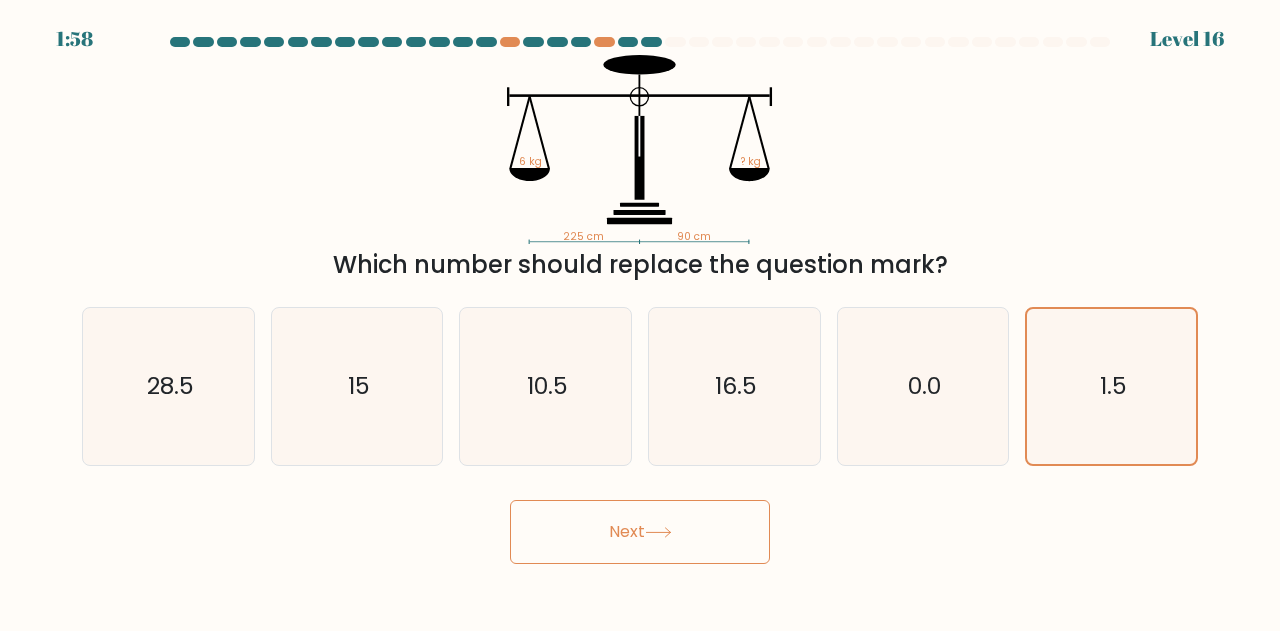 click on "Next" at bounding box center (640, 532) 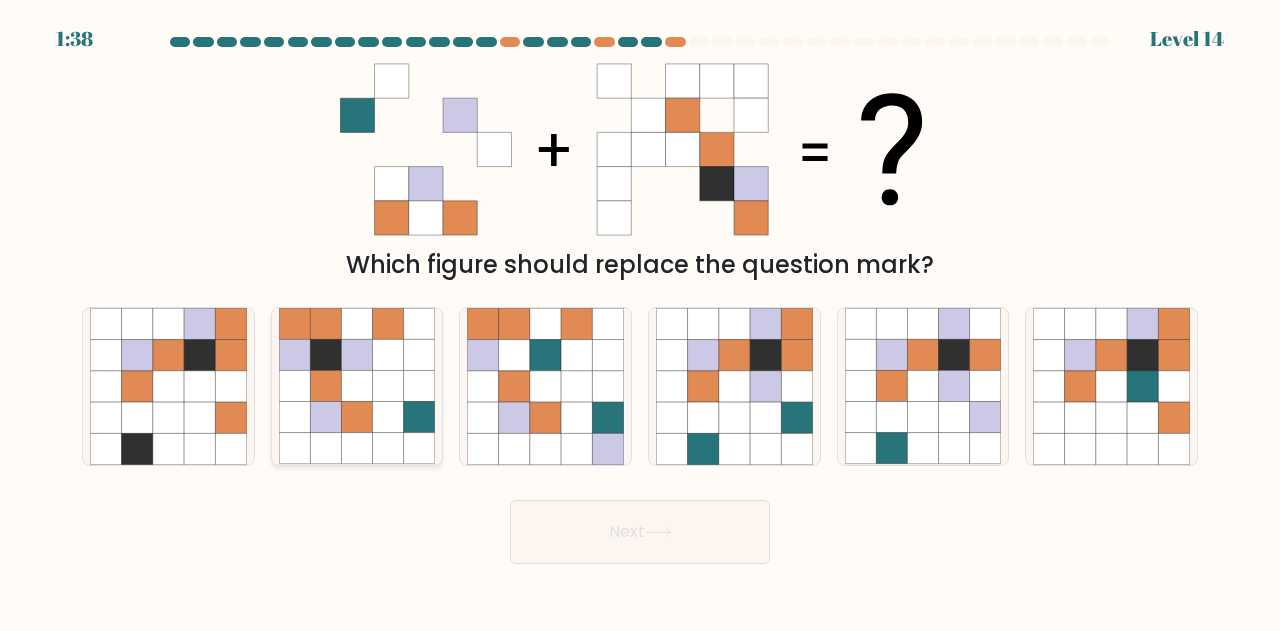click 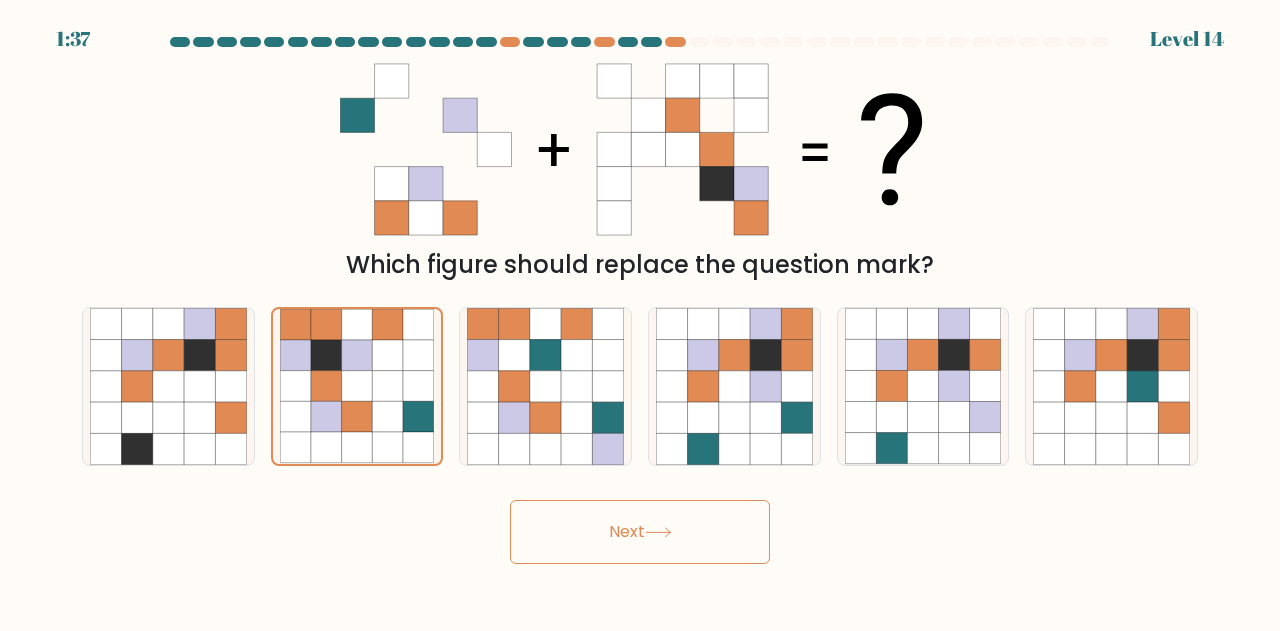 click on "Next" at bounding box center [640, 532] 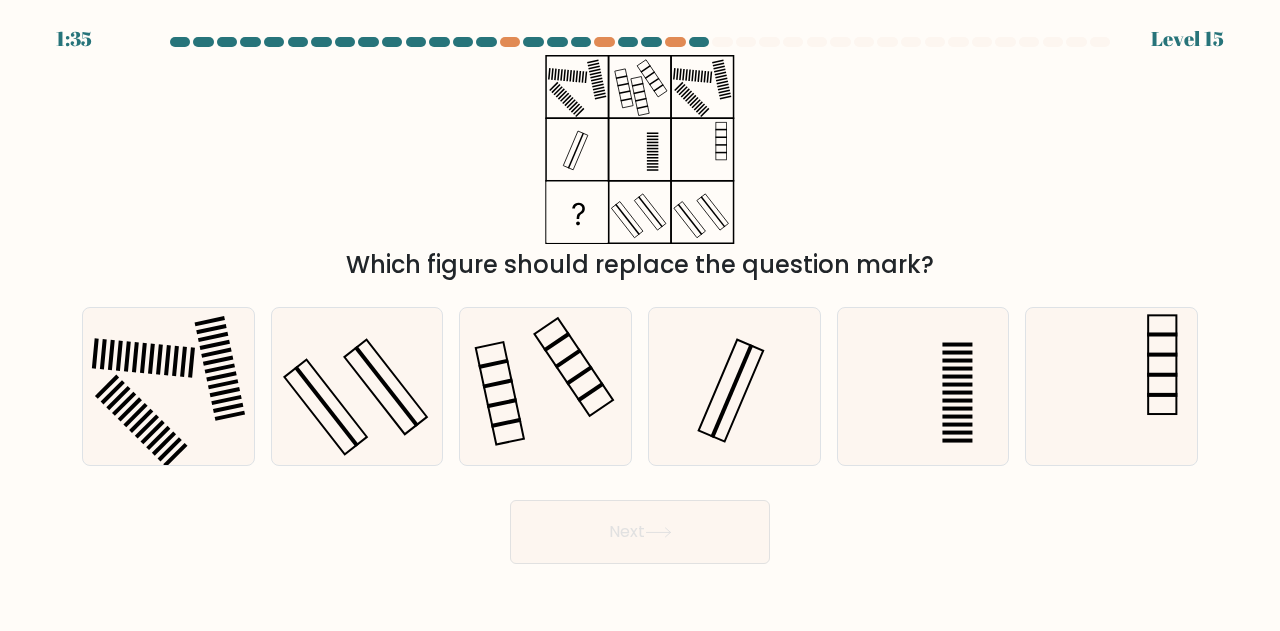 click on "Next" at bounding box center [640, 532] 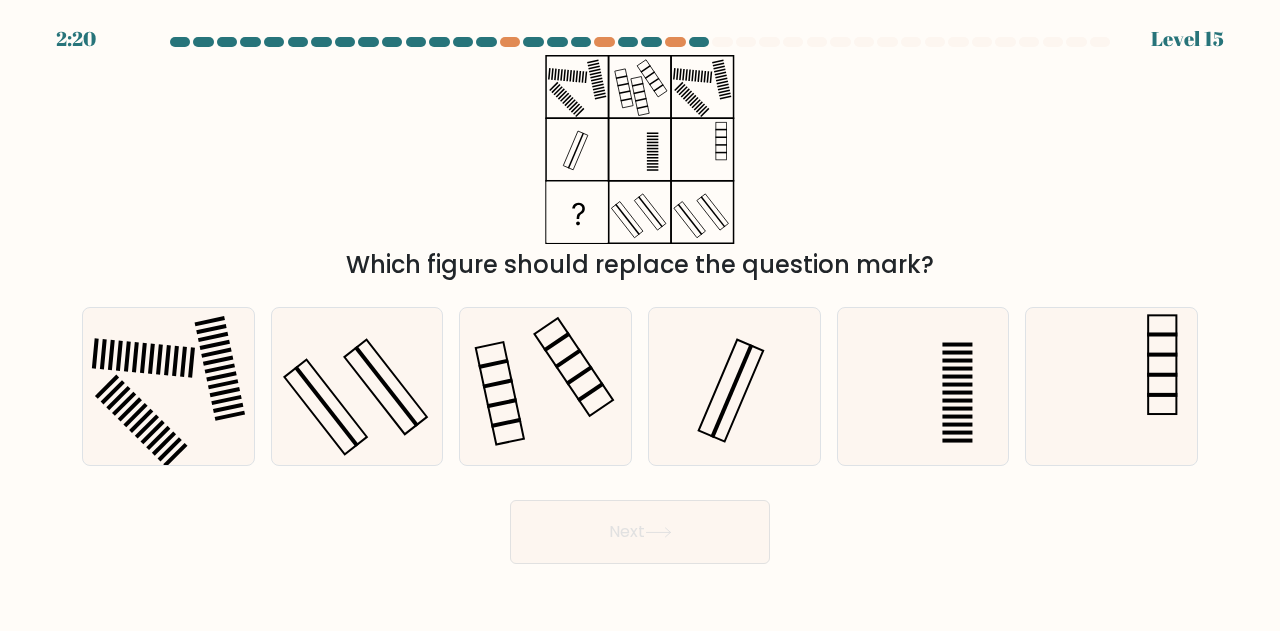 click on "Next" at bounding box center [640, 527] 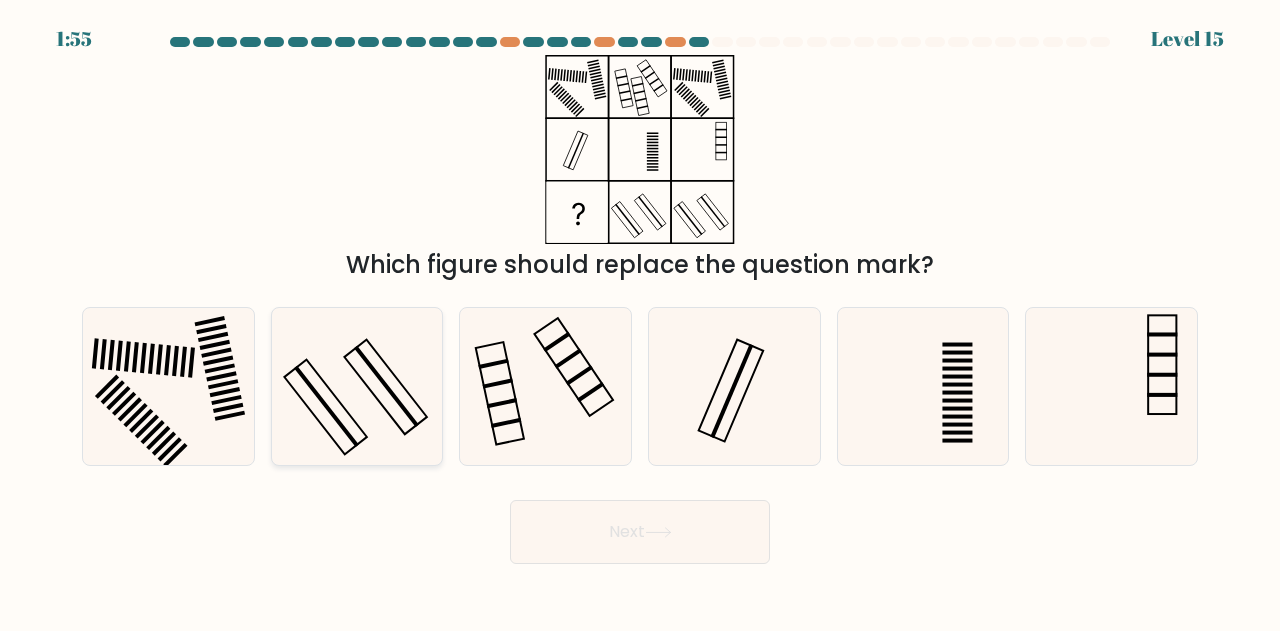 click 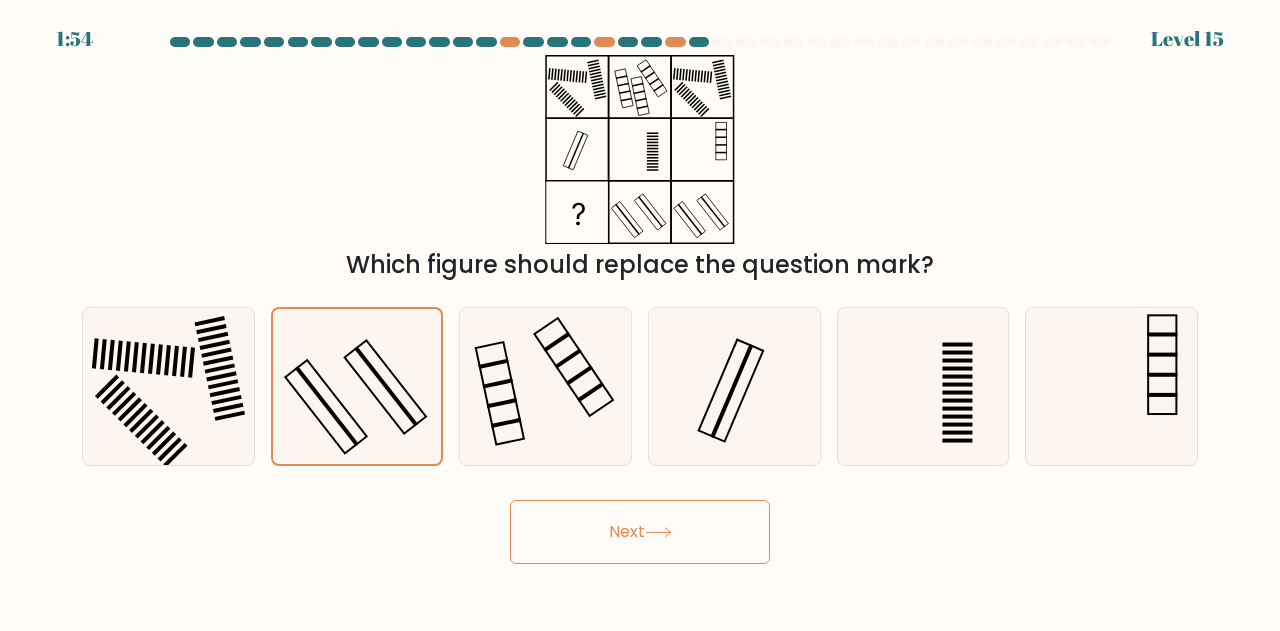 click on "Next" at bounding box center [640, 532] 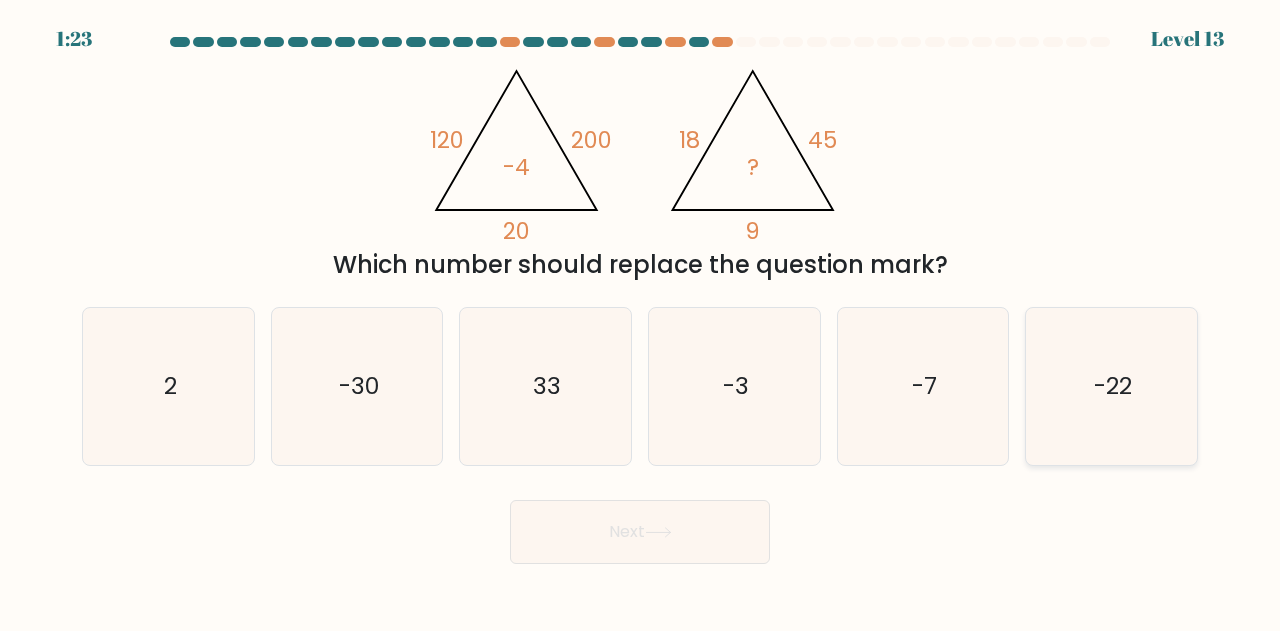click on "-22" 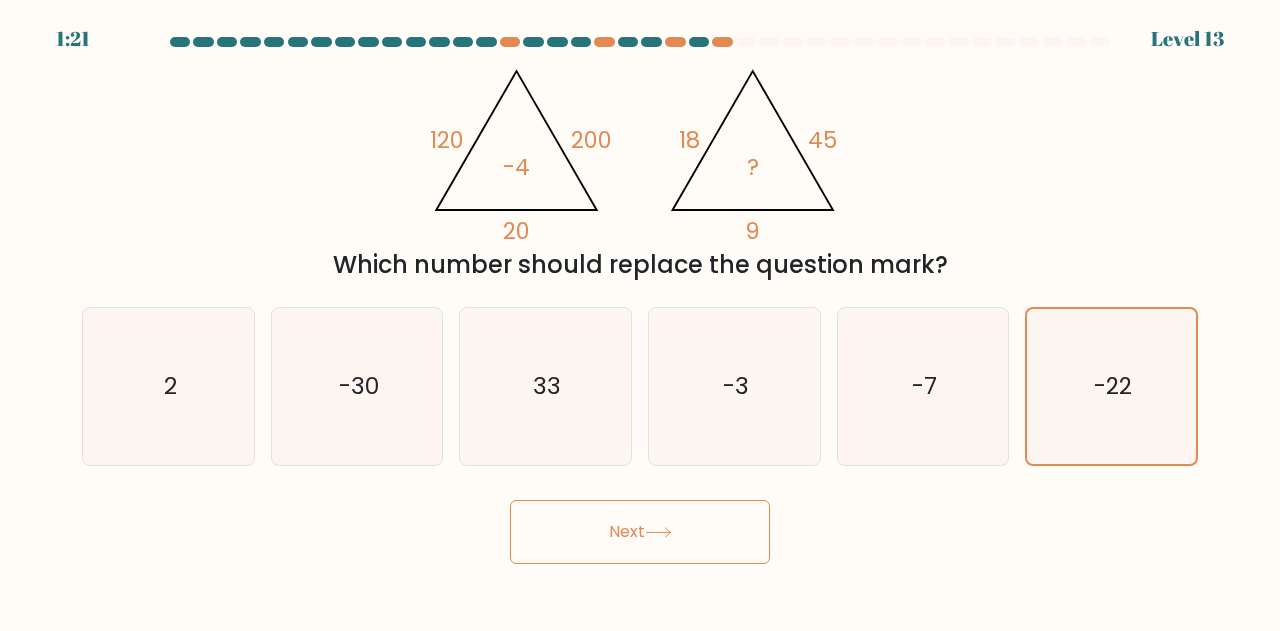 click on "Next" at bounding box center [640, 532] 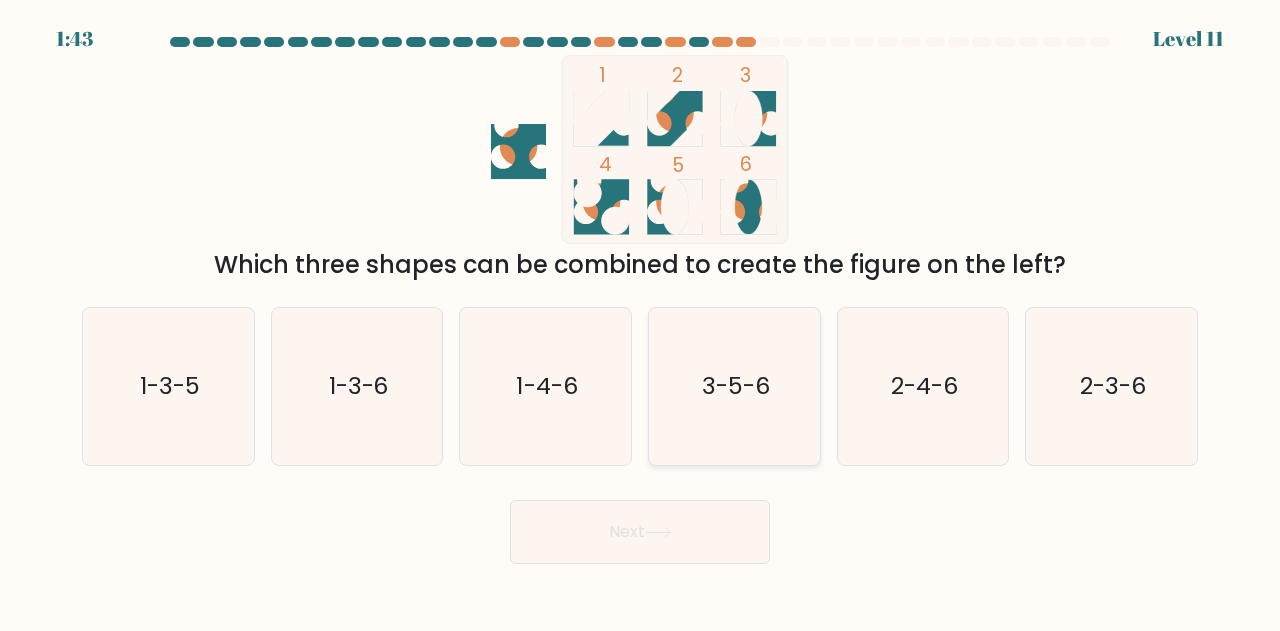 click on "3-5-6" 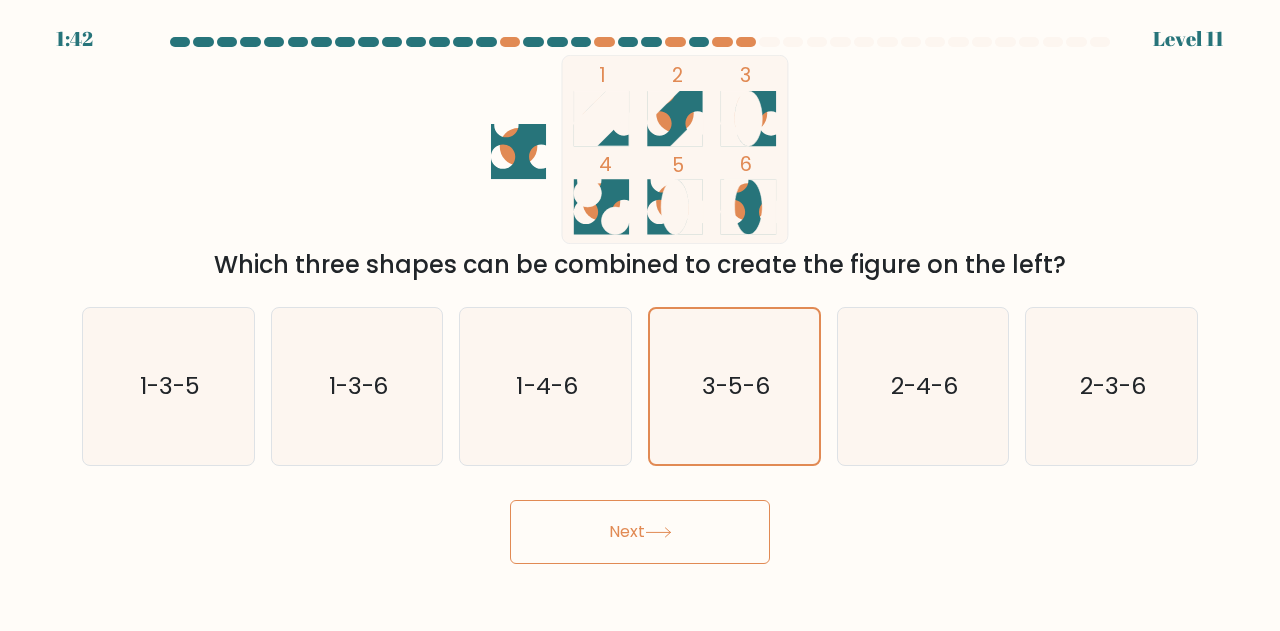 click on "Next" at bounding box center (640, 532) 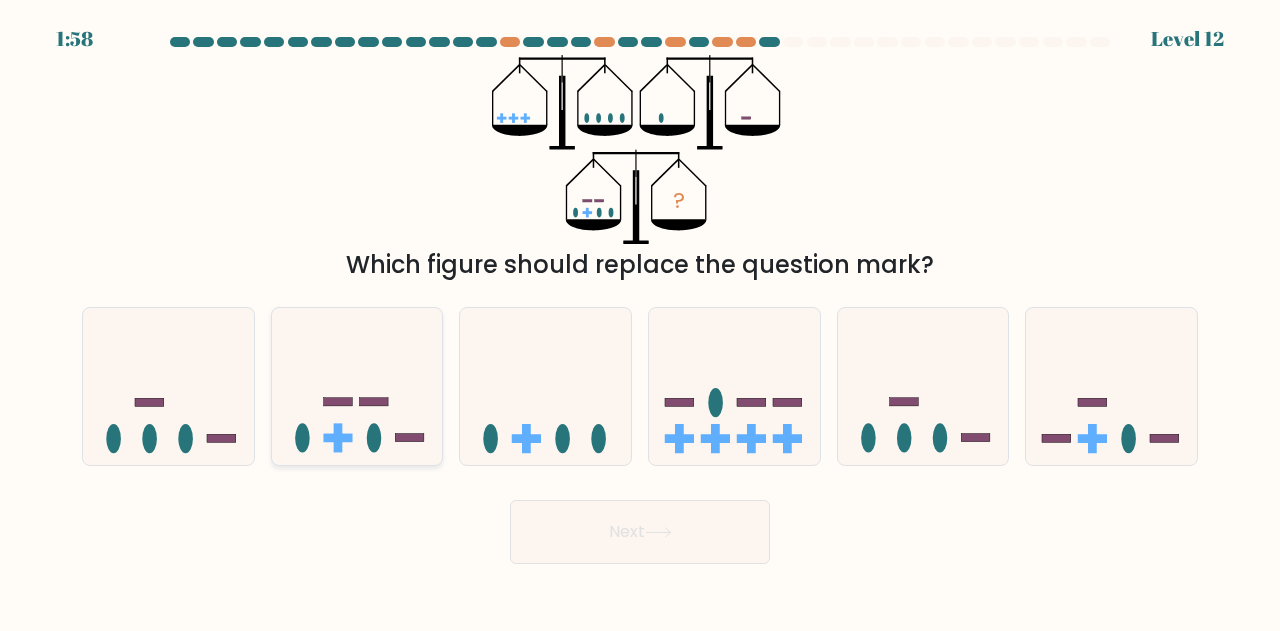 click 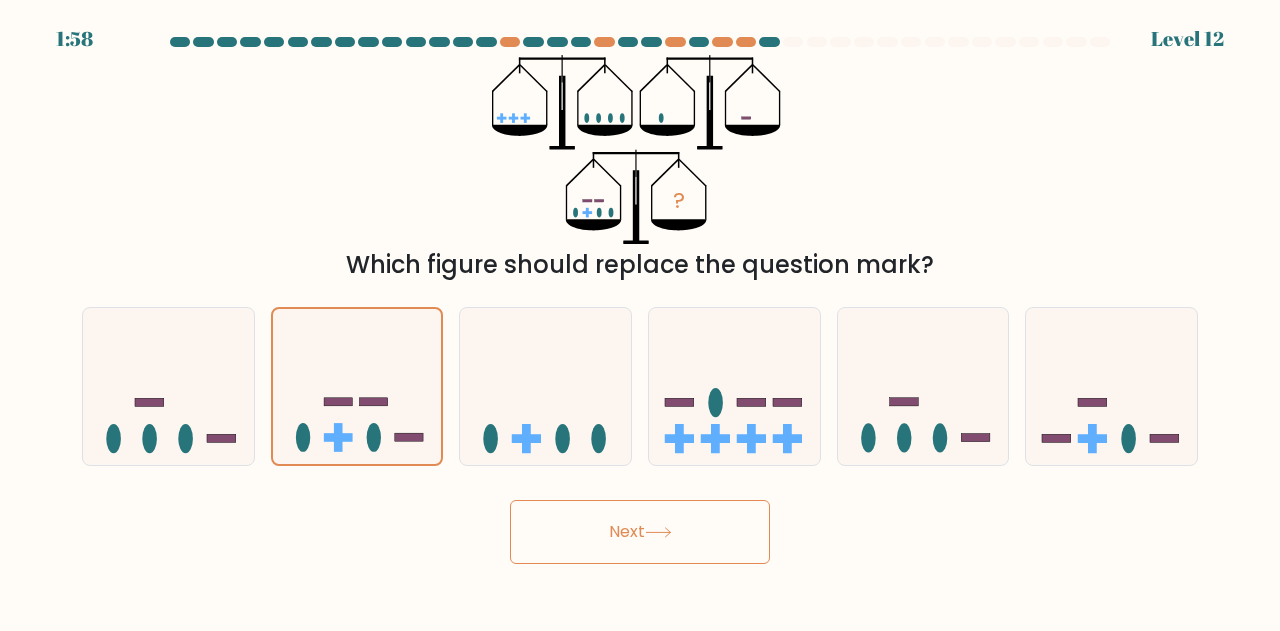click 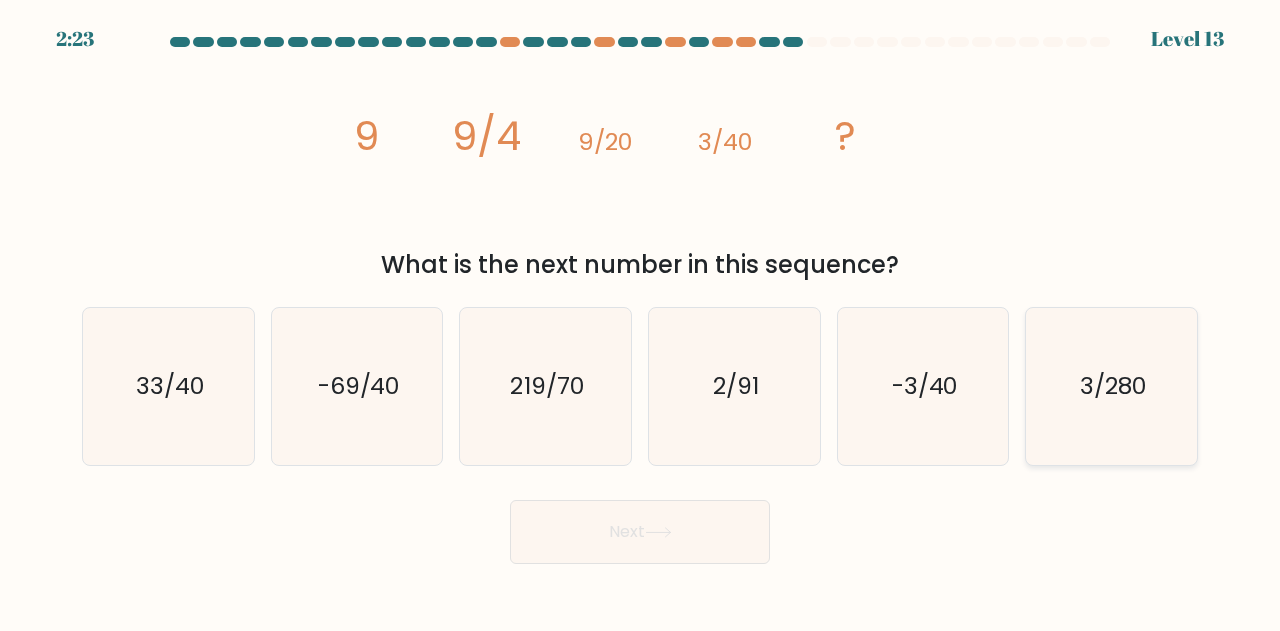 click on "3/280" 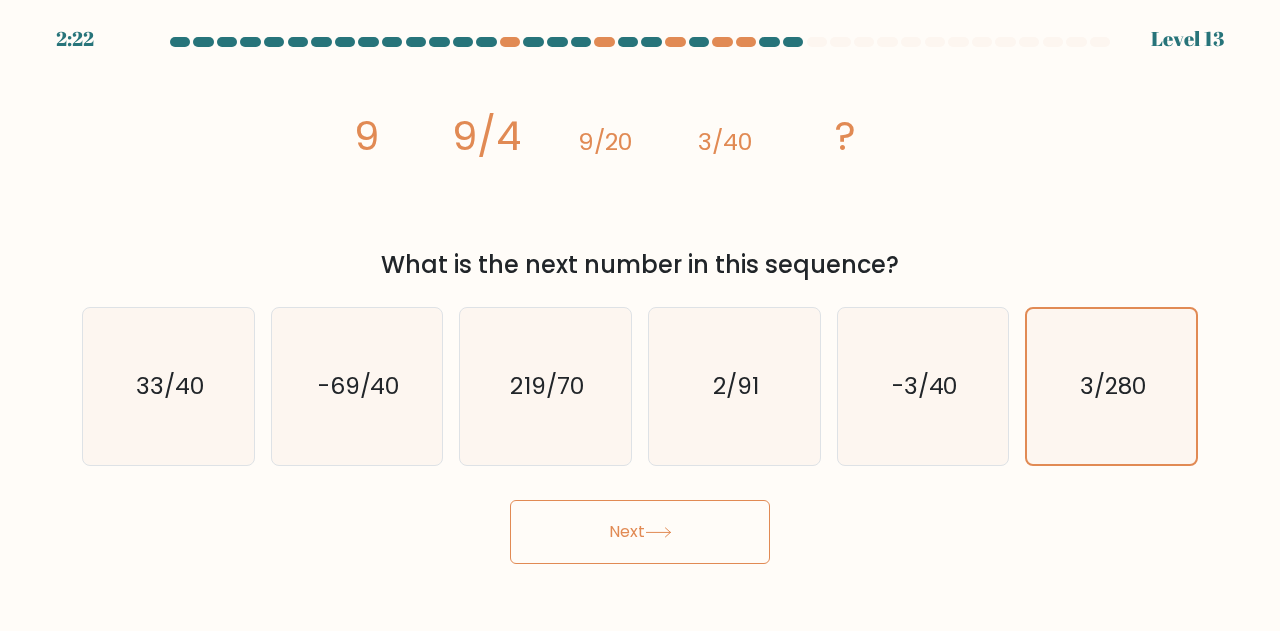 click on "Next" at bounding box center (640, 532) 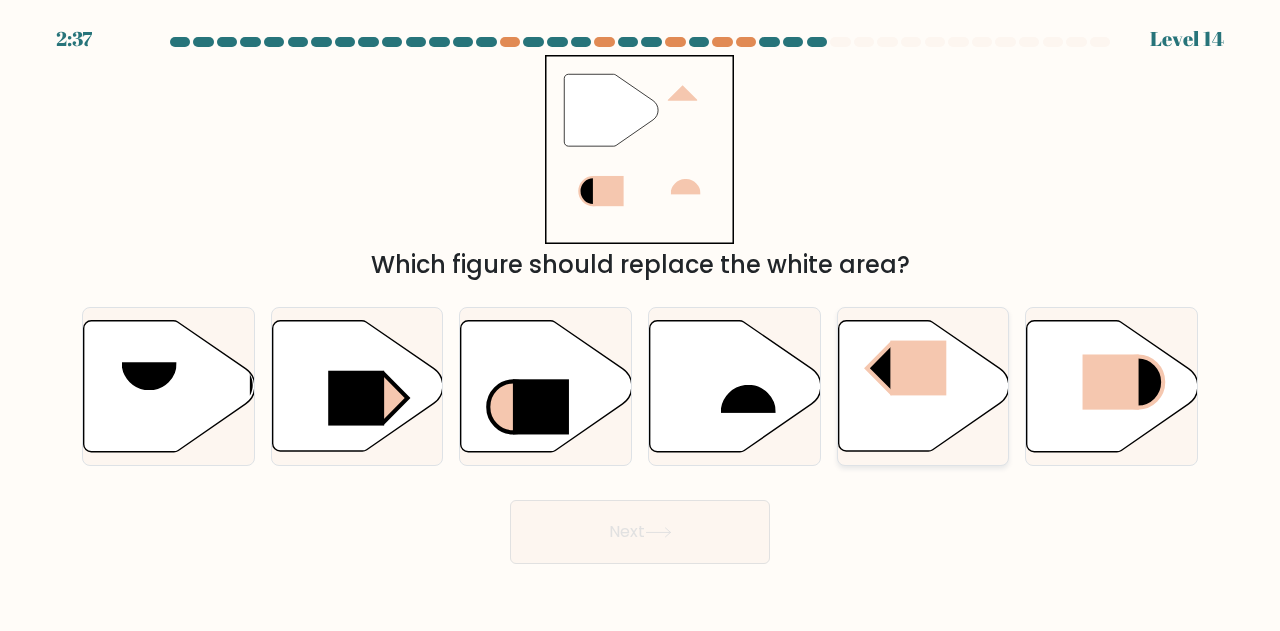 click 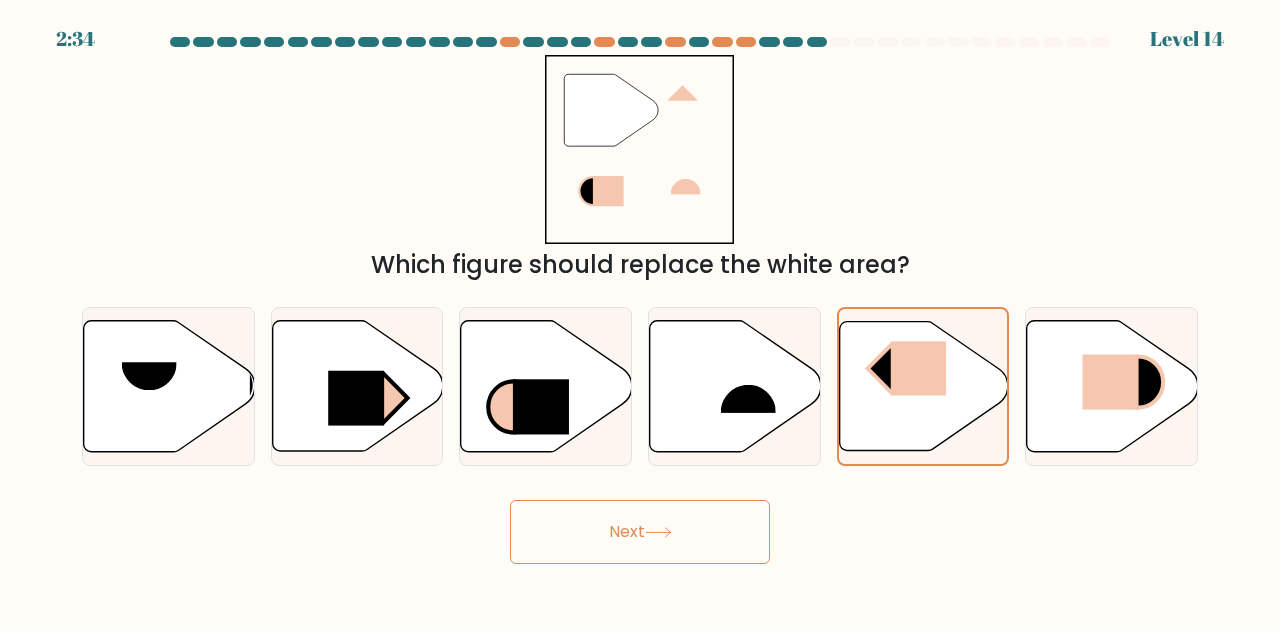 click on "Next" at bounding box center [640, 532] 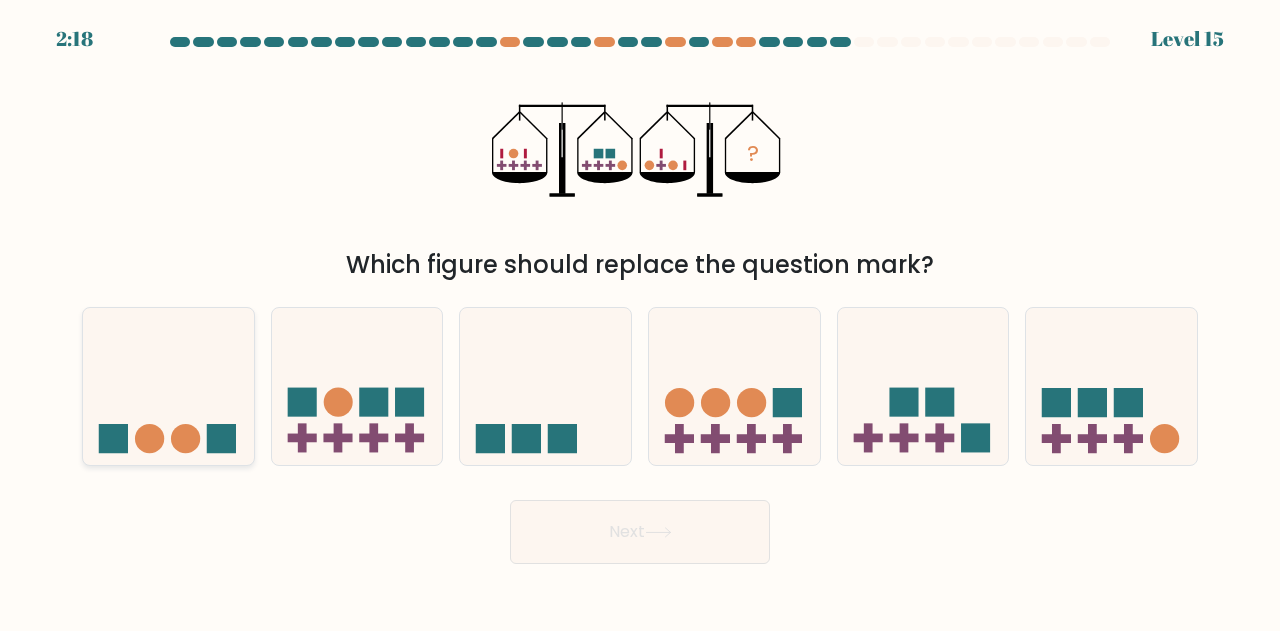 click 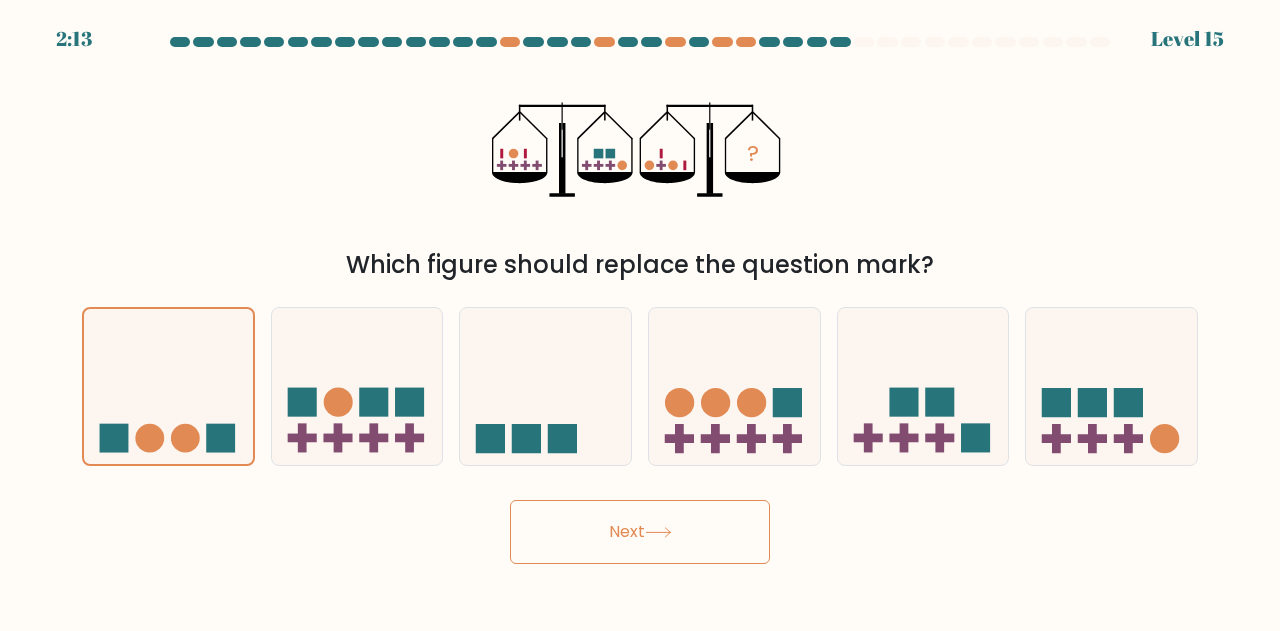 click on "Next" at bounding box center [640, 532] 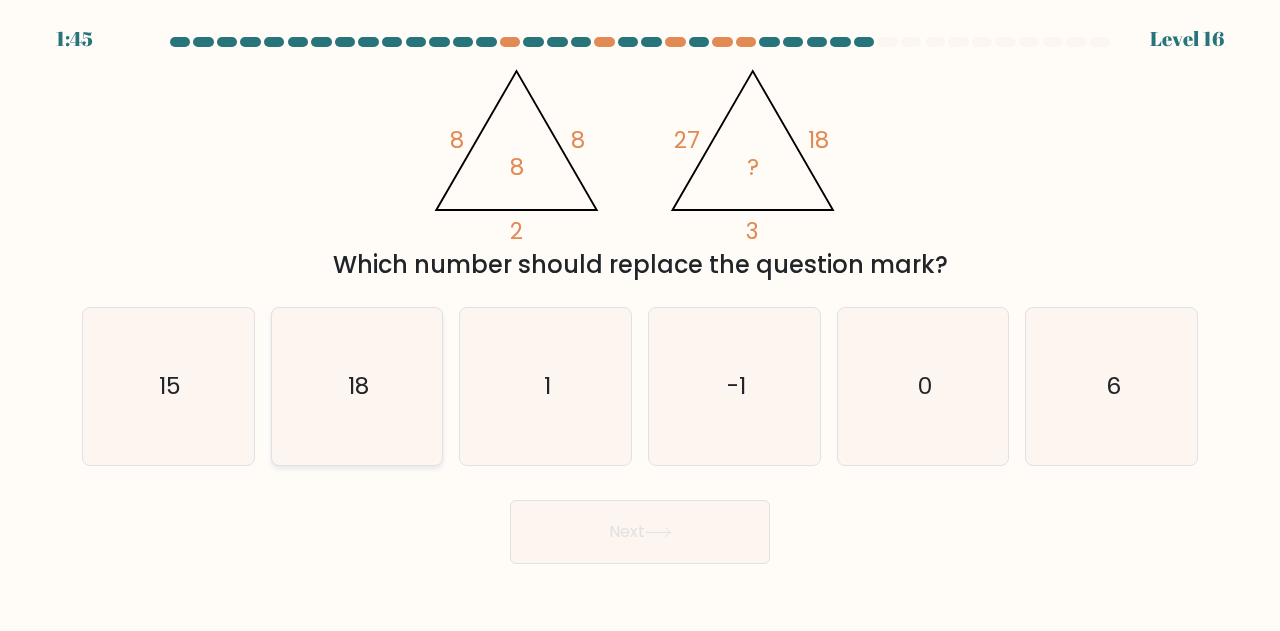 click on "18" 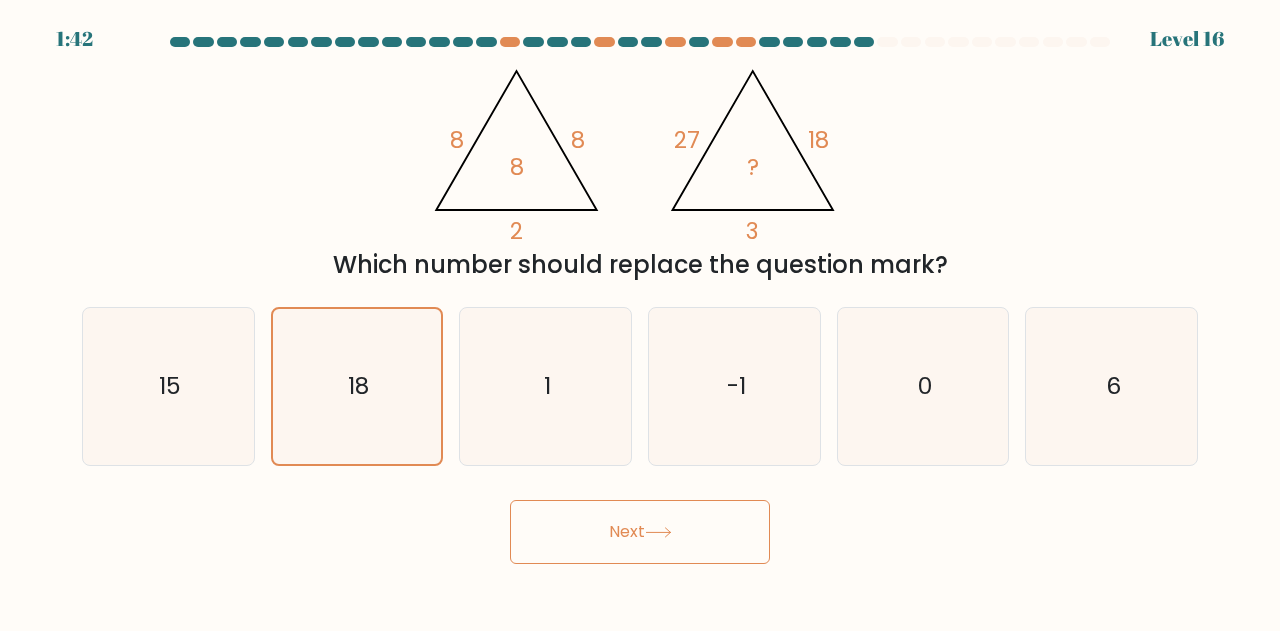 click on "Next" at bounding box center (640, 532) 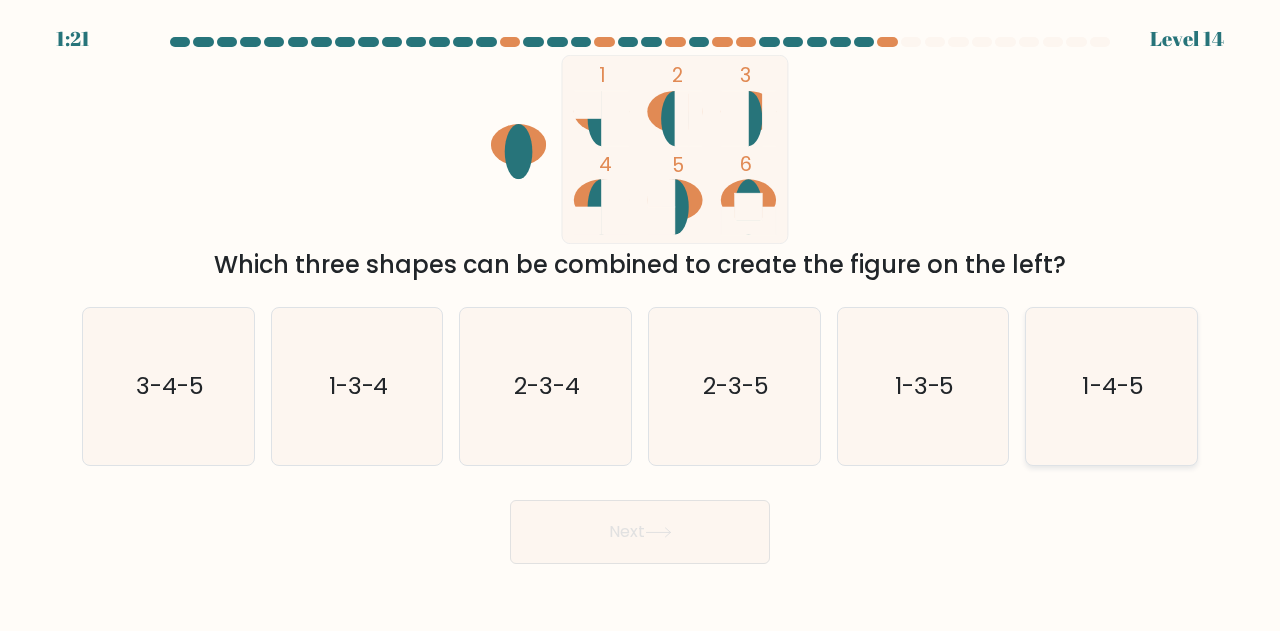 click on "1-4-5" 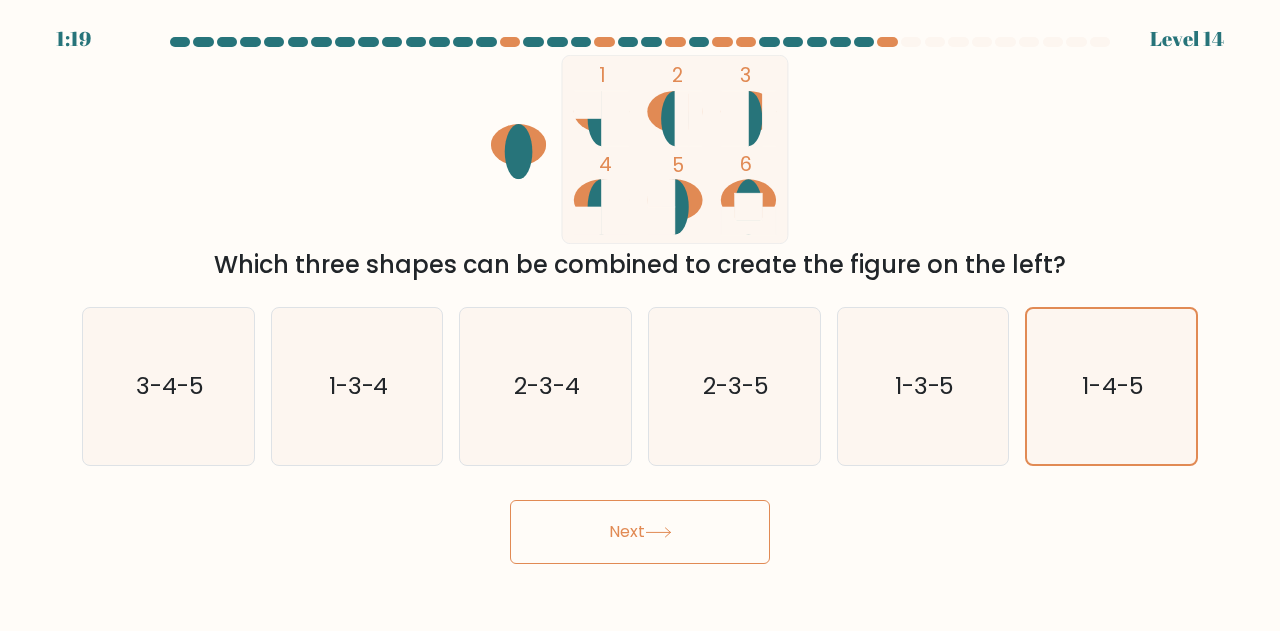 click on "Next" at bounding box center (640, 532) 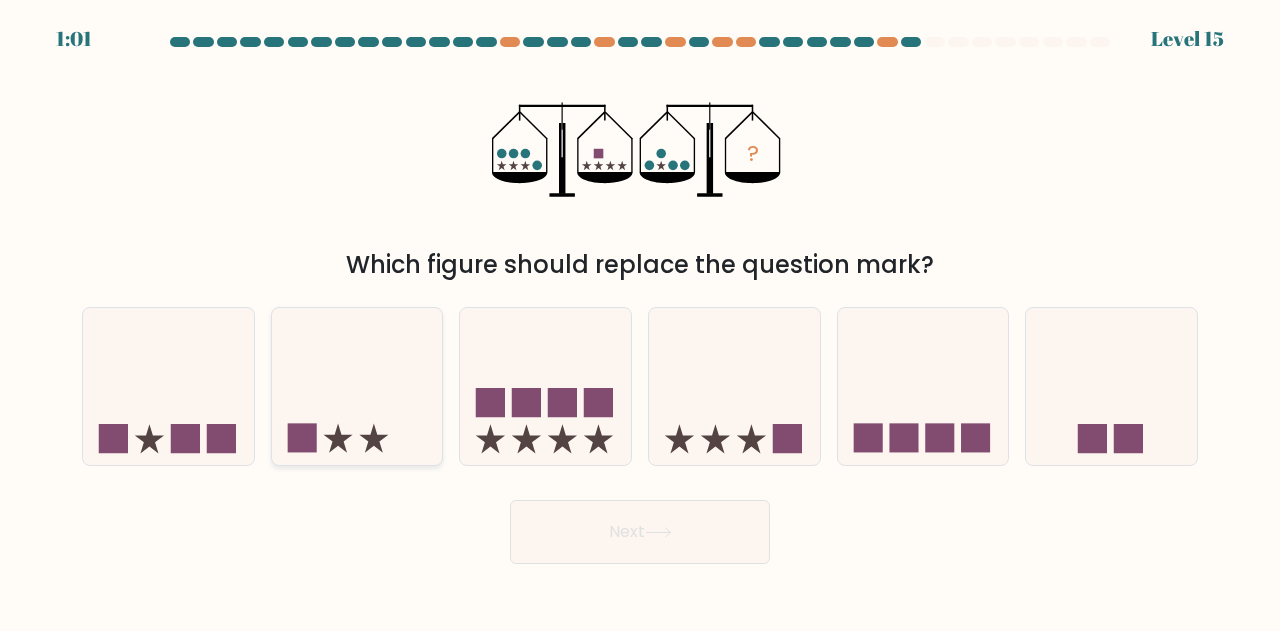 click 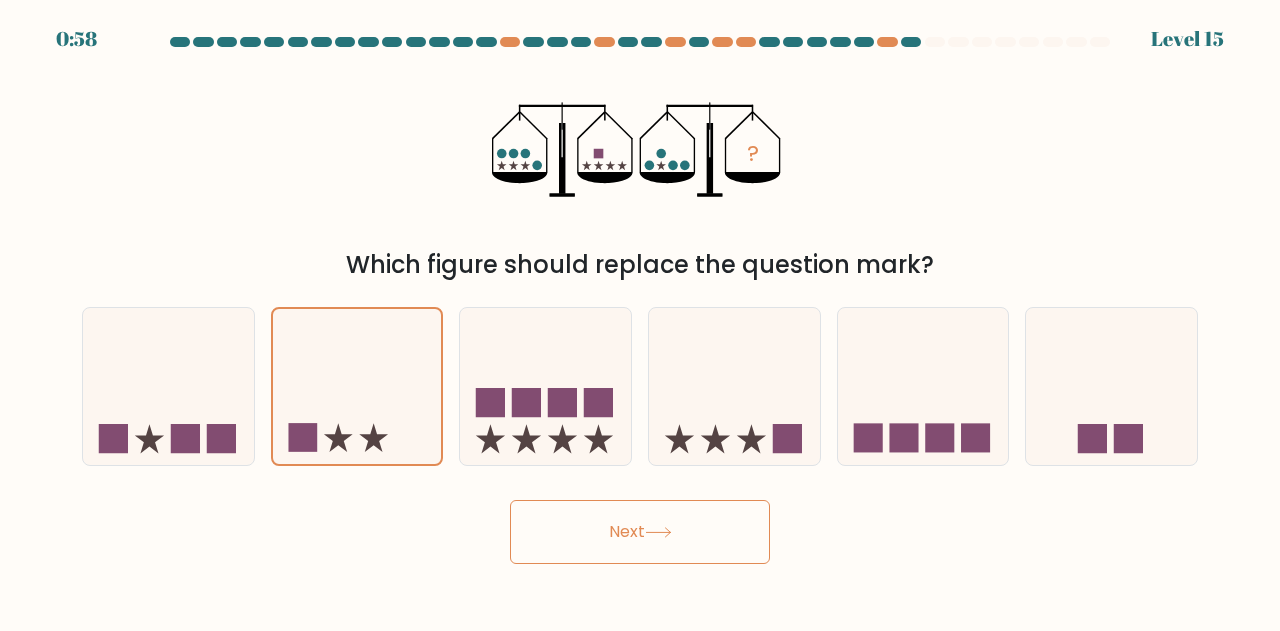 click 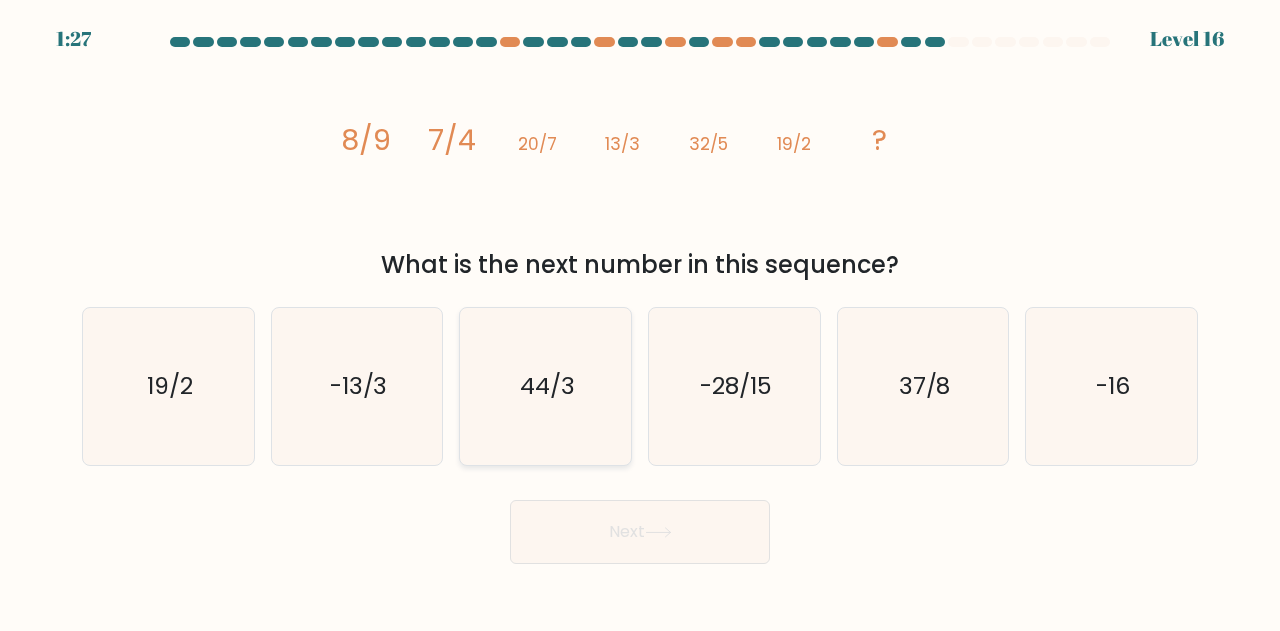 click on "44/3" 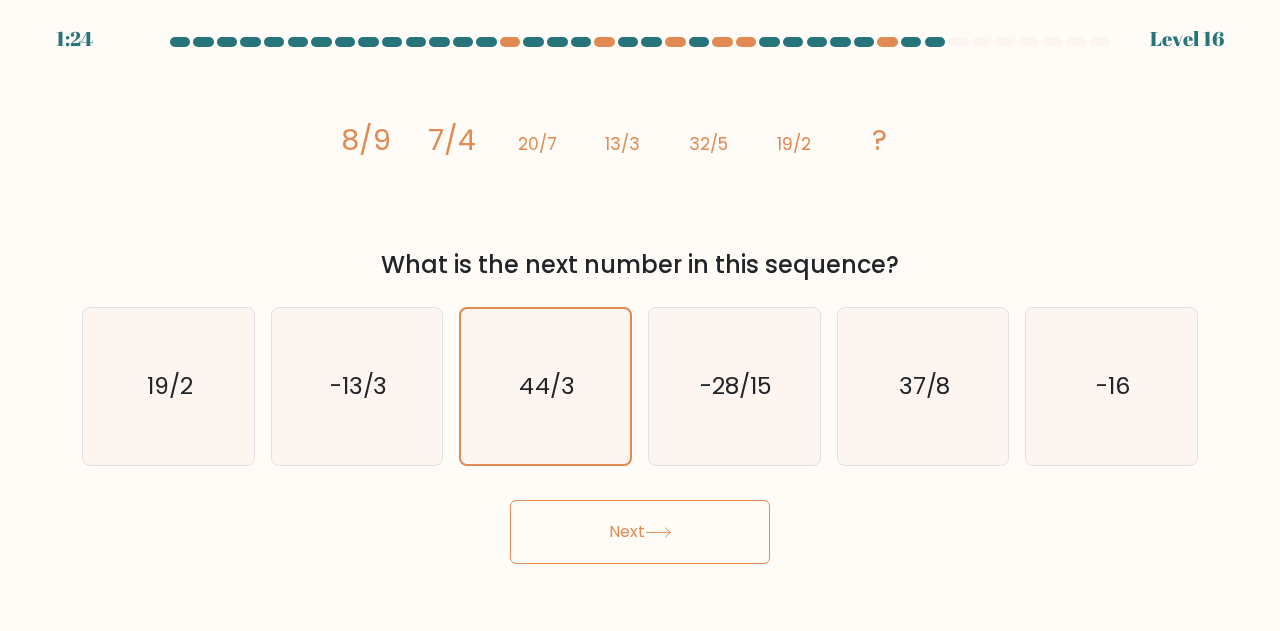 click on "Next" at bounding box center (640, 532) 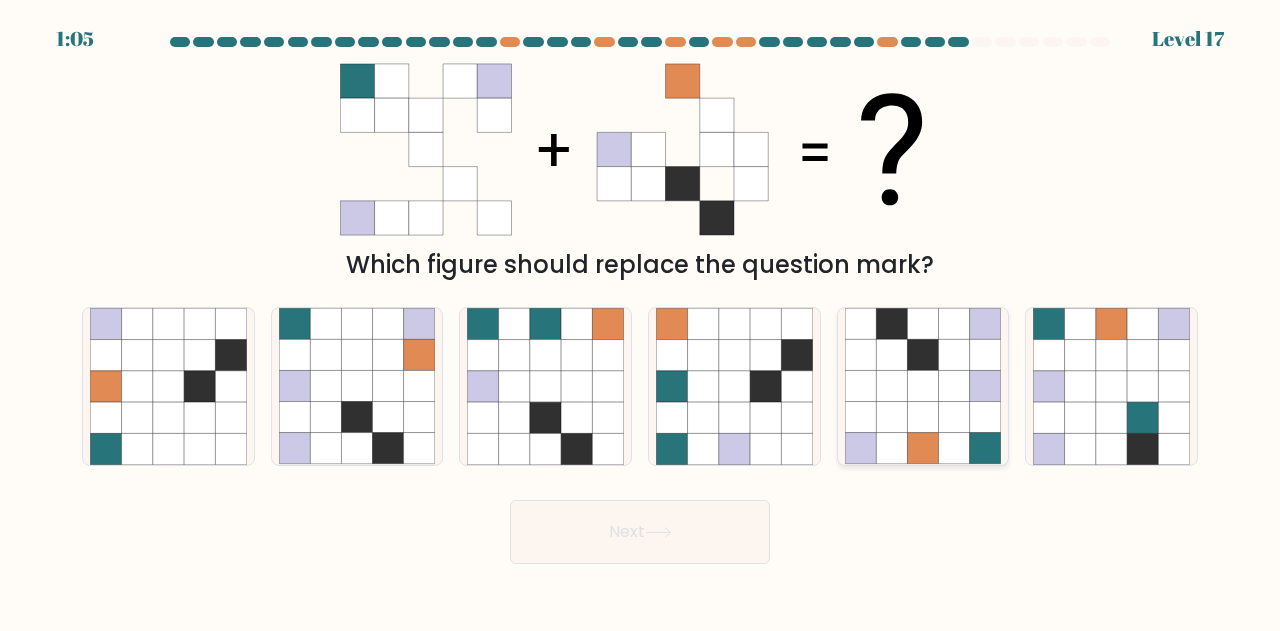 click 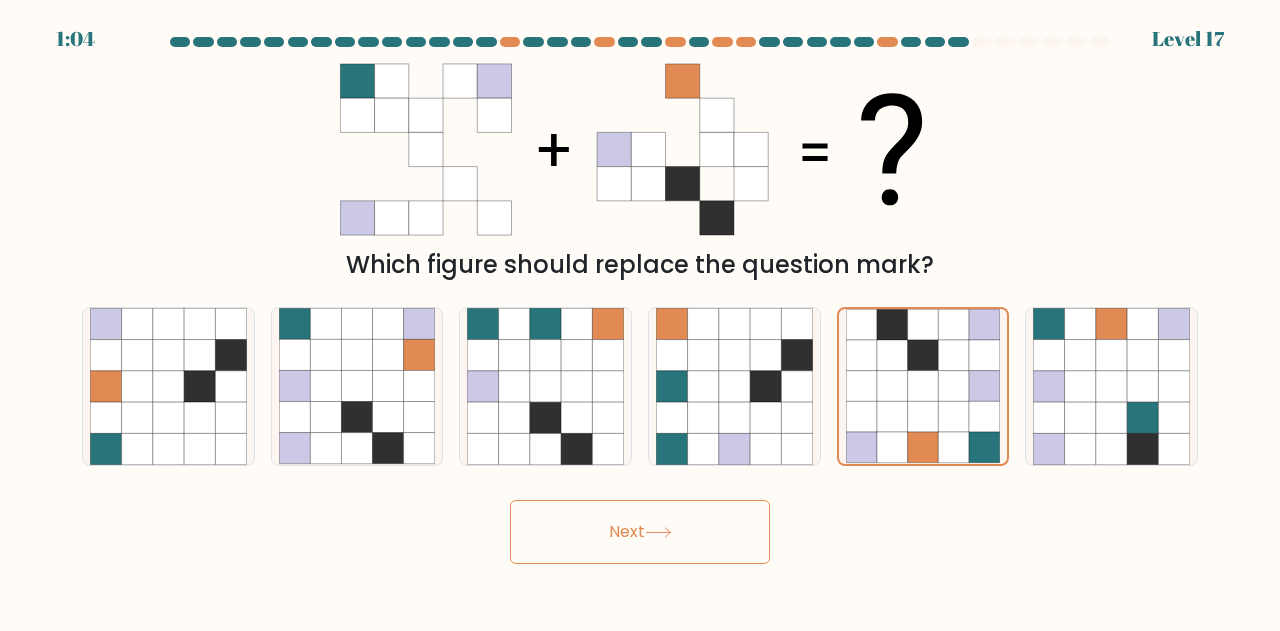 click on "Next" at bounding box center [640, 532] 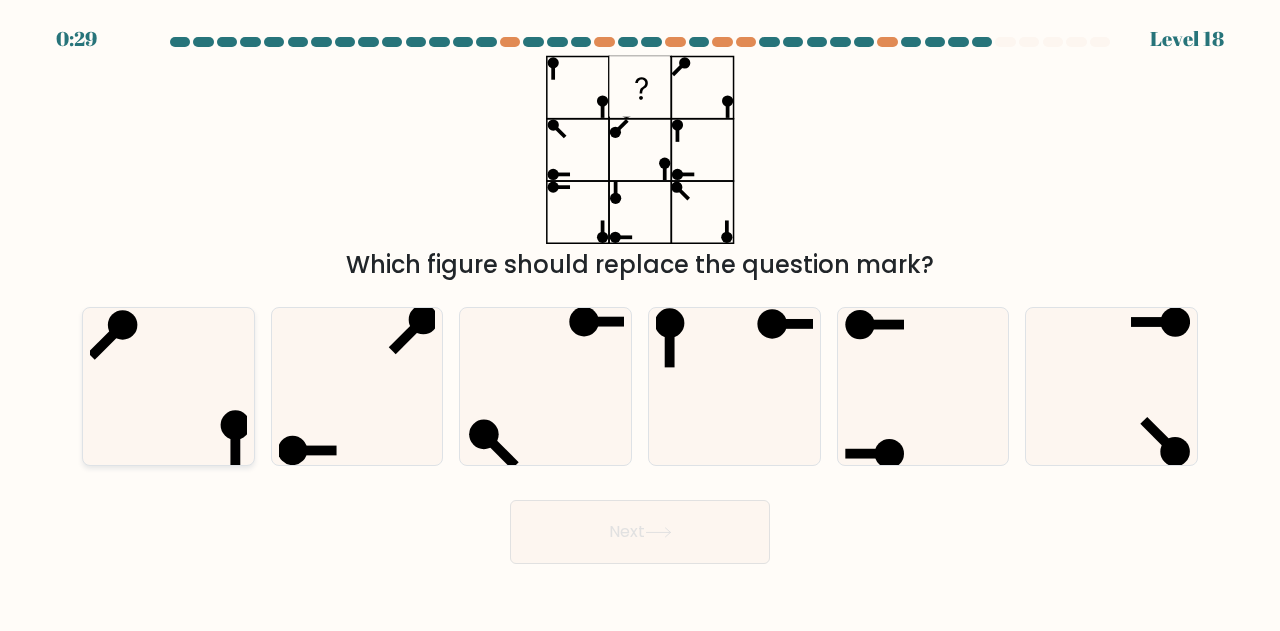 click 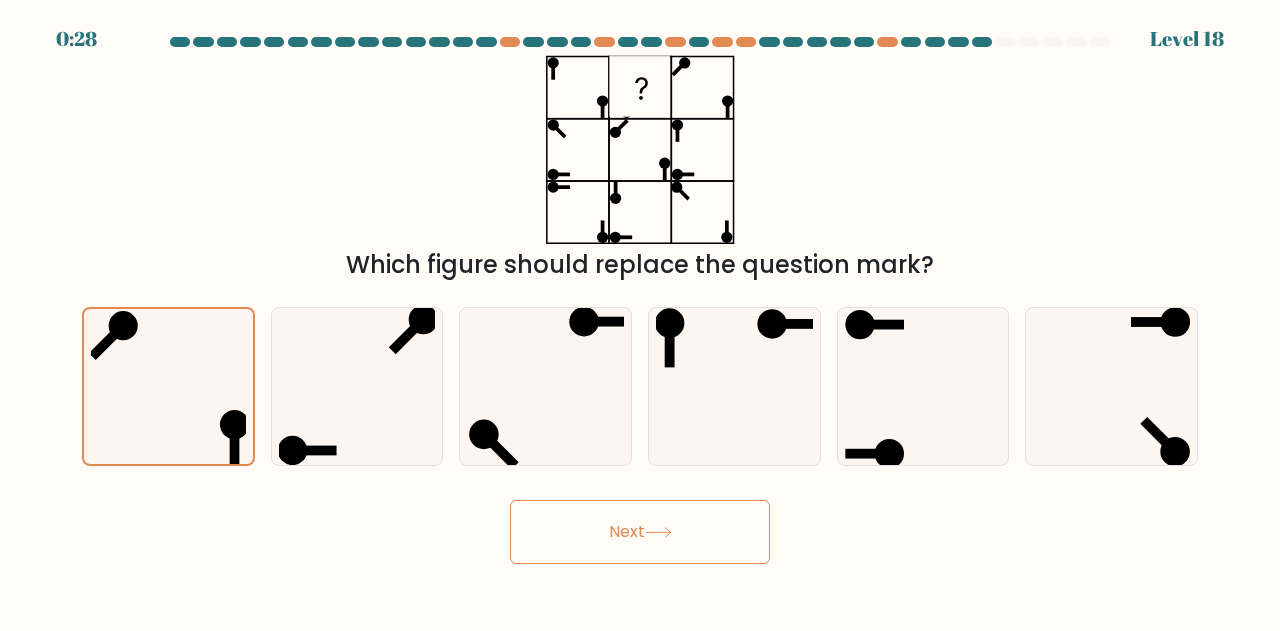 click on "Next" at bounding box center [640, 532] 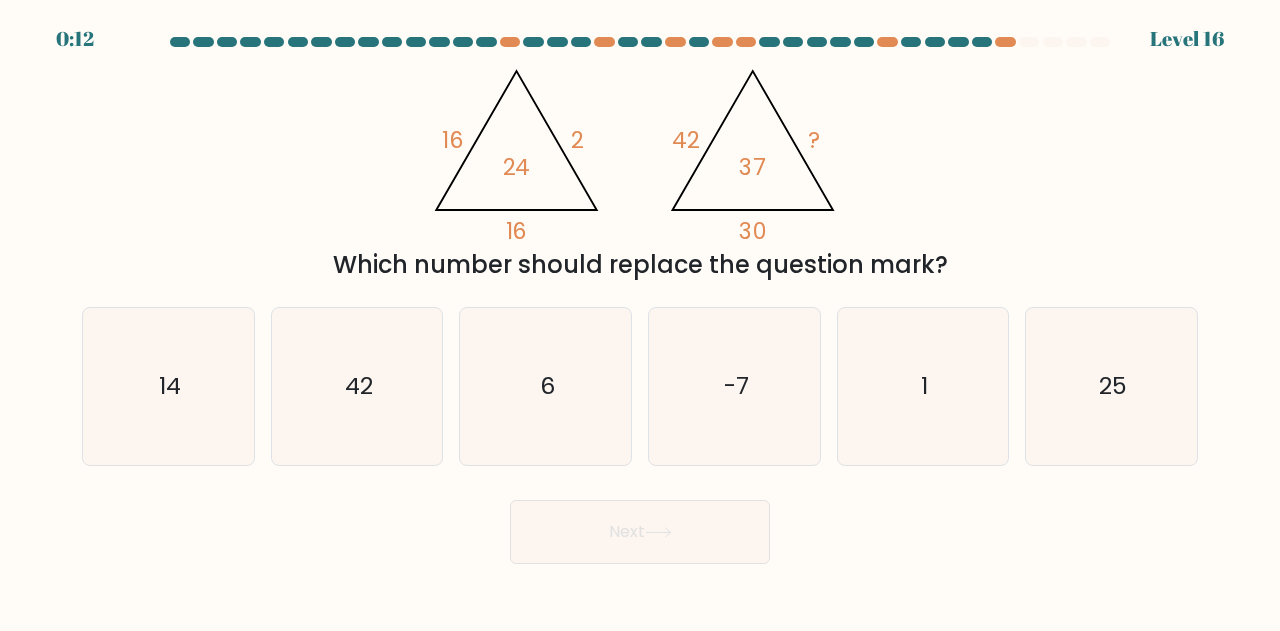 click on "@import url('https://fonts.googleapis.com/css?family=Abril+Fatface:400,100,100italic,300,300italic,400italic,500,500italic,700,700italic,900,900italic');                        16       2       16       24                                       @import url('https://fonts.googleapis.com/css?family=Abril+Fatface:400,100,100italic,300,300italic,400italic,500,500italic,700,700italic,900,900italic');                        42       ?       30       37" 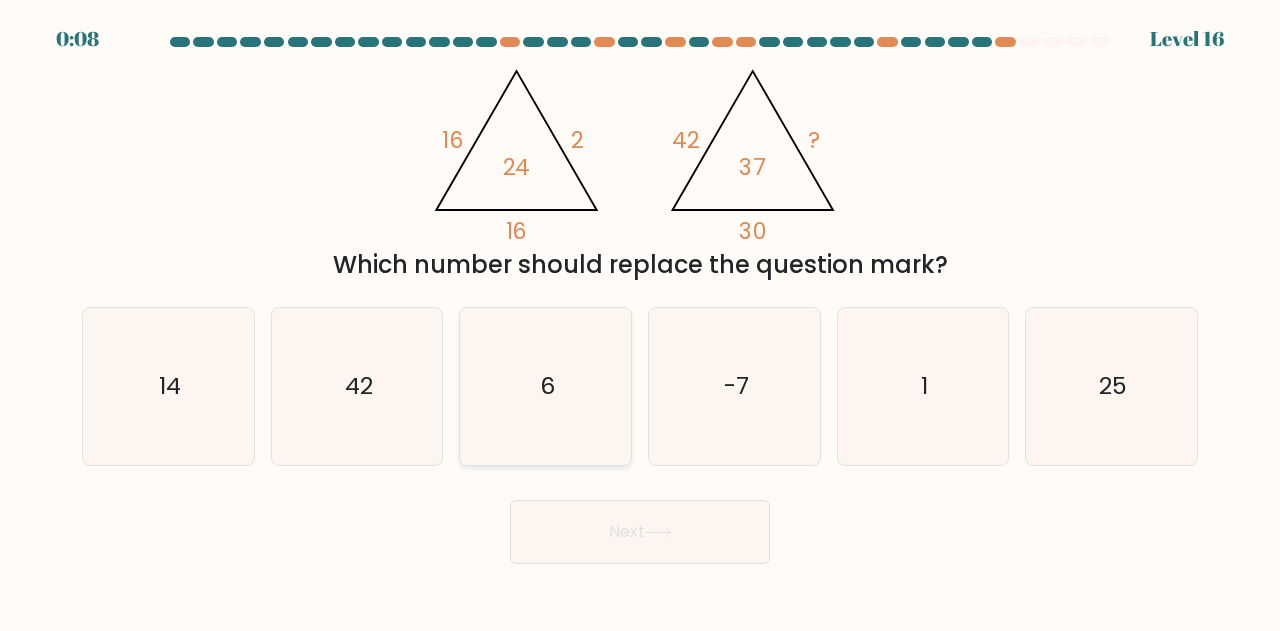click on "6" 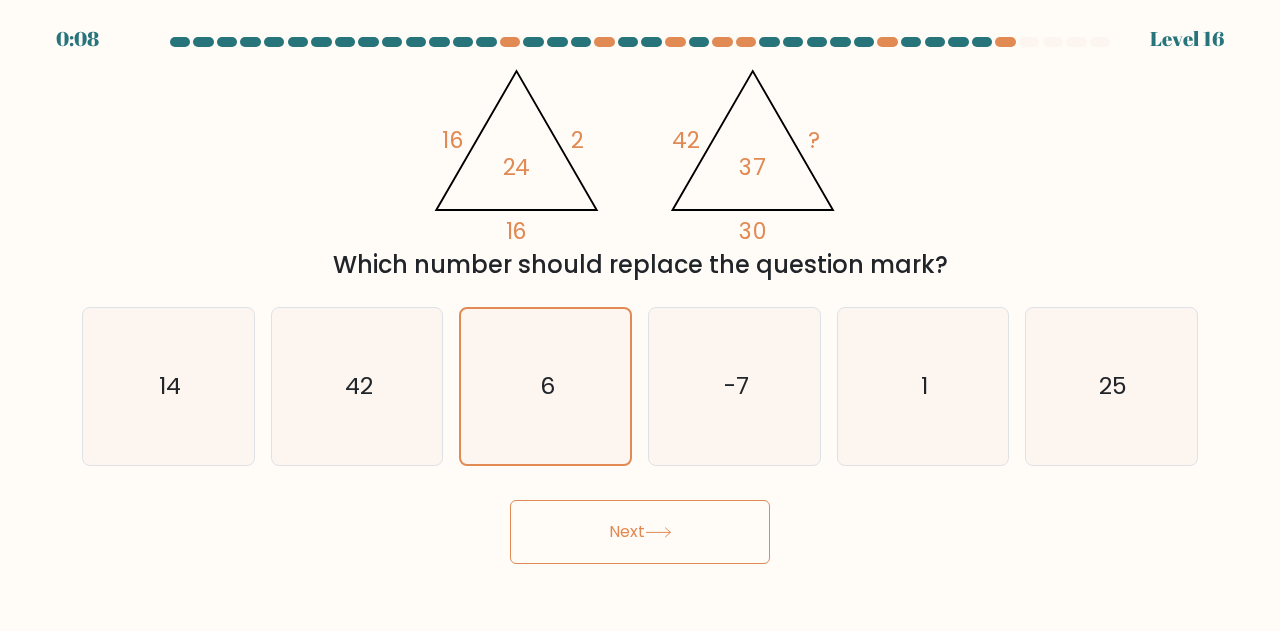 click on "Next" at bounding box center (640, 532) 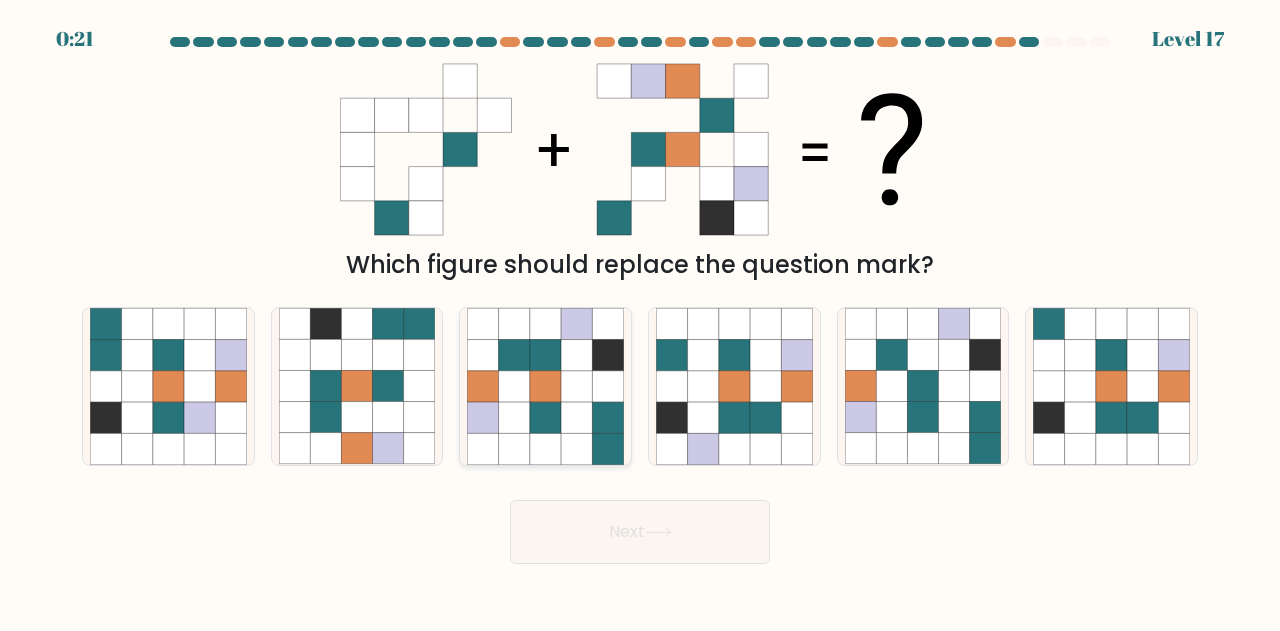 click 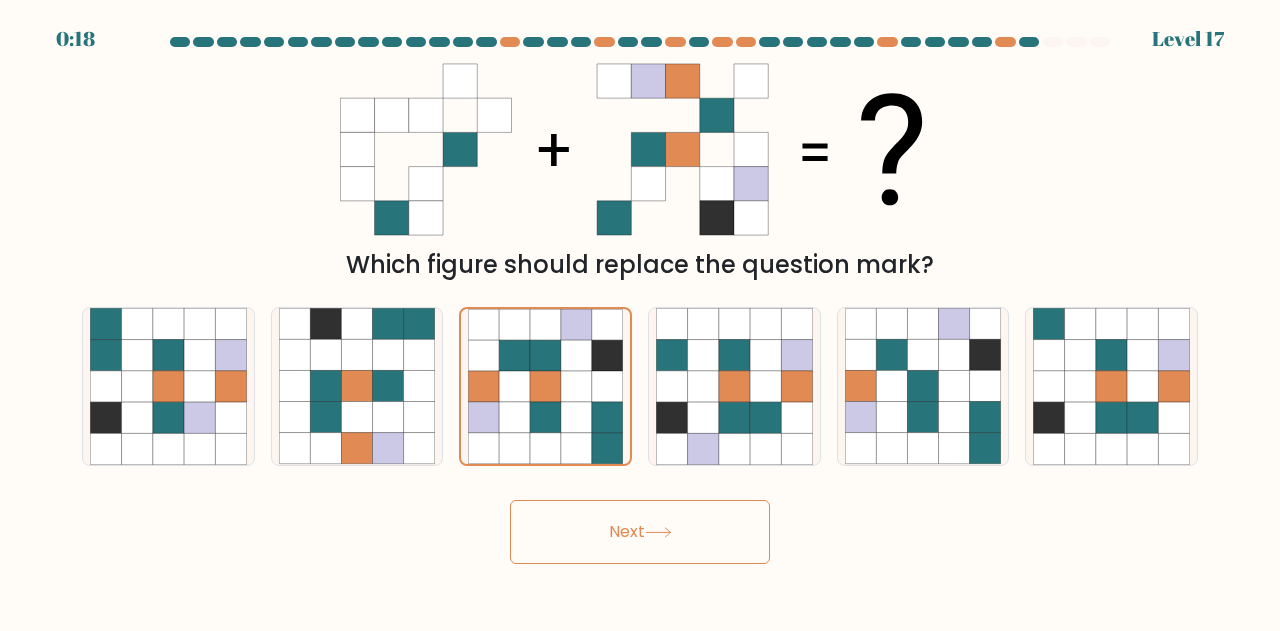 click on "Next" at bounding box center [640, 532] 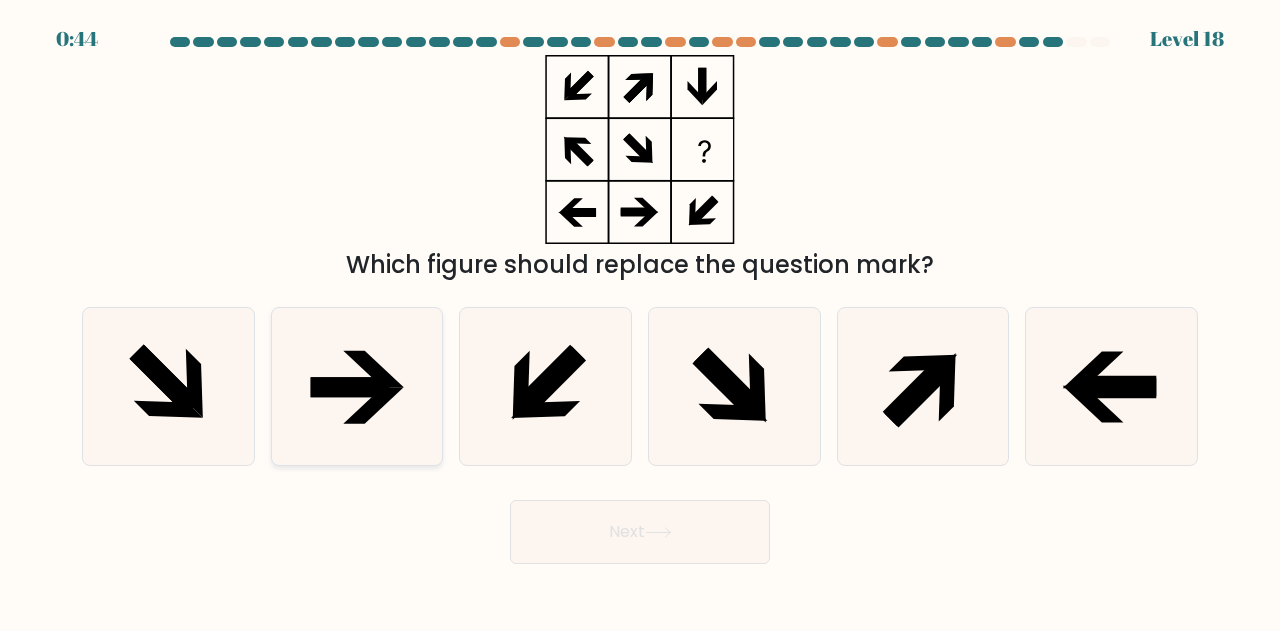 click 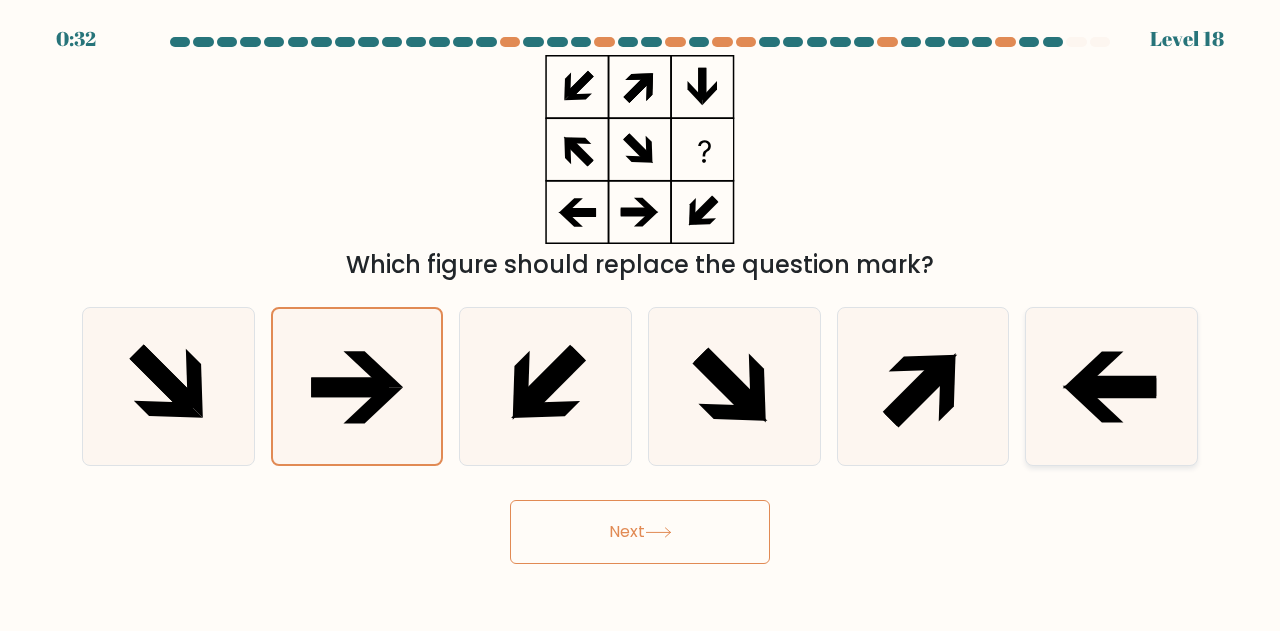 click 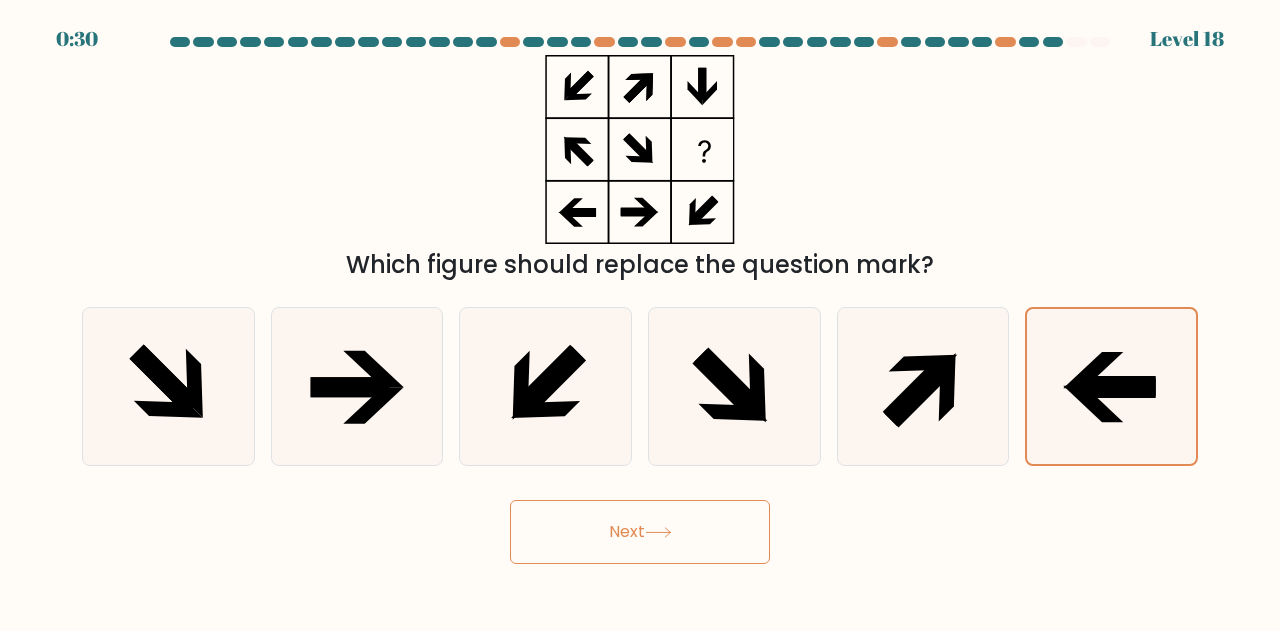click on "Next" at bounding box center (640, 532) 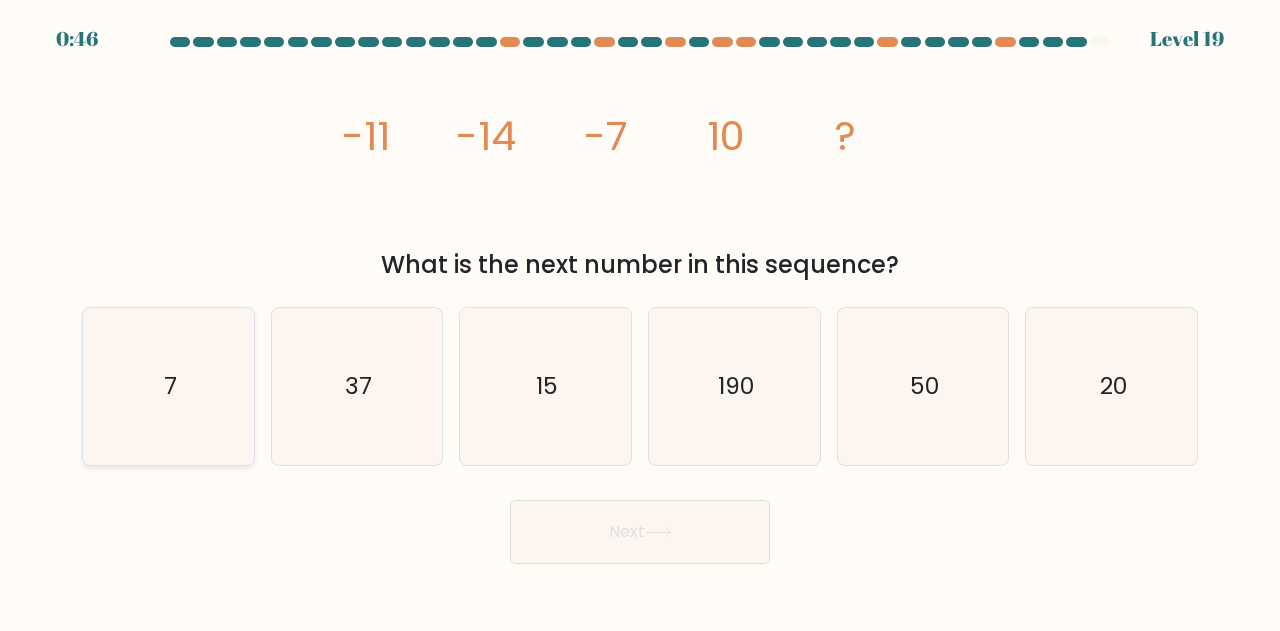 click on "7" 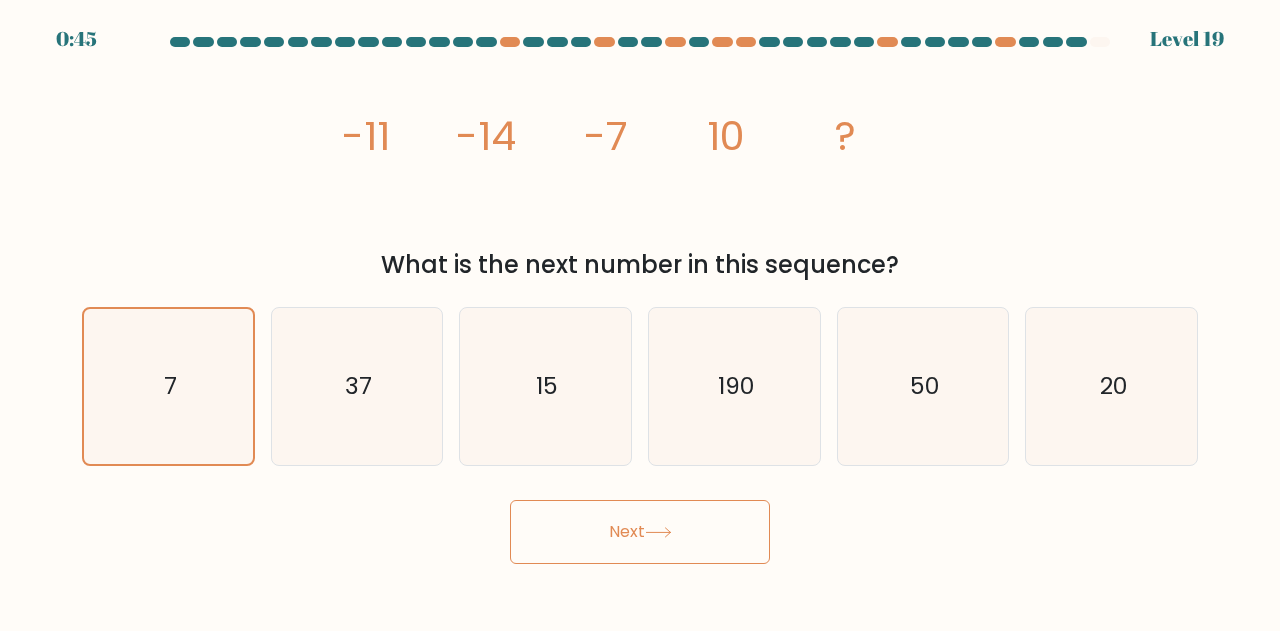 click on "Next" at bounding box center [640, 532] 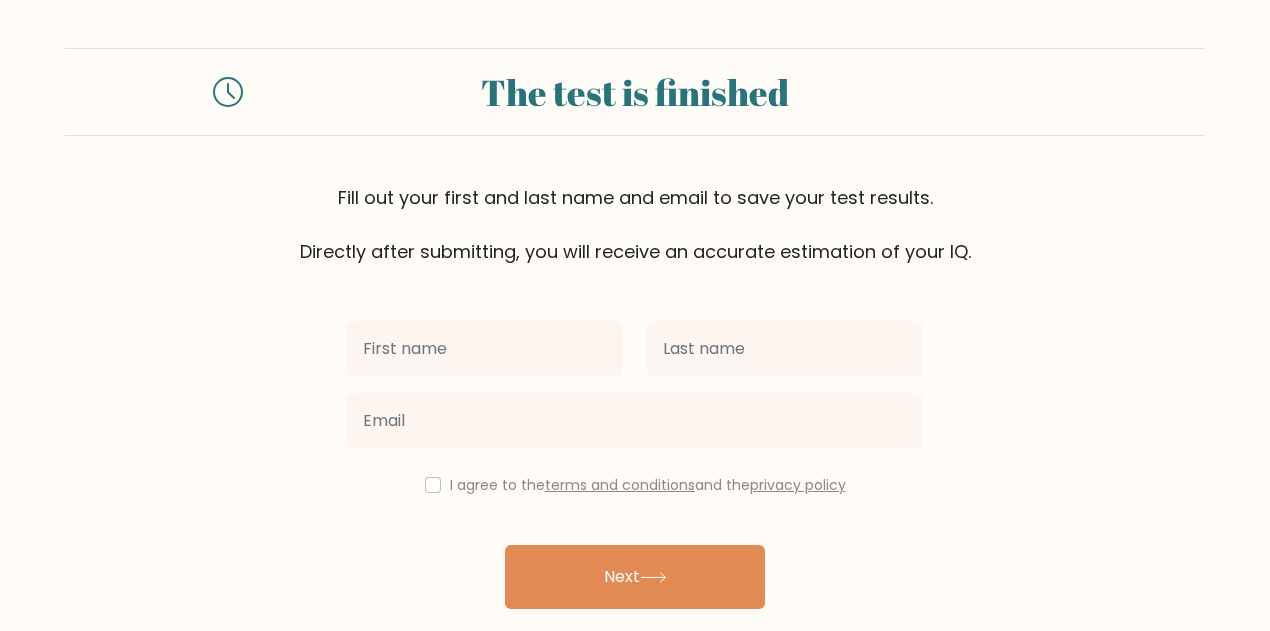 scroll, scrollTop: 0, scrollLeft: 0, axis: both 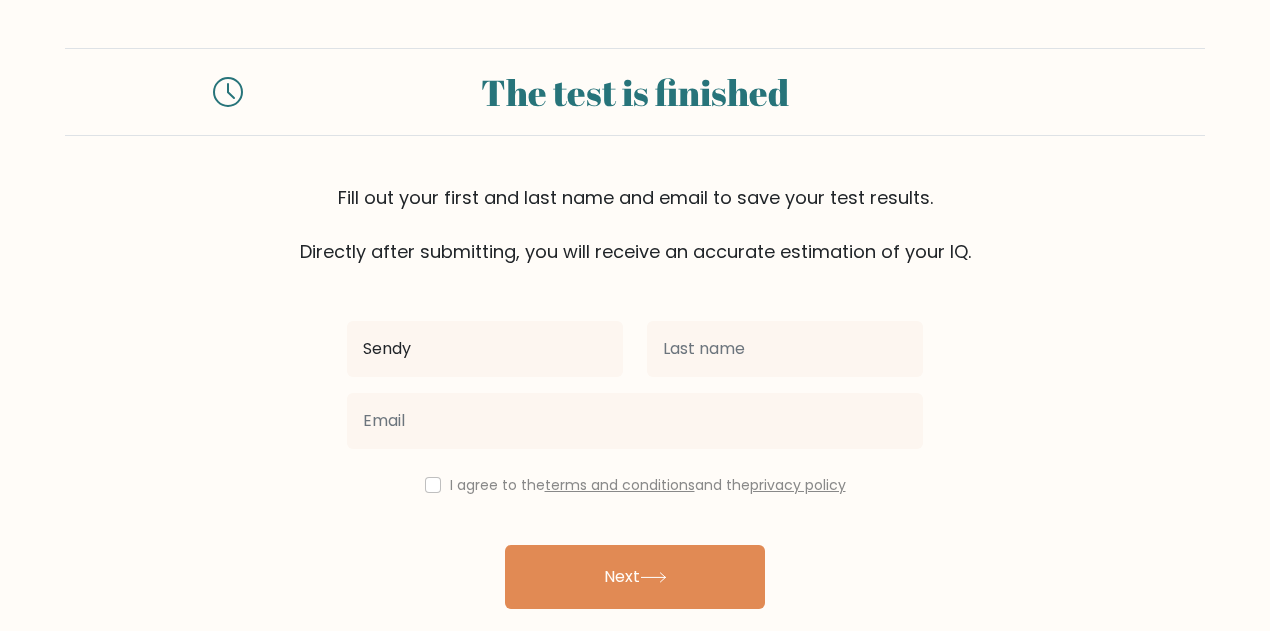 type on "Sendy" 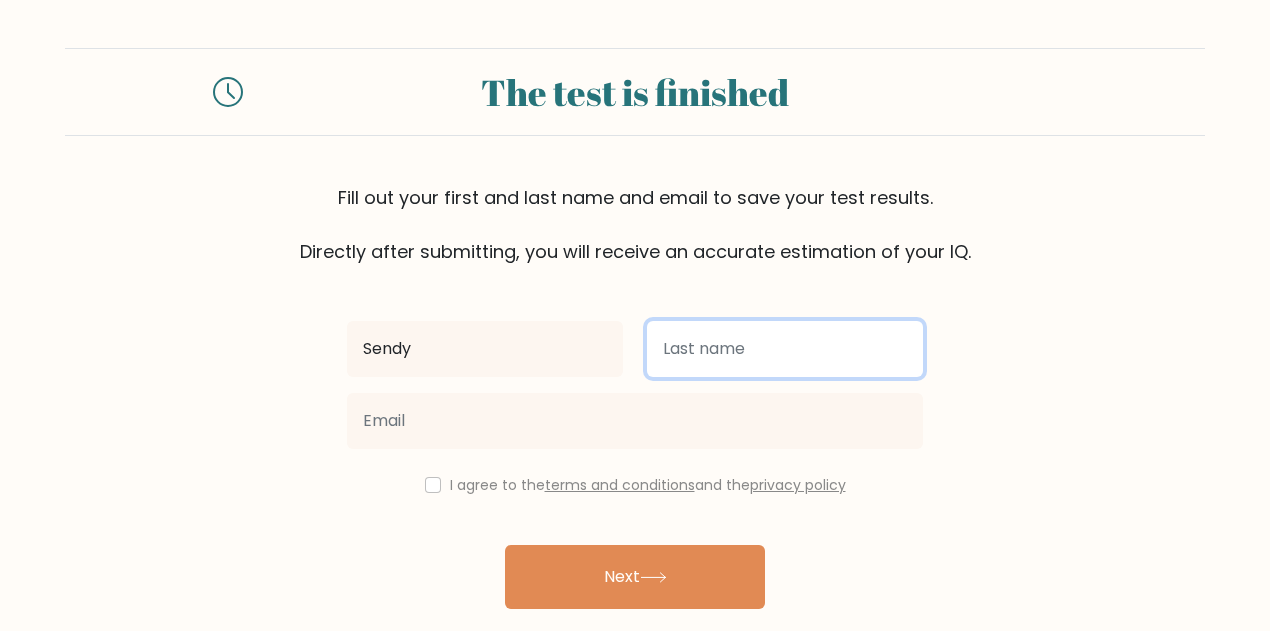 click at bounding box center (785, 349) 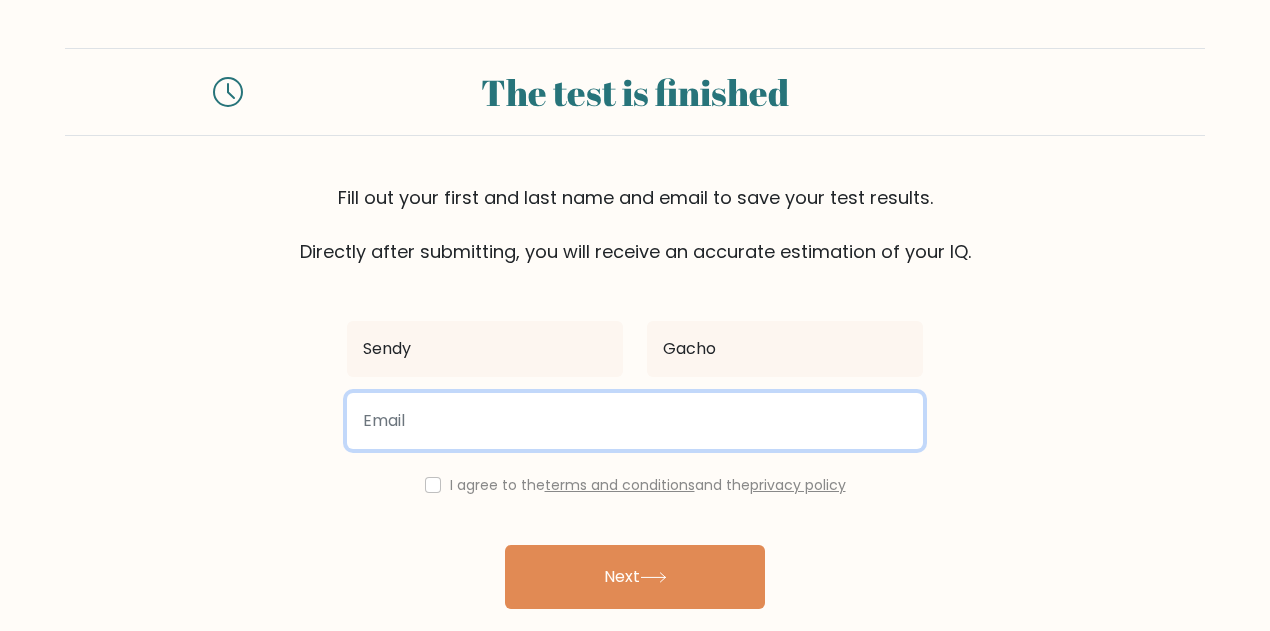click at bounding box center [635, 421] 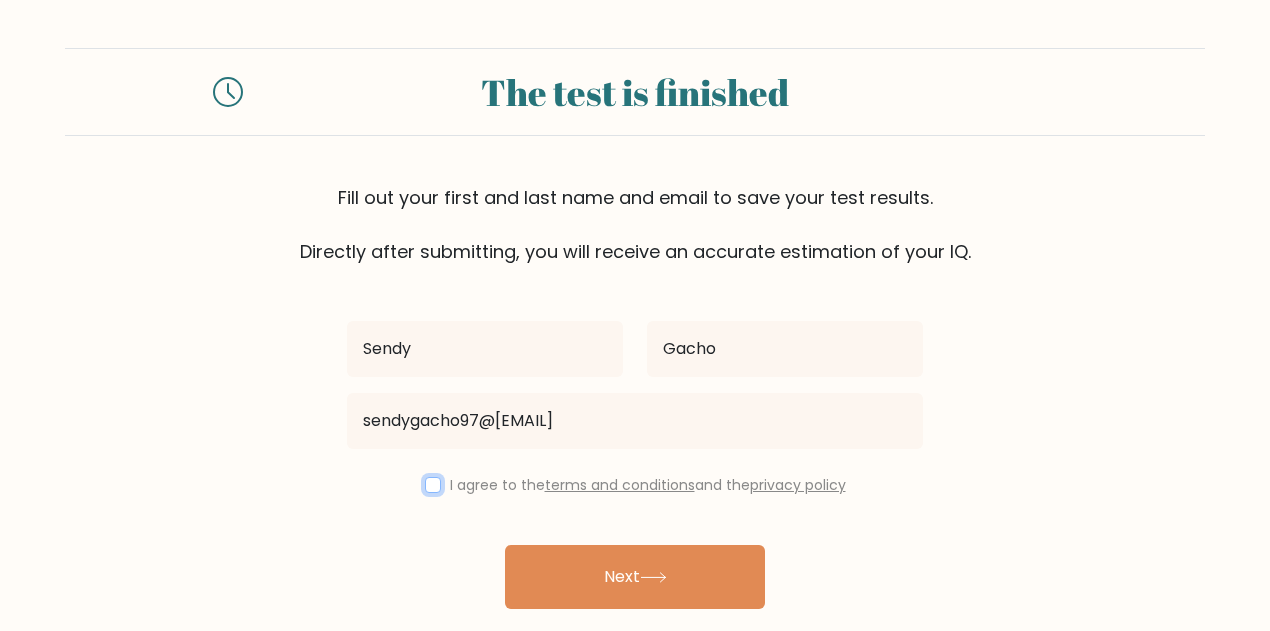 click at bounding box center [433, 485] 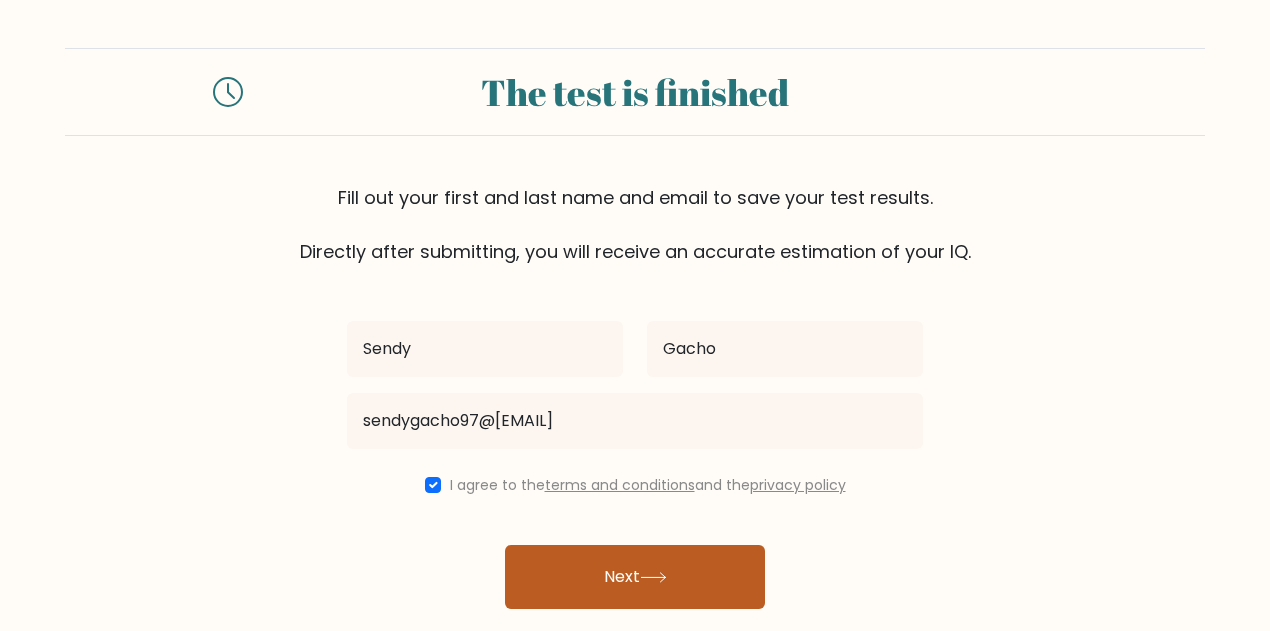 click on "Next" at bounding box center (635, 577) 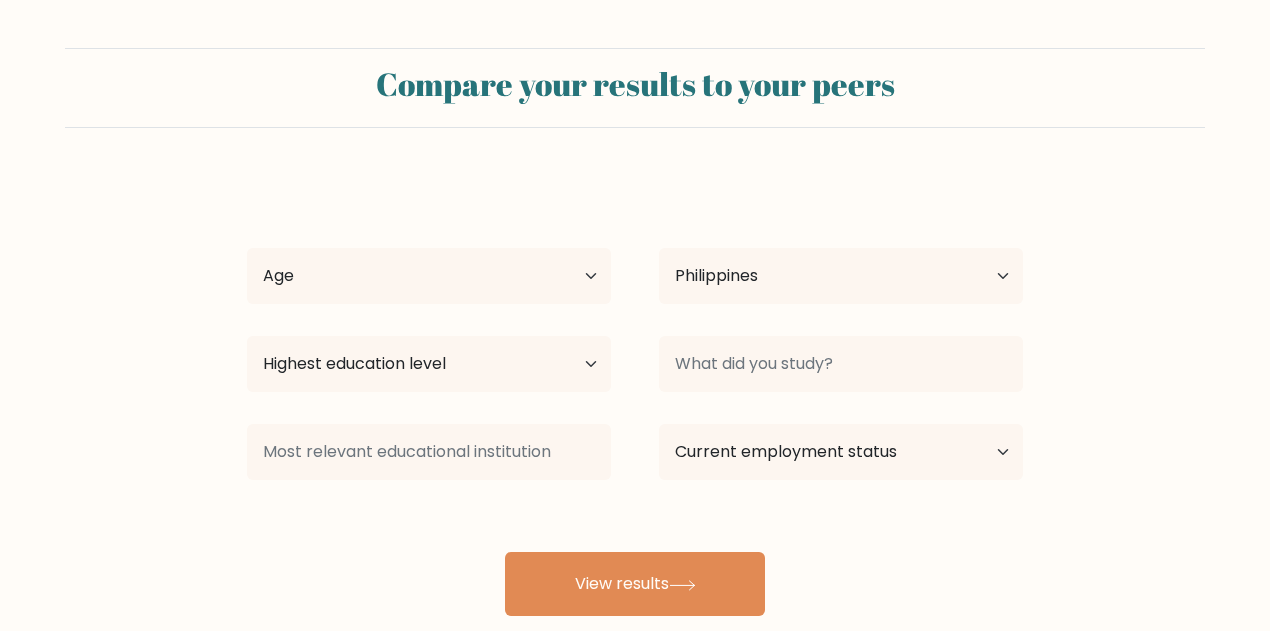 select on "PH" 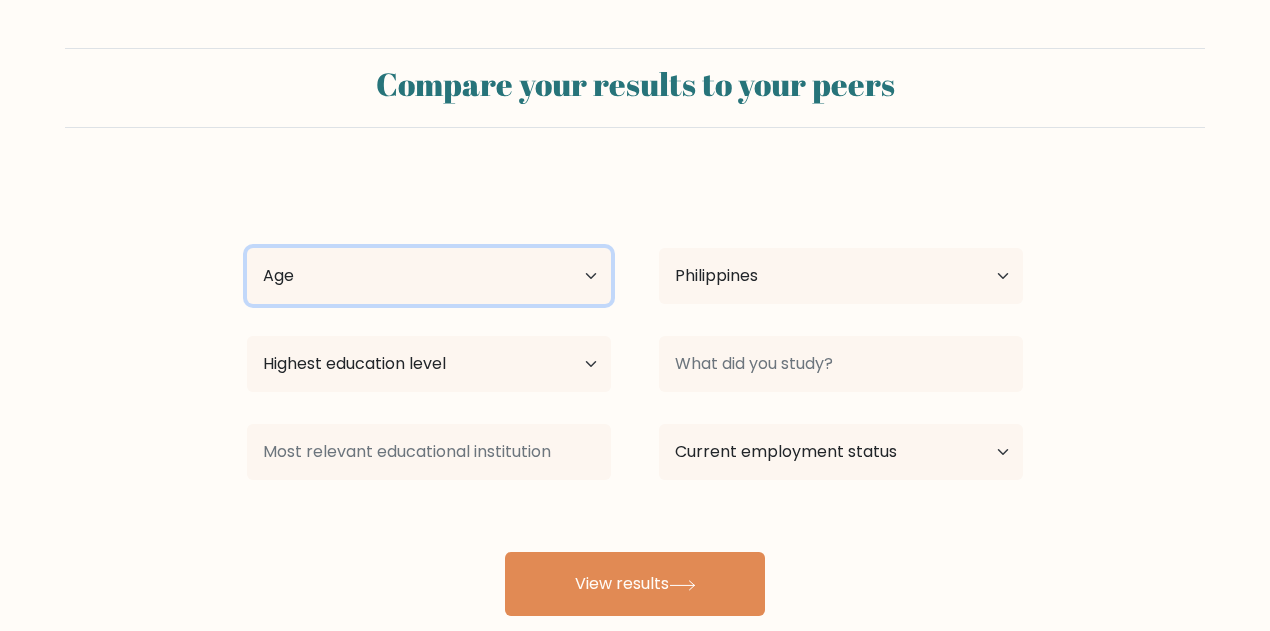 click on "Age
Under 18 years old
18-24 years old
25-34 years old
35-44 years old
45-54 years old
55-64 years old
65 years old and above" at bounding box center (429, 276) 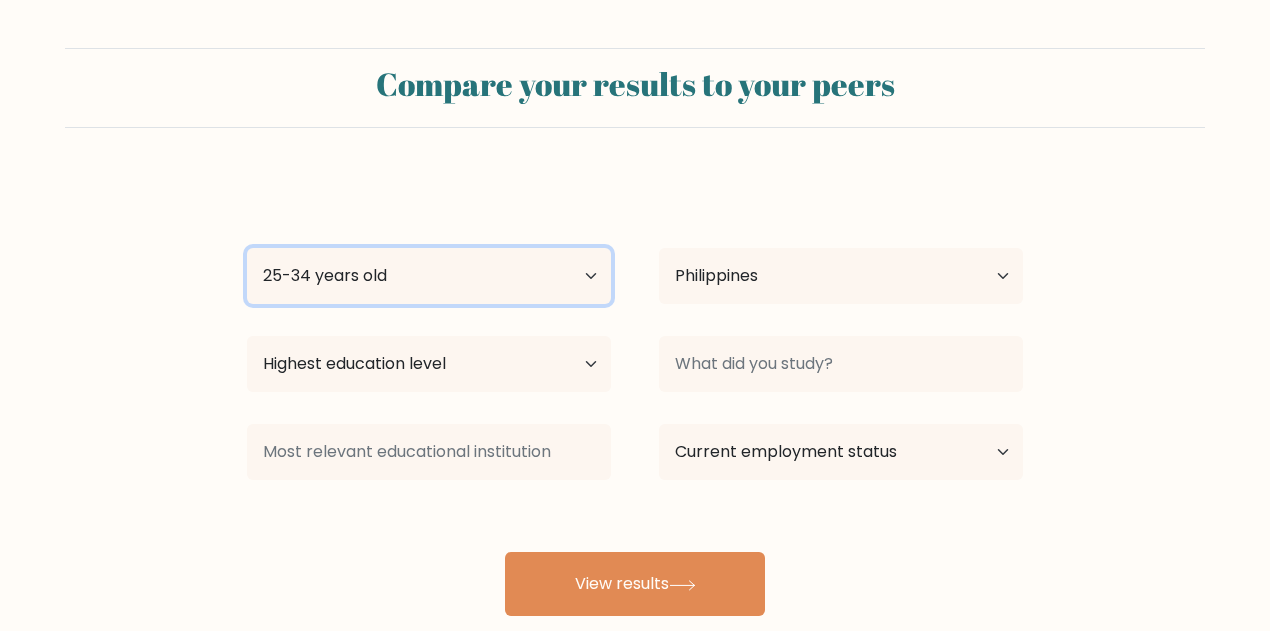 click on "Age
Under 18 years old
18-24 years old
25-34 years old
35-44 years old
45-54 years old
55-64 years old
65 years old and above" at bounding box center (429, 276) 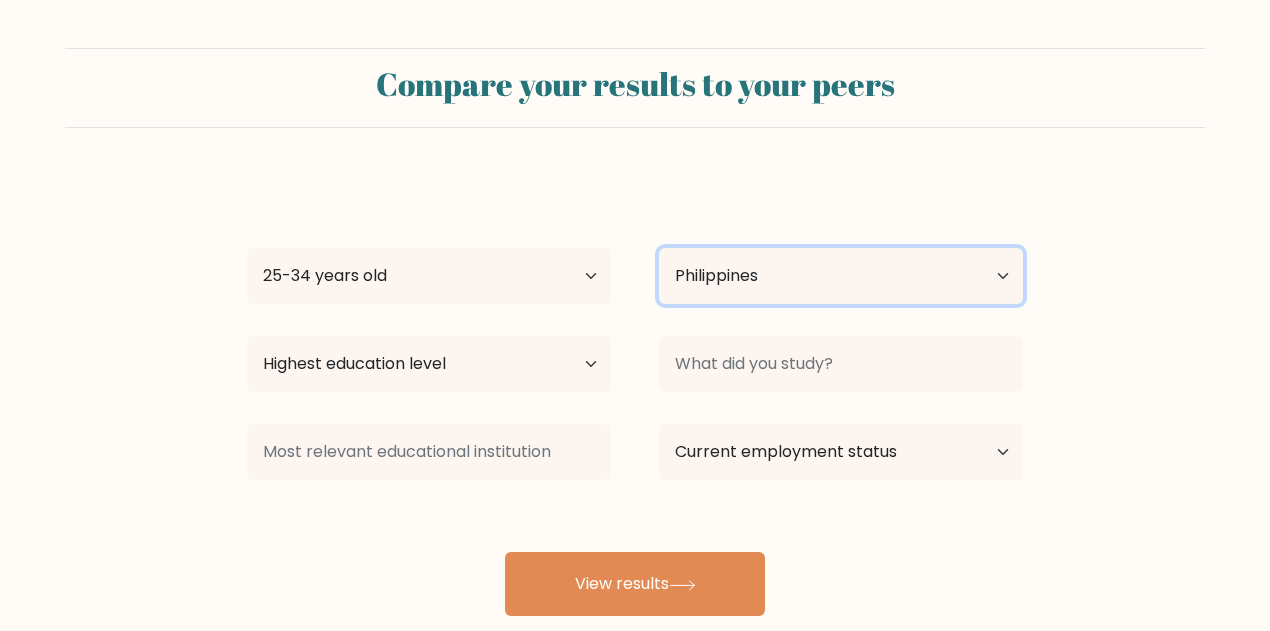 click on "Country
Afghanistan
Albania
Algeria
American Samoa
Andorra
Angola
Anguilla
Antarctica
Antigua and Barbuda
Argentina
Armenia
Aruba
Australia
Austria
Azerbaijan
Bahamas
Bahrain
Bangladesh
Barbados
Belarus
Belgium
Belize
Benin
Bermuda
Bhutan
Bolivia
Bonaire, Sint Eustatius and Saba
Bosnia and Herzegovina
Botswana
Bouvet Island
Brazil
British Indian Ocean Territory
Brunei
Bulgaria
Burkina Faso
Burundi
Cabo Verde
Cambodia
Cameroon
Canada
Cayman Islands
Central African Republic
Chad
Chile
China
Christmas Island
Cocos (Keeling) Islands
Colombia
Comoros
Congo
Congo (the Democratic Republic of the)
Cook Islands
Costa Rica
Côte d'Ivoire
Croatia
Cuba" at bounding box center (841, 276) 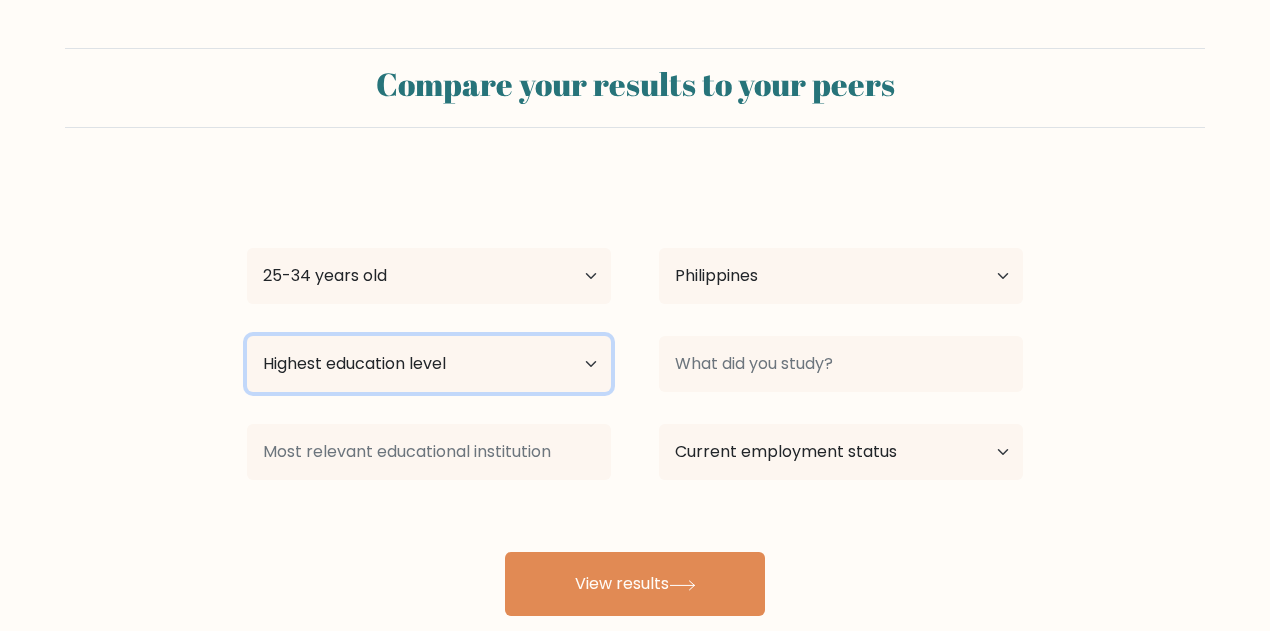 click on "Highest education level
No schooling
Primary
Lower Secondary
Upper Secondary
Occupation Specific
Bachelor's degree
Master's degree
Doctoral degree" at bounding box center [429, 364] 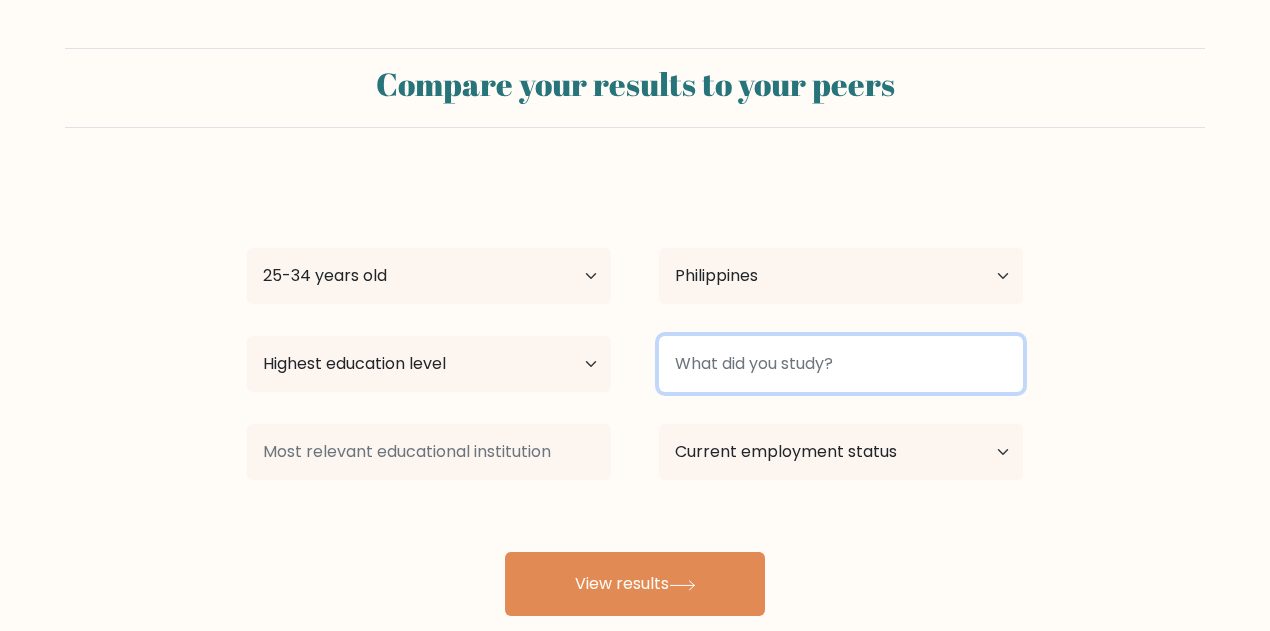 click at bounding box center (841, 364) 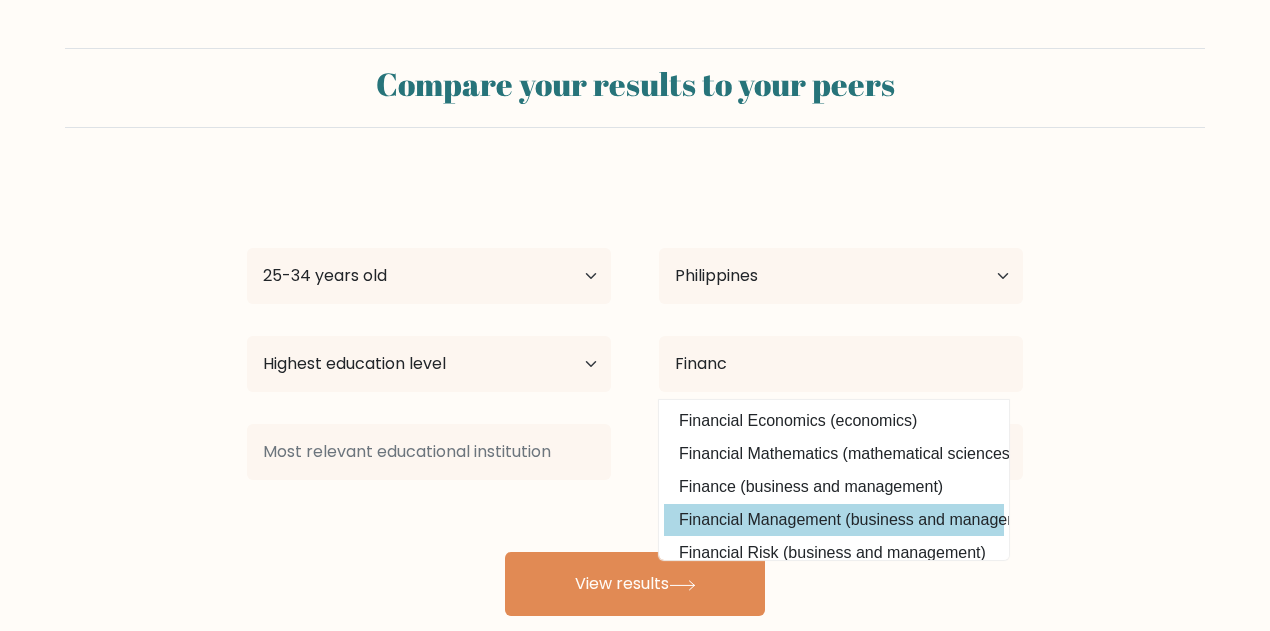 click on "[FIRST]
[LAST]
Age
Under 18 years old
18-24 years old
25-34 years old
35-44 years old
45-54 years old
55-64 years old
65 years old and above
Country
Afghanistan
Albania
Algeria
American Samoa
Andorra
Angola
Anguilla
Antarctica
Antigua and Barbuda
Argentina
Armenia
Aruba
Australia
Austria
Azerbaijan
Bahamas
Bahrain
Bangladesh
Barbados
Belarus
Belgium
Belize
Benin
Bermuda
Bhutan
Bolivia
Bonaire, Sint Eustatius and Saba
Bosnia and Herzegovina
Botswana
Bouvet Island
Brazil
Brunei" at bounding box center (635, 396) 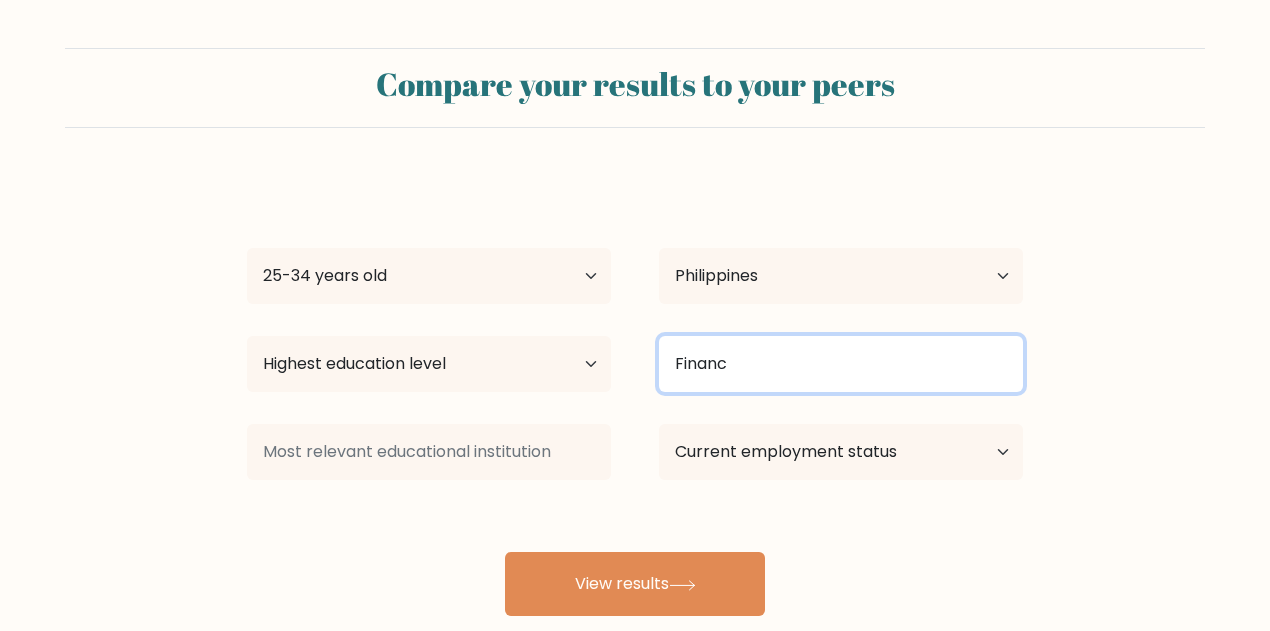 click on "Financ" at bounding box center (841, 364) 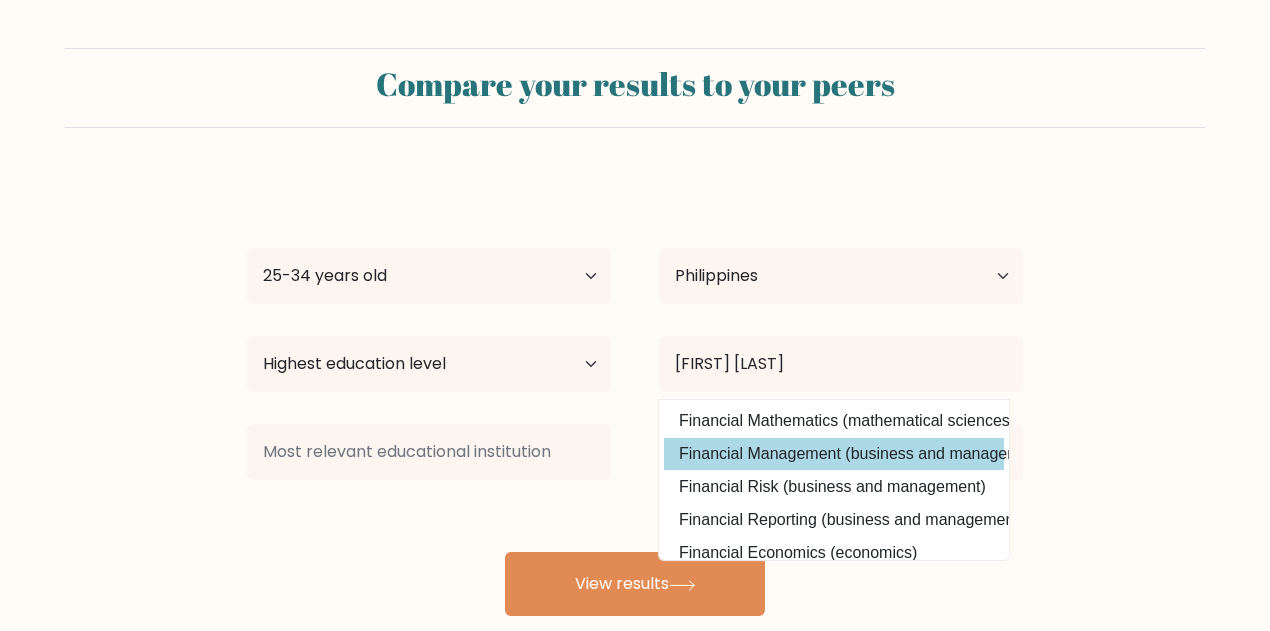 click on "[FIRST]
[LAST]
Age
Under 18 years old
18-24 years old
25-34 years old
35-44 years old
45-54 years old
55-64 years old
65 years old and above
Country
Afghanistan
Albania
Algeria
American Samoa
Andorra
Angola
Anguilla
Antarctica
Antigua and Barbuda
Argentina
Armenia
Aruba
Australia
Austria
Azerbaijan
Bahamas
Bahrain
Bangladesh
Barbados
Belarus
Belgium
Belize
Benin
Bermuda
Bhutan
Bolivia
Bonaire, Sint Eustatius and Saba
Bosnia and Herzegovina
Botswana
Bouvet Island
Brazil
Brunei" at bounding box center [635, 396] 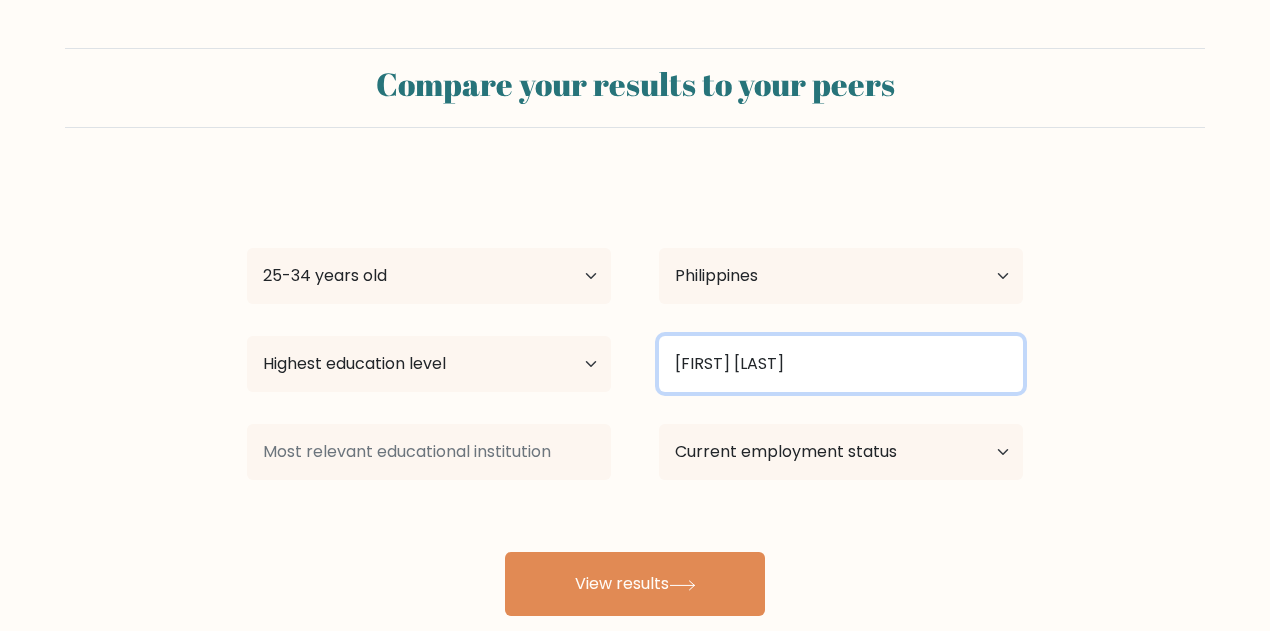 click on "[FIRST] [LAST]" at bounding box center [841, 364] 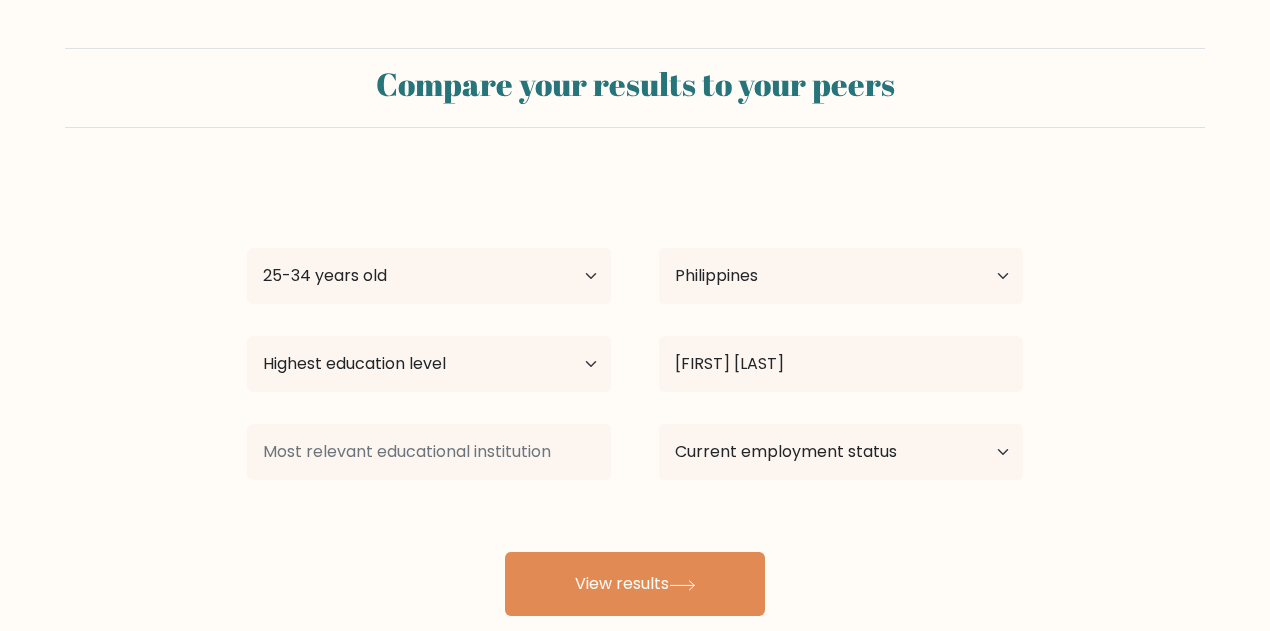 click on "[FIRST]
[LAST]
Age
Under 18 years old
18-24 years old
25-34 years old
35-44 years old
45-54 years old
55-64 years old
65 years old and above
Country
Afghanistan
Albania
Algeria
American Samoa
Andorra
Angola
Anguilla
Antarctica
Antigua and Barbuda
Argentina
Armenia
Aruba
Australia
Austria
Azerbaijan
Bahamas
Bahrain
Bangladesh
Barbados
Belarus
Belgium
Belize
Benin
Bermuda
Bhutan
Bolivia
Bonaire, Sint Eustatius and Saba
Bosnia and Herzegovina
Botswana
Bouvet Island
Brazil
Brunei" at bounding box center [635, 396] 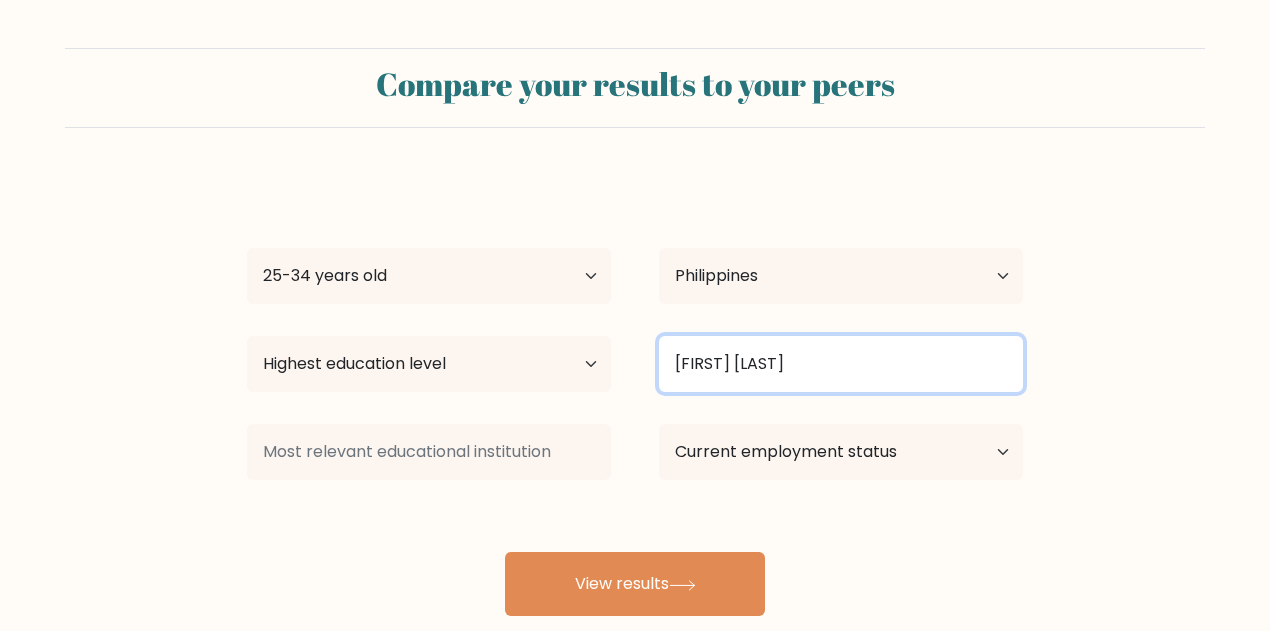click on "[FIRST] [LAST]" at bounding box center (841, 364) 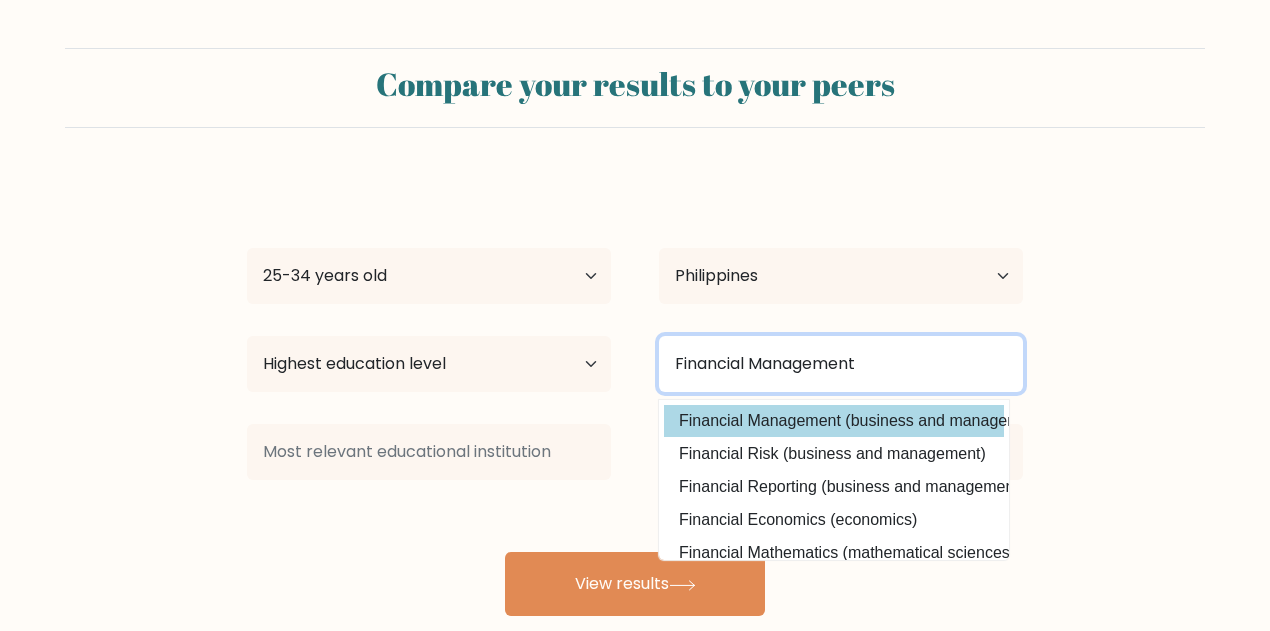 type on "Financial Management" 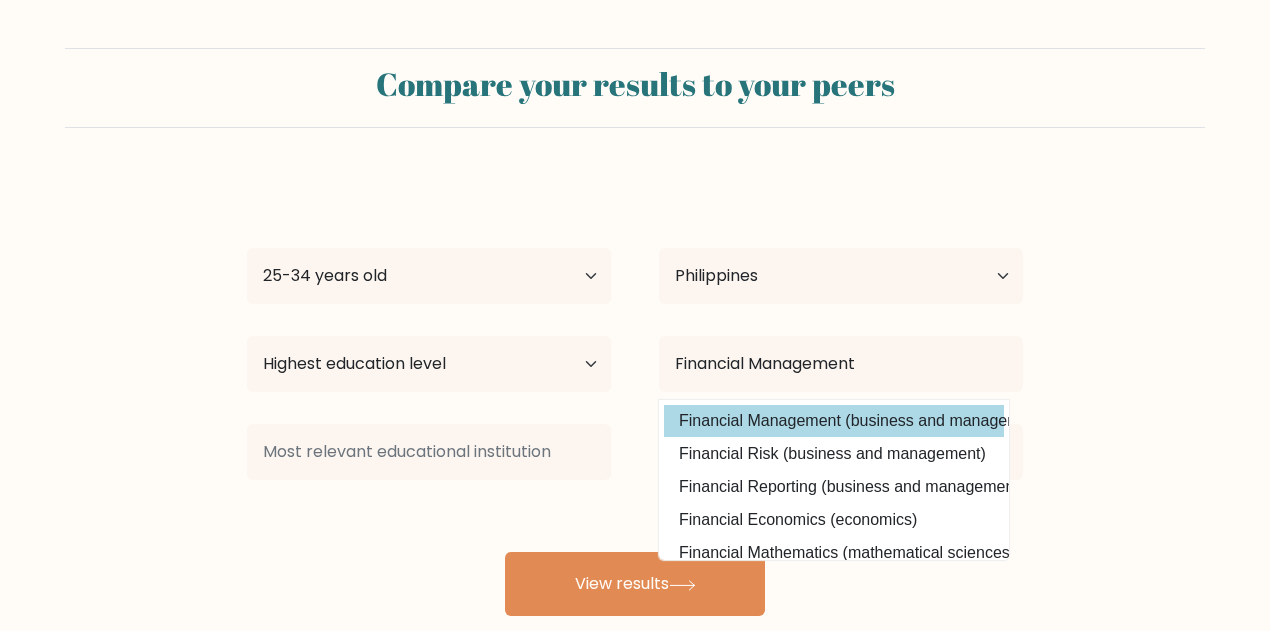 click on "[FIRST]
[LAST]
Age
Under 18 years old
18-24 years old
25-34 years old
35-44 years old
45-54 years old
55-64 years old
65 years old and above
Country
Afghanistan
Albania
Algeria
American Samoa
Andorra
Angola
Anguilla
Antarctica
Antigua and Barbuda
Argentina
Armenia
Aruba
Australia
Austria
Azerbaijan
Bahamas
Bahrain
Bangladesh
Barbados
Belarus
Belgium
Belize
Benin
Bermuda
Bhutan
Bolivia
Bonaire, Sint Eustatius and Saba
Bosnia and Herzegovina
Botswana
Bouvet Island
Brazil
Brunei" at bounding box center (635, 396) 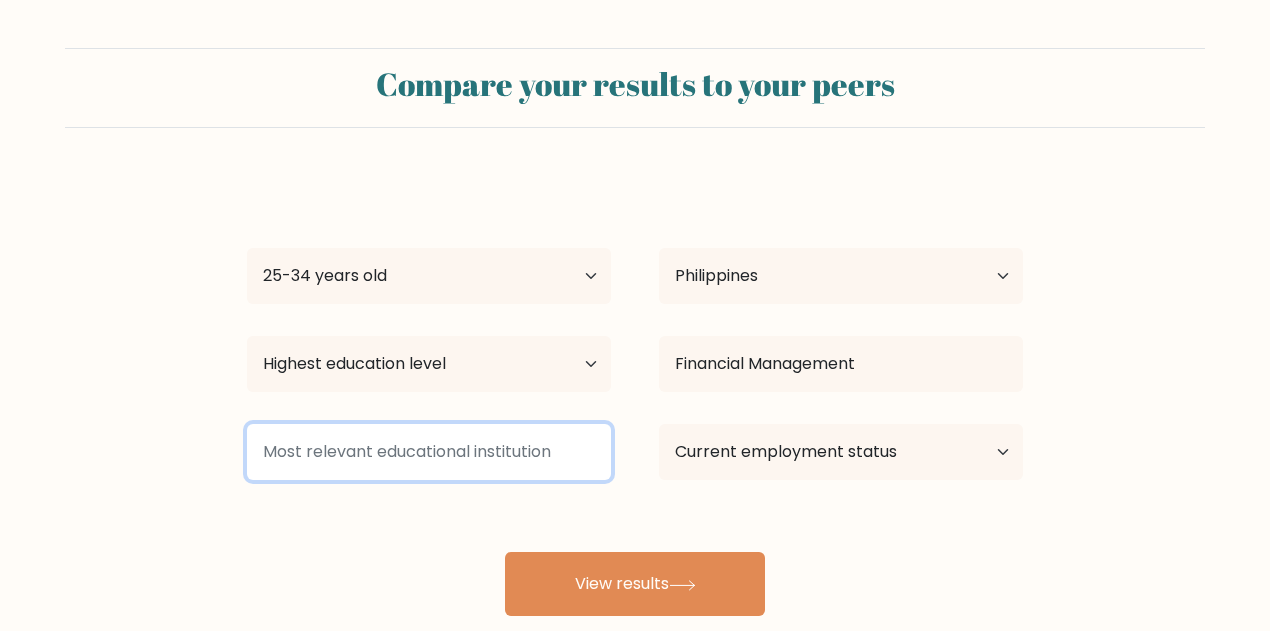 click at bounding box center [429, 452] 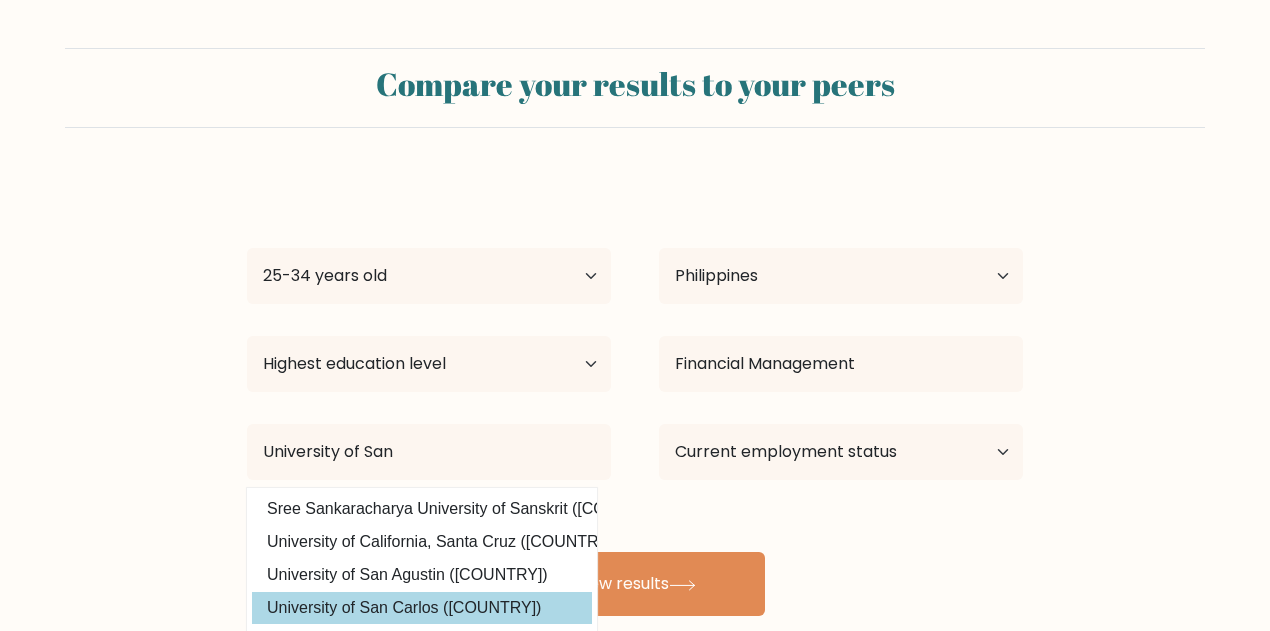 click on "[FIRST]
[LAST]
Age
Under 18 years old
18-24 years old
25-34 years old
35-44 years old
45-54 years old
55-64 years old
65 years old and above
Country
Afghanistan
Albania
Algeria
American Samoa
Andorra
Angola
Anguilla
Antarctica
Antigua and Barbuda
Argentina
Armenia
Aruba
Australia
Austria
Azerbaijan
Bahamas
Bahrain
Bangladesh
Barbados
Belarus
Belgium
Belize
Benin
Bermuda
Bhutan
Bolivia
Bonaire, Sint Eustatius and Saba
Bosnia and Herzegovina
Botswana
Bouvet Island
Brazil
Brunei" at bounding box center (635, 396) 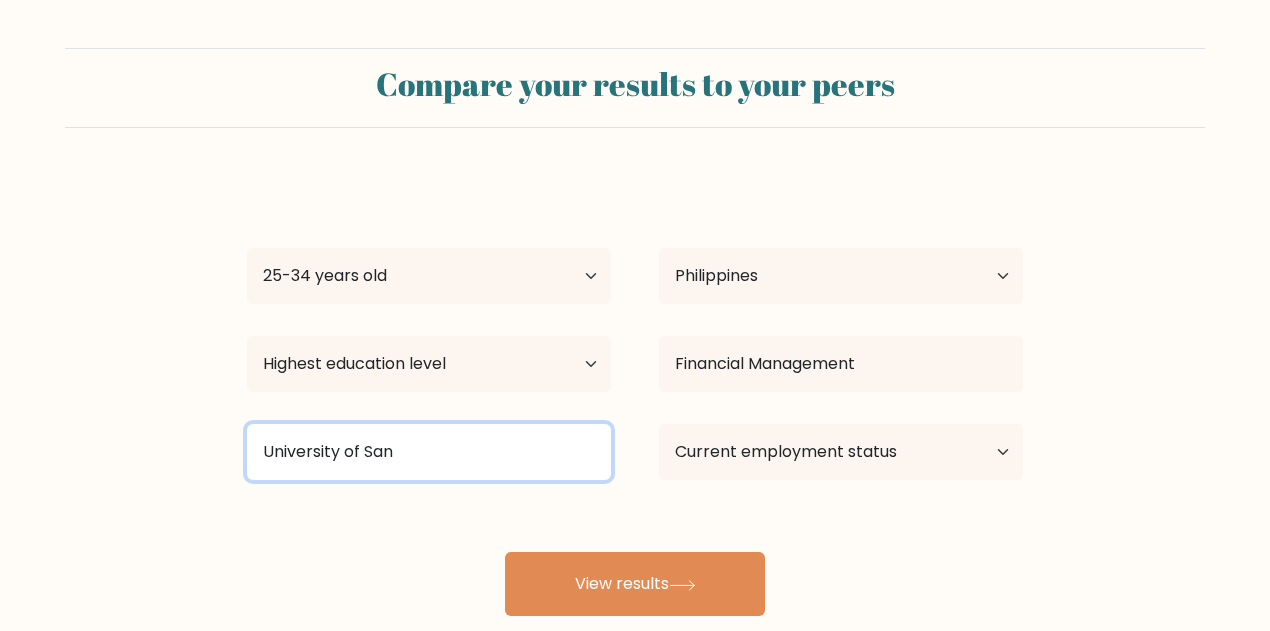 click on "University of San" at bounding box center (429, 452) 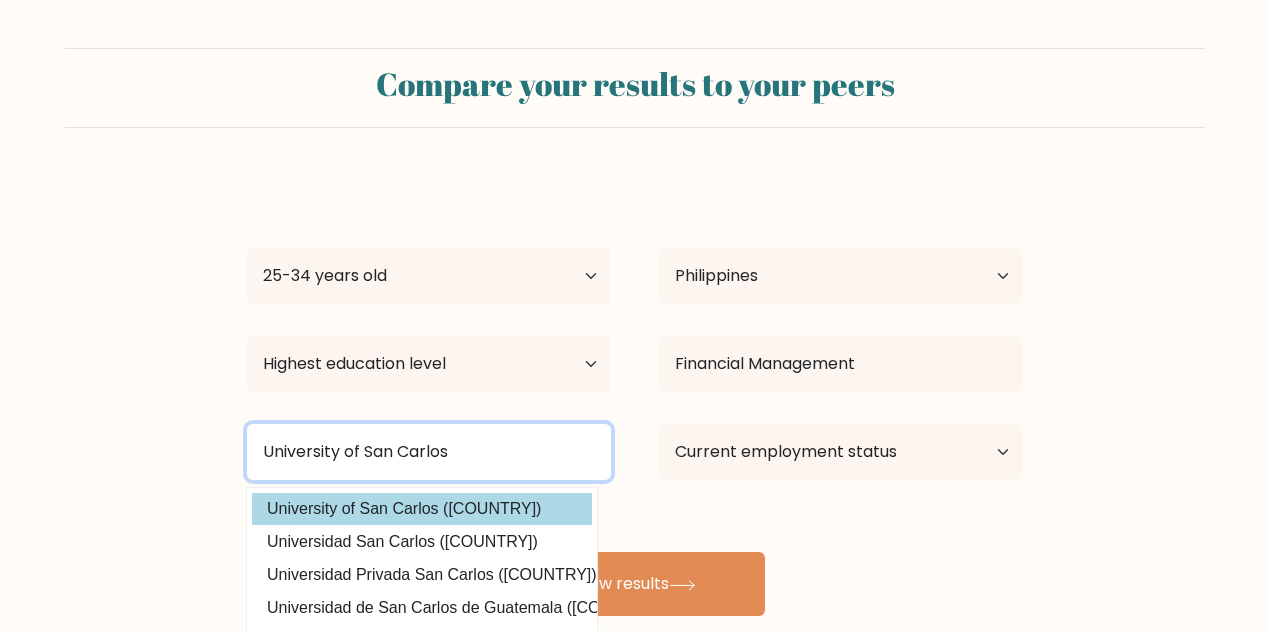 type on "University of San Carlos" 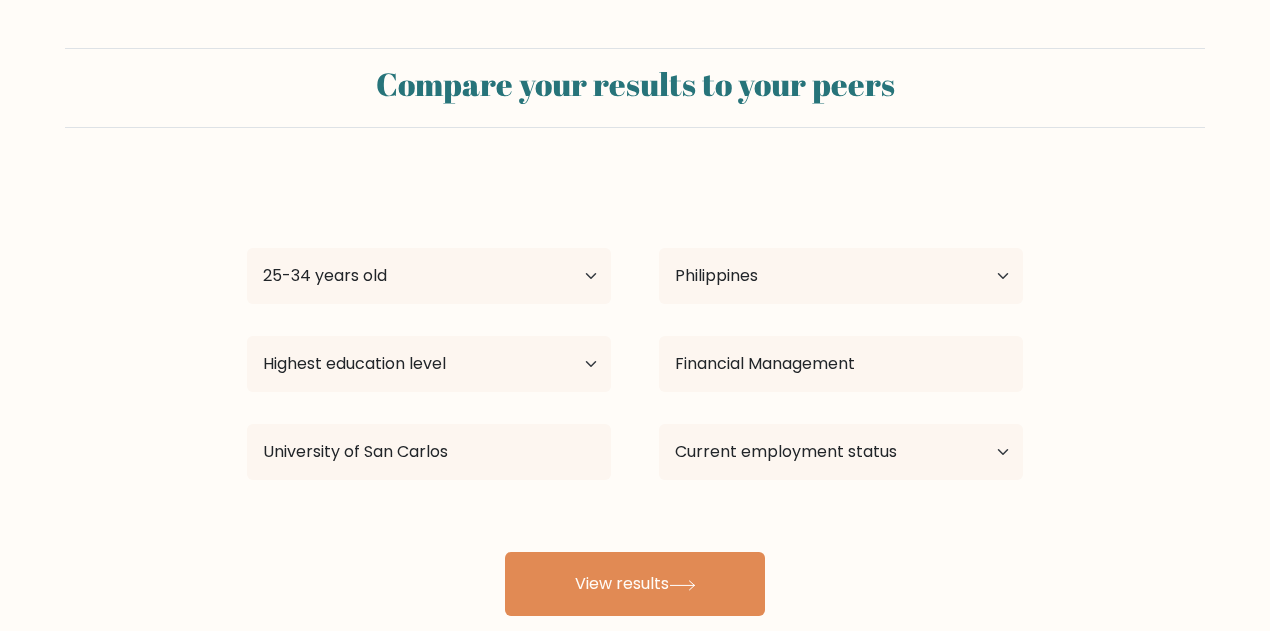 click on "[FIRST]
[LAST]
Age
Under 18 years old
18-24 years old
25-34 years old
35-44 years old
45-54 years old
55-64 years old
65 years old and above
Country
Afghanistan
Albania
Algeria
American Samoa
Andorra
Angola
Anguilla
Antarctica
Antigua and Barbuda
Argentina
Armenia
Aruba
Australia
Austria
Azerbaijan
Bahamas
Bahrain
Bangladesh
Barbados
Belarus
Belgium
Belize
Benin
Bermuda
Bhutan
Bolivia
Bonaire, Sint Eustatius and Saba
Bosnia and Herzegovina
Botswana
Bouvet Island
Brazil
Brunei" at bounding box center [635, 396] 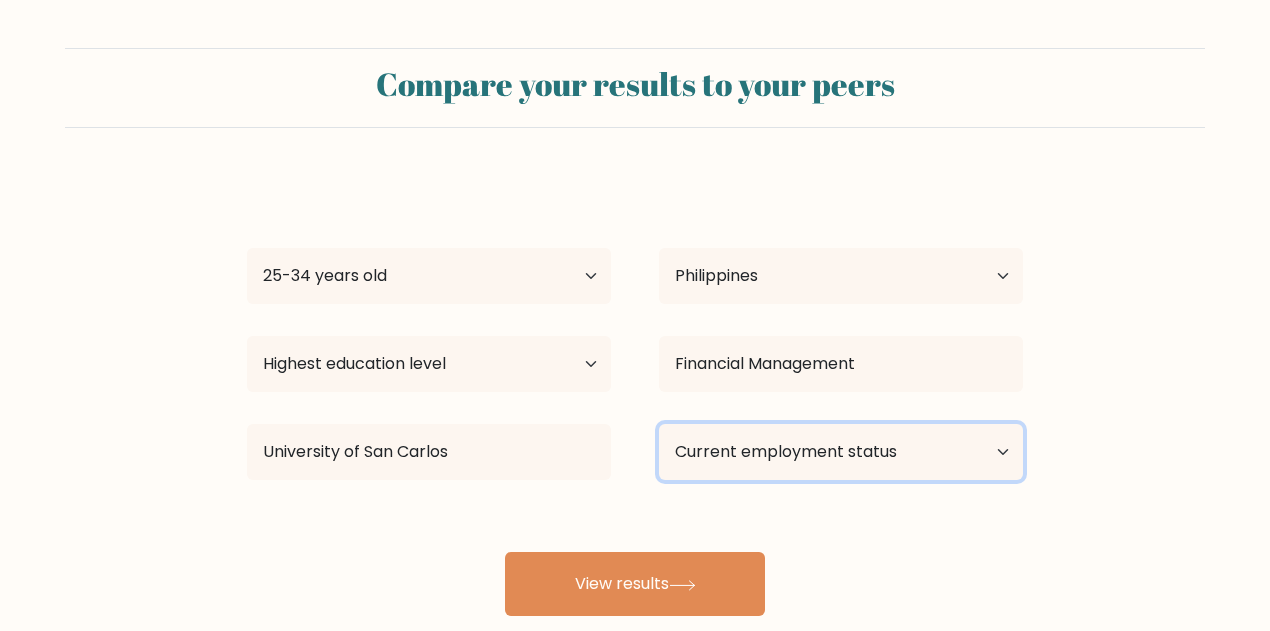 click on "Current employment status
Employed
Student
Retired
Other / prefer not to answer" at bounding box center (841, 452) 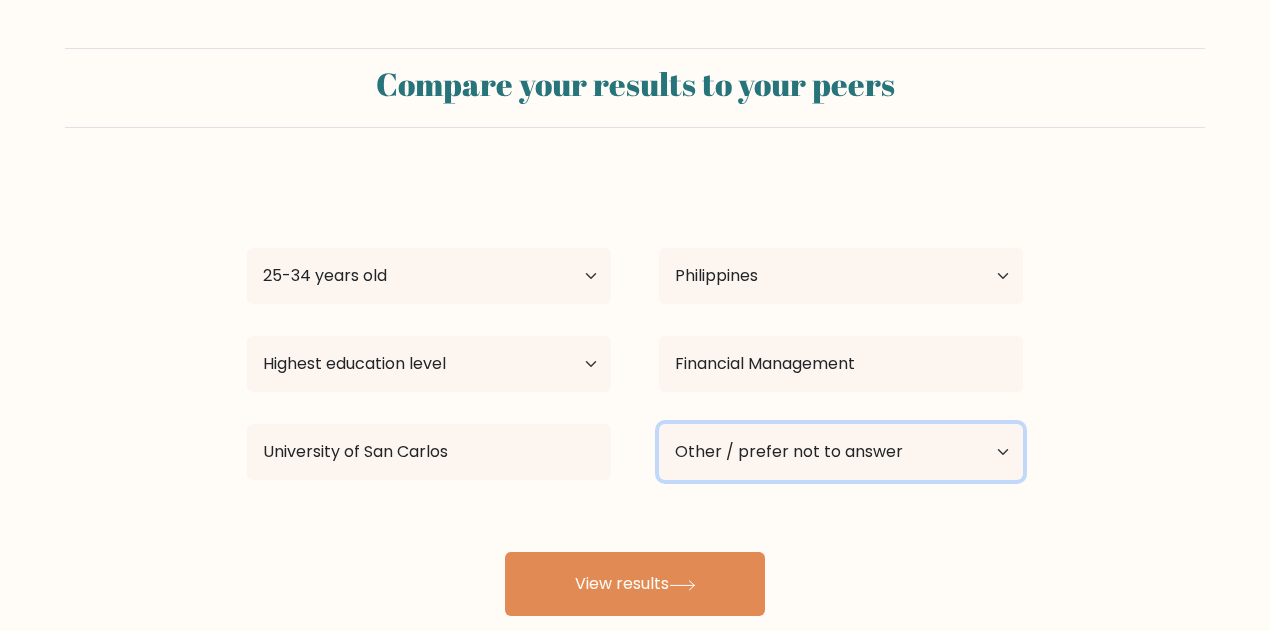 click on "Current employment status
Employed
Student
Retired
Other / prefer not to answer" at bounding box center [841, 452] 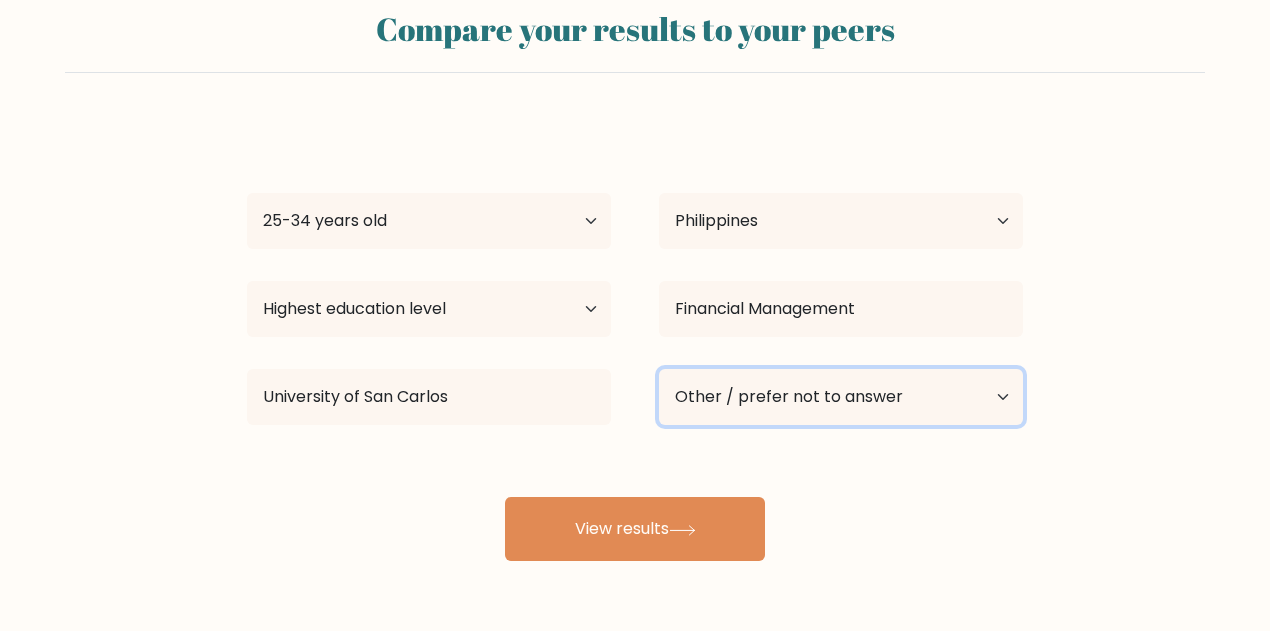 scroll, scrollTop: 56, scrollLeft: 0, axis: vertical 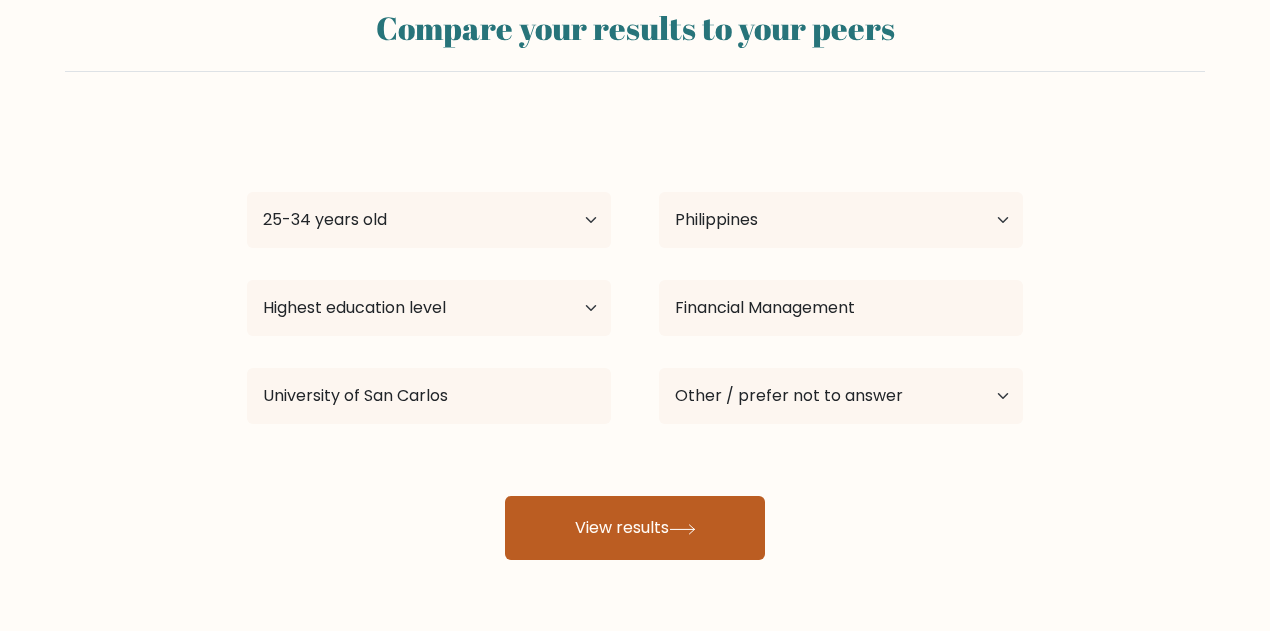 click on "View results" at bounding box center (635, 528) 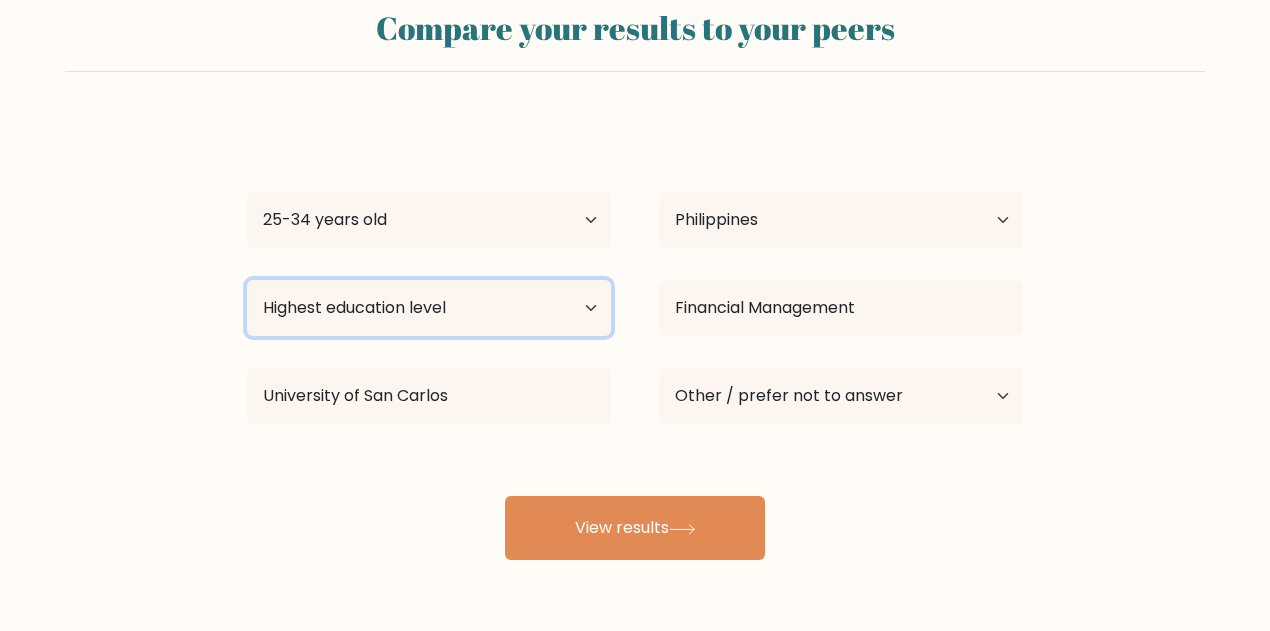 click on "Highest education level
No schooling
Primary
Lower Secondary
Upper Secondary
Occupation Specific
Bachelor's degree
Master's degree
Doctoral degree" at bounding box center [429, 308] 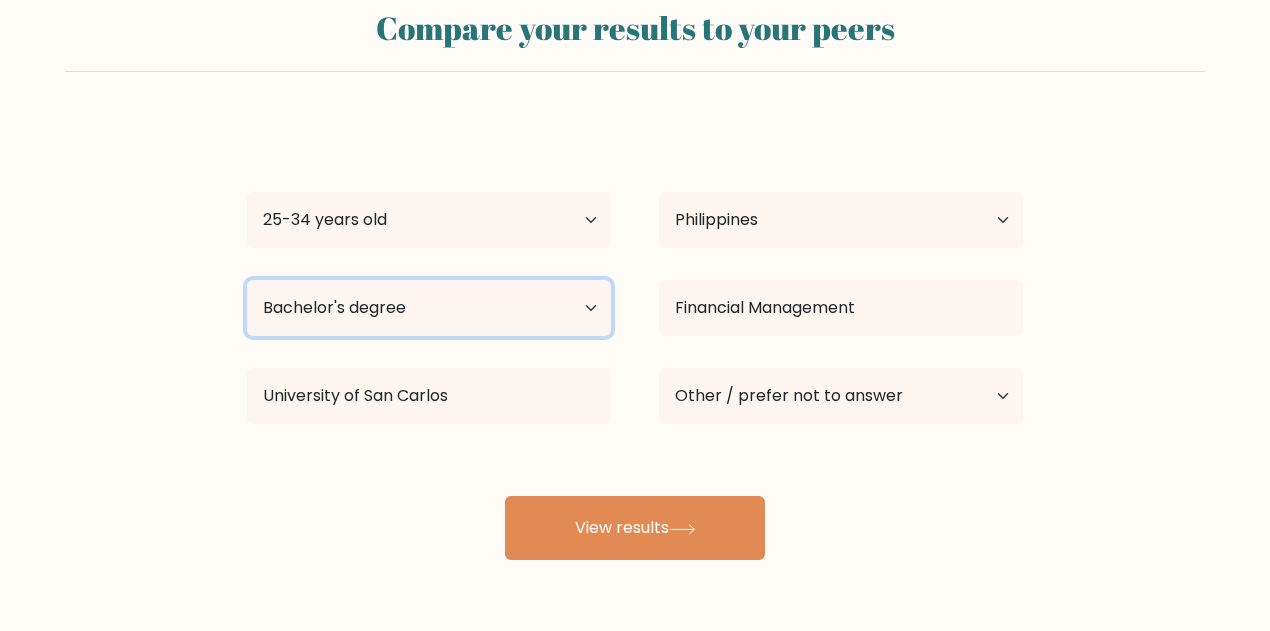 click on "Highest education level
No schooling
Primary
Lower Secondary
Upper Secondary
Occupation Specific
Bachelor's degree
Master's degree
Doctoral degree" at bounding box center (429, 308) 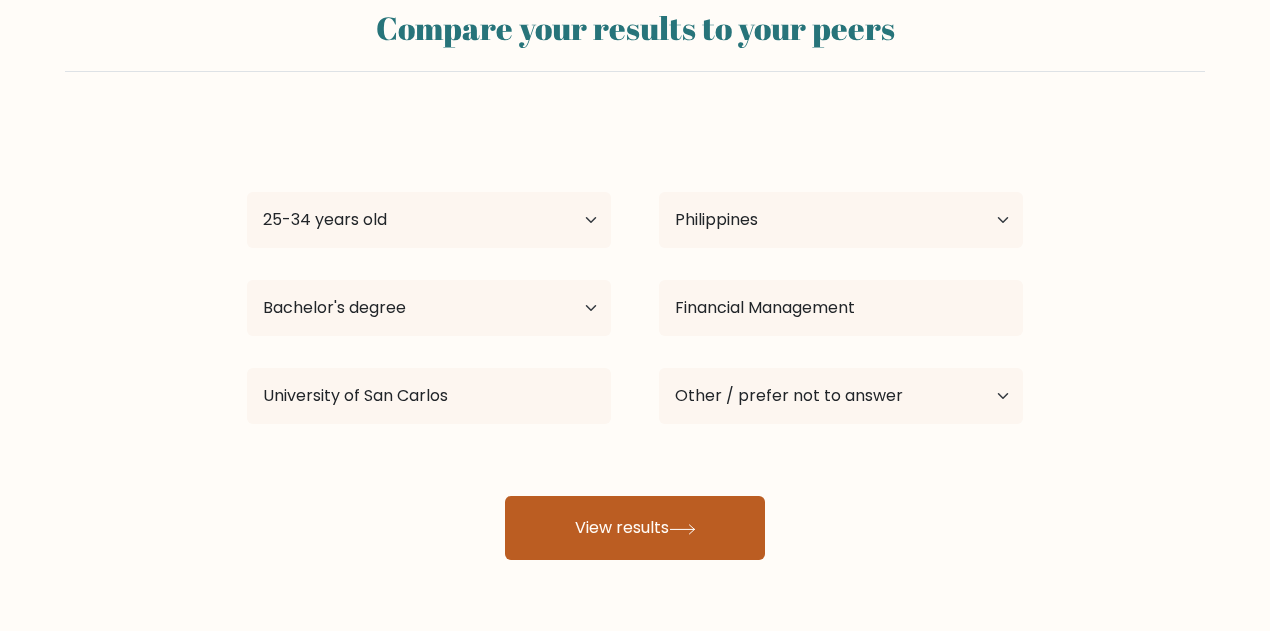 click on "View results" at bounding box center (635, 528) 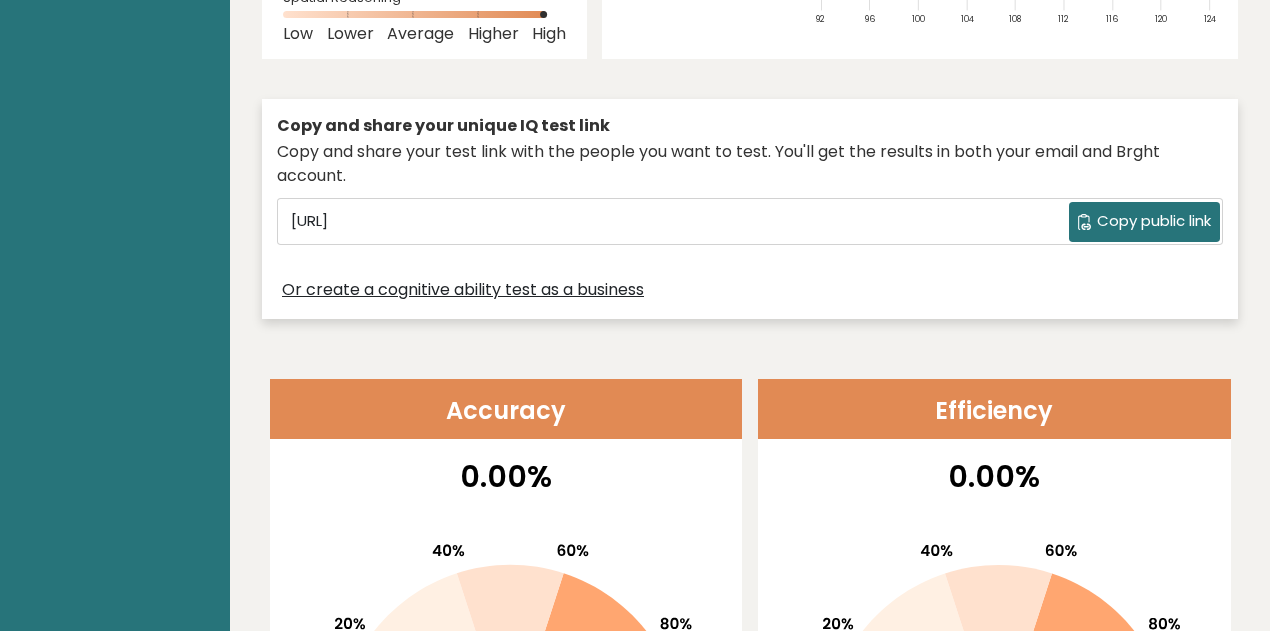 scroll, scrollTop: 0, scrollLeft: 0, axis: both 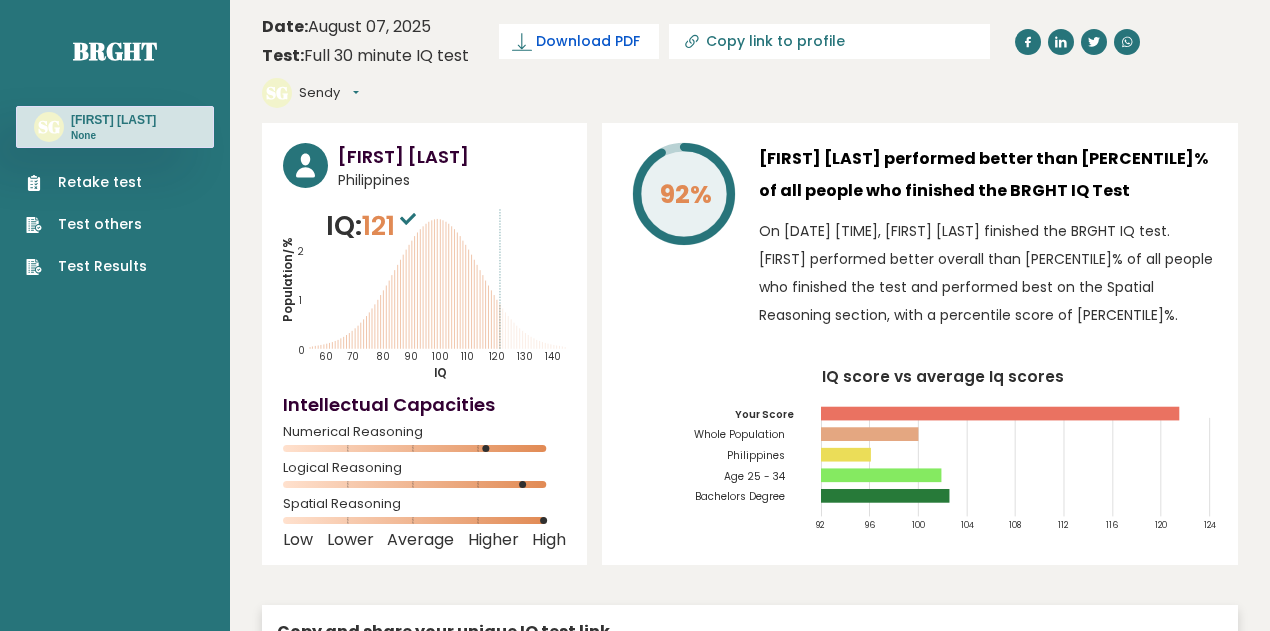 click on "Download PDF" at bounding box center [579, 41] 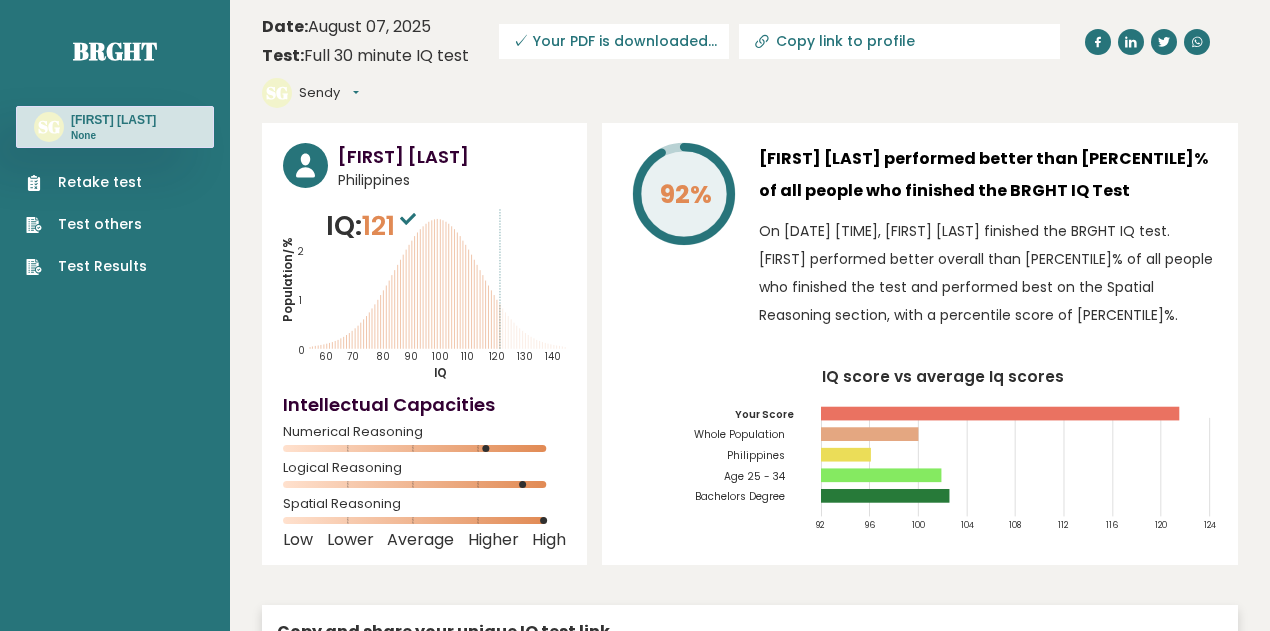 scroll, scrollTop: 2, scrollLeft: 0, axis: vertical 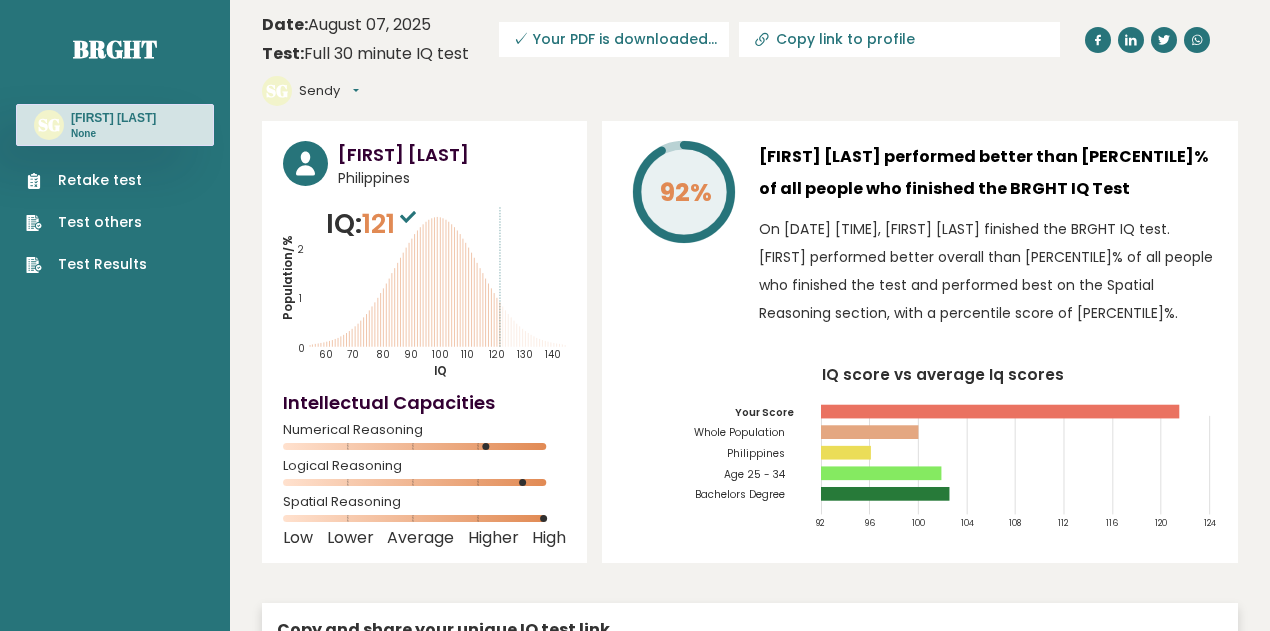 click on "Sendy Gacho performed better than
92% of all
people who finished the BRGHT IQ Test" at bounding box center (988, 173) 